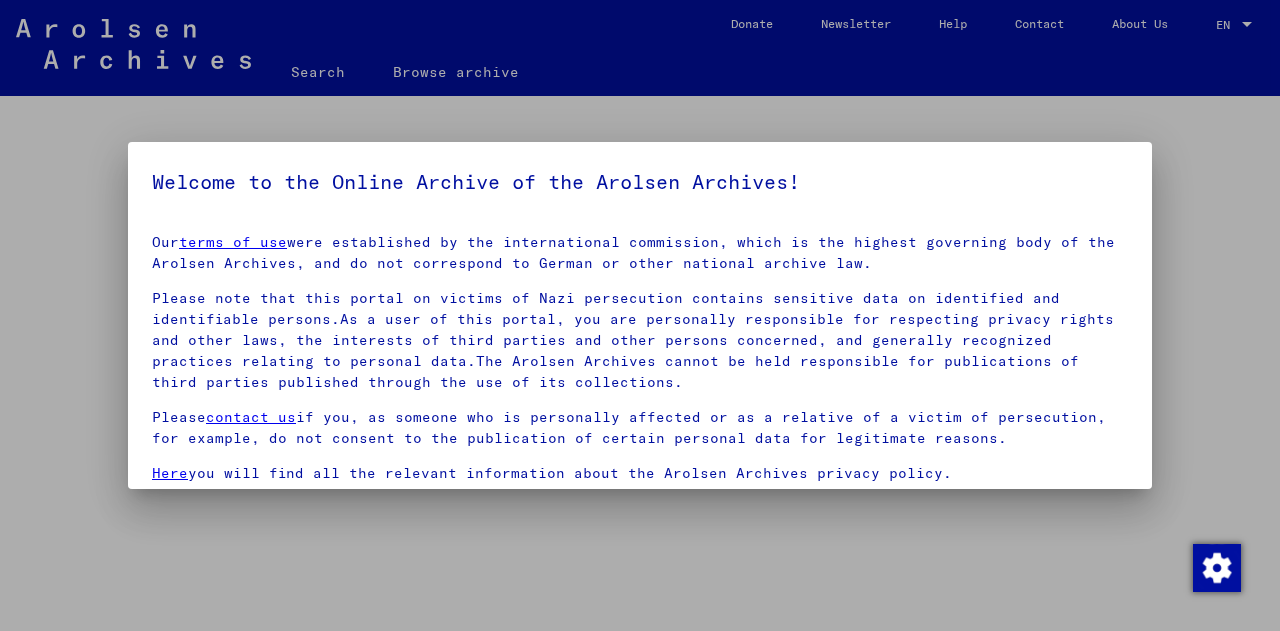 scroll, scrollTop: 0, scrollLeft: 0, axis: both 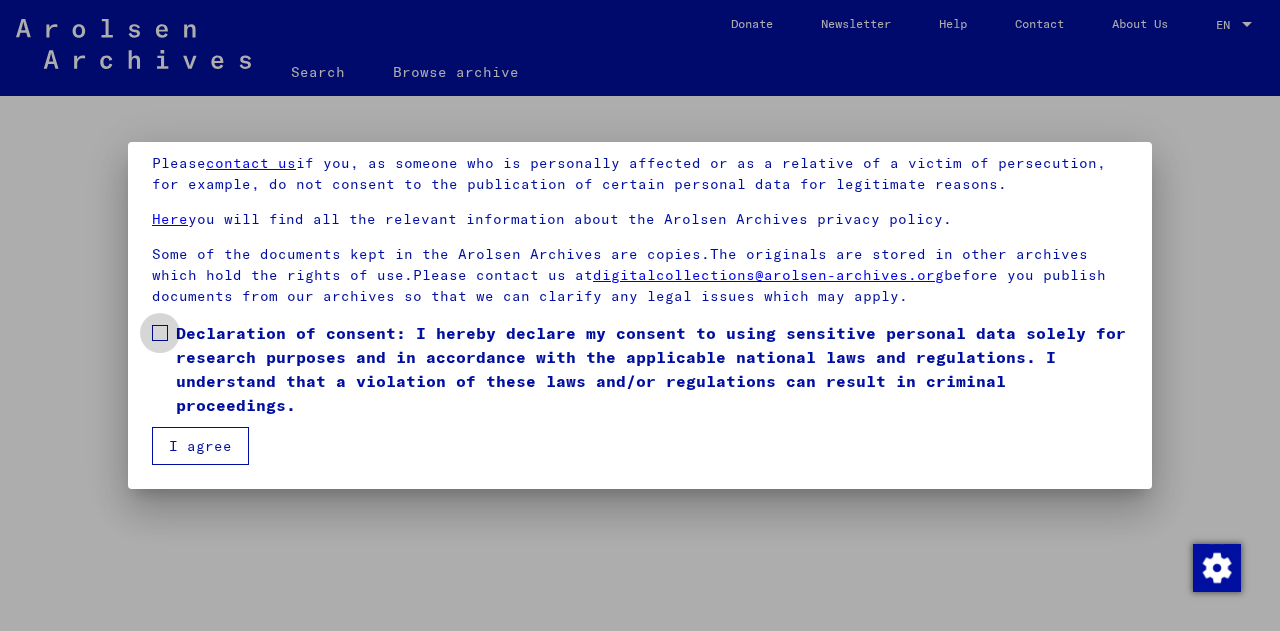 click at bounding box center [160, 333] 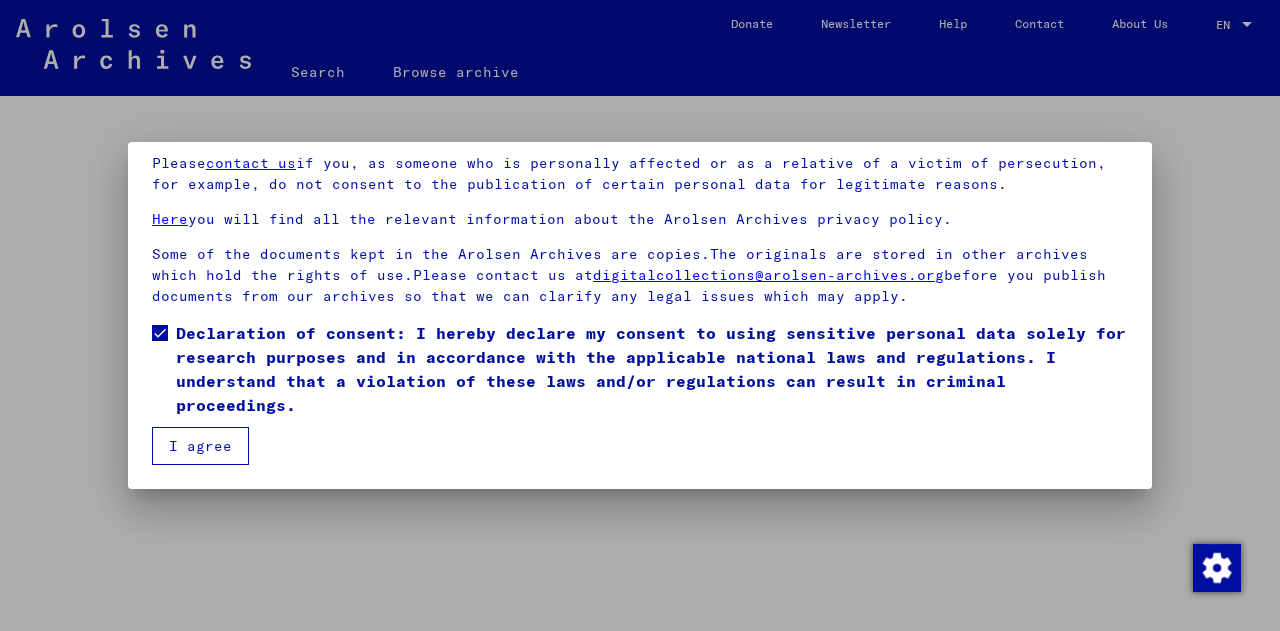 click on "I agree" at bounding box center (200, 446) 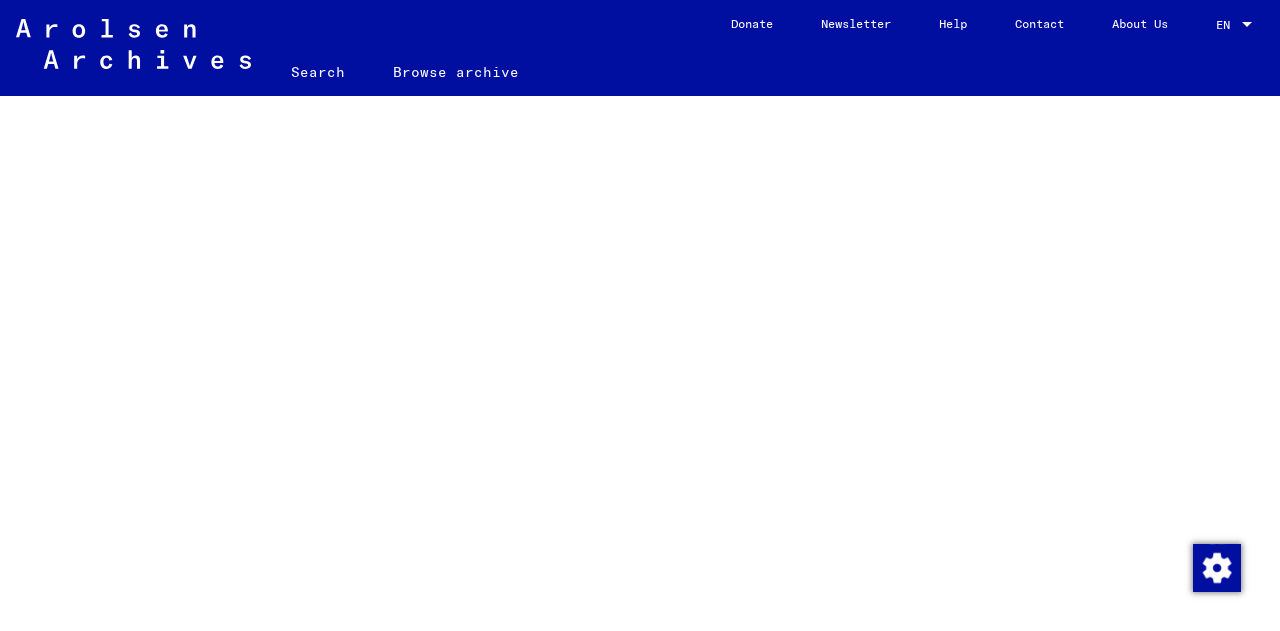 scroll, scrollTop: 0, scrollLeft: 0, axis: both 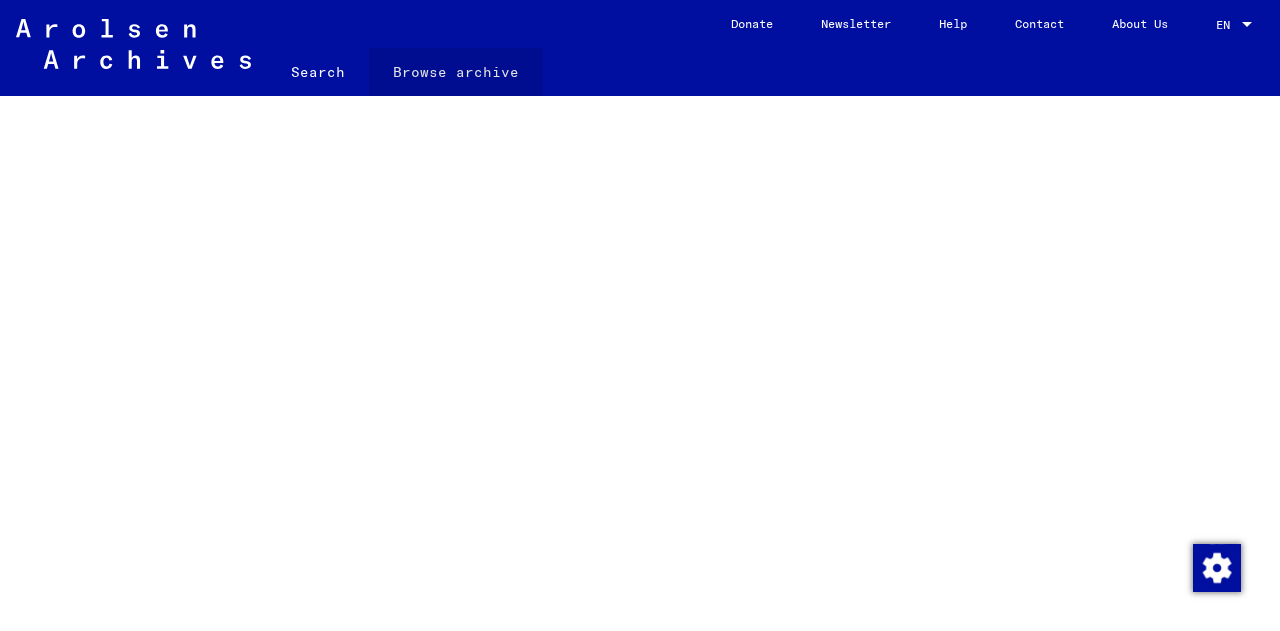 click on "Browse archive" at bounding box center (456, 72) 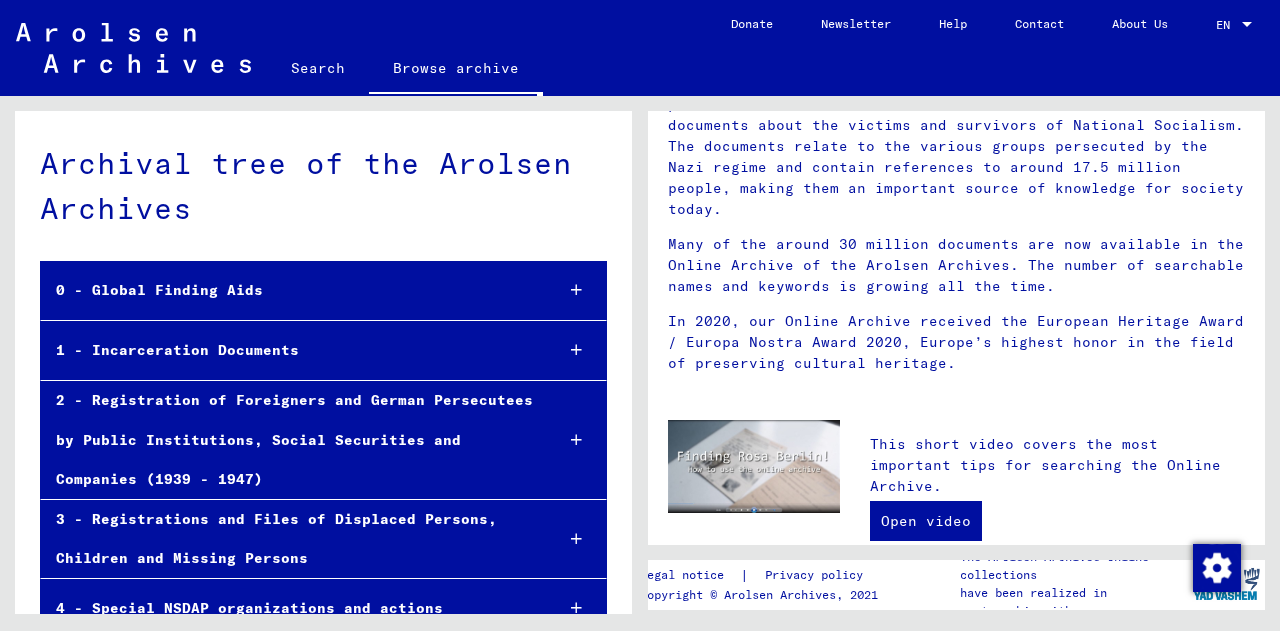 scroll, scrollTop: 189, scrollLeft: 0, axis: vertical 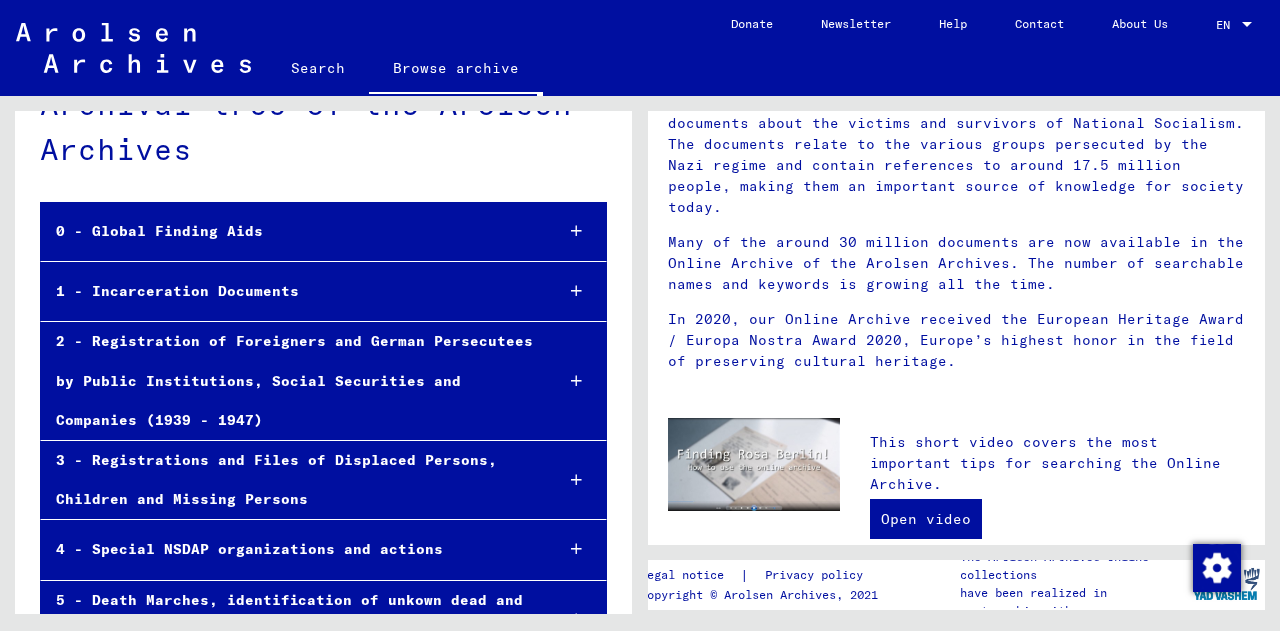 click at bounding box center [576, 231] 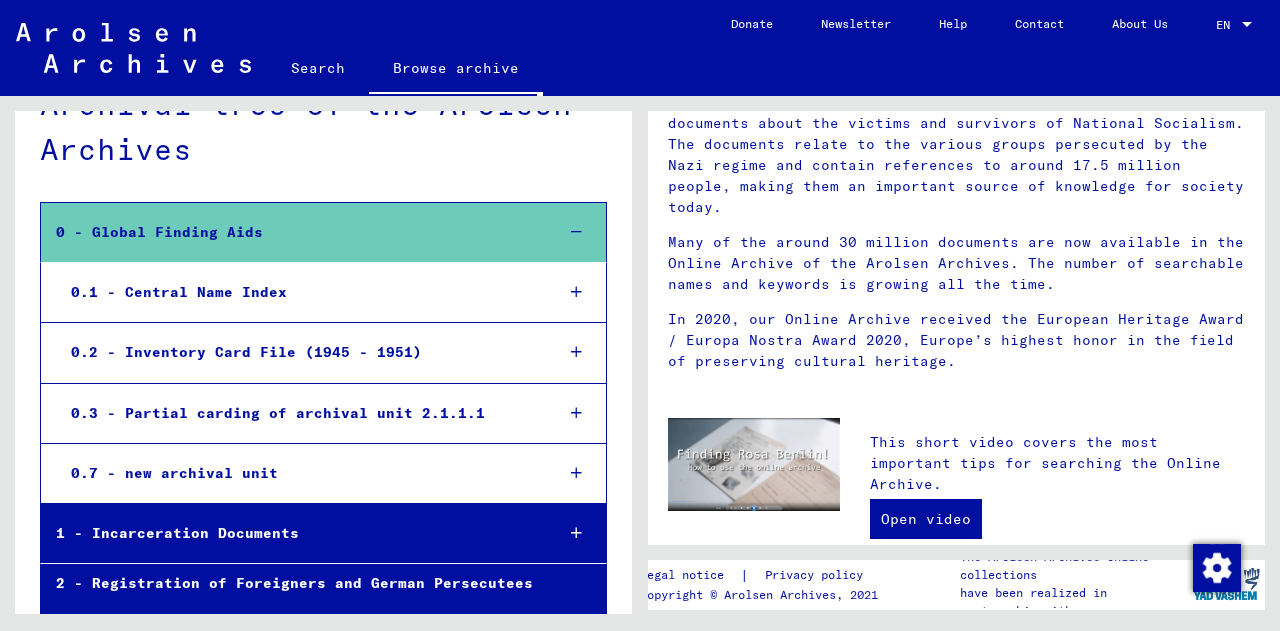 click at bounding box center [576, 292] 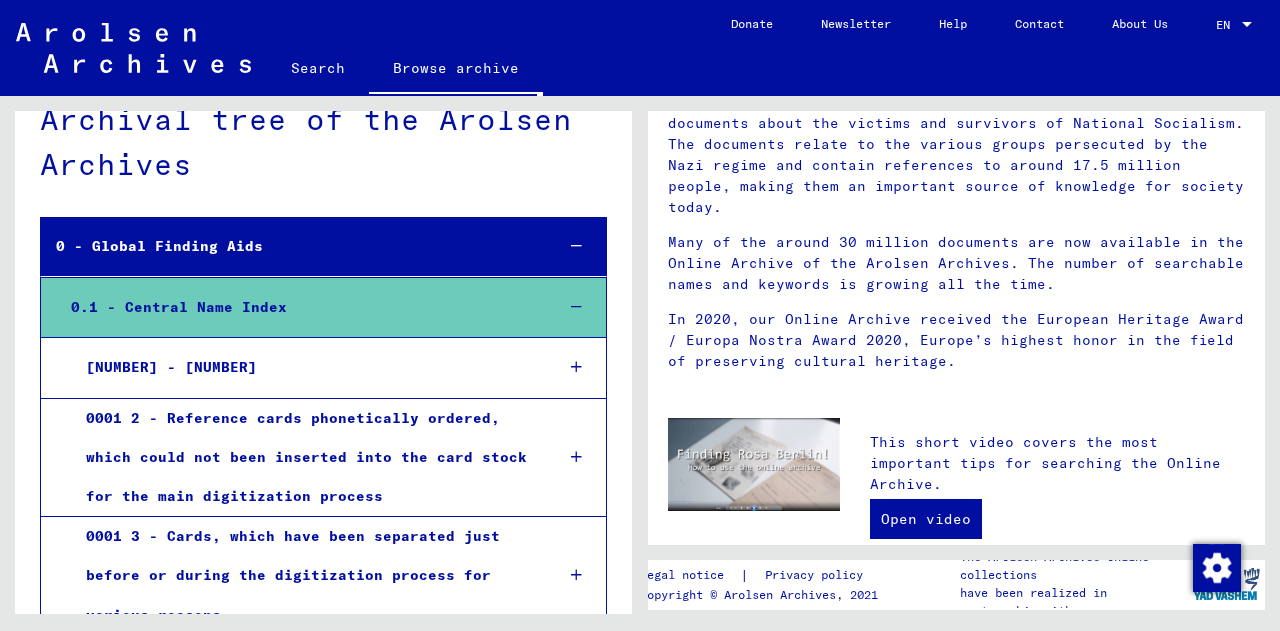 scroll, scrollTop: 0, scrollLeft: 0, axis: both 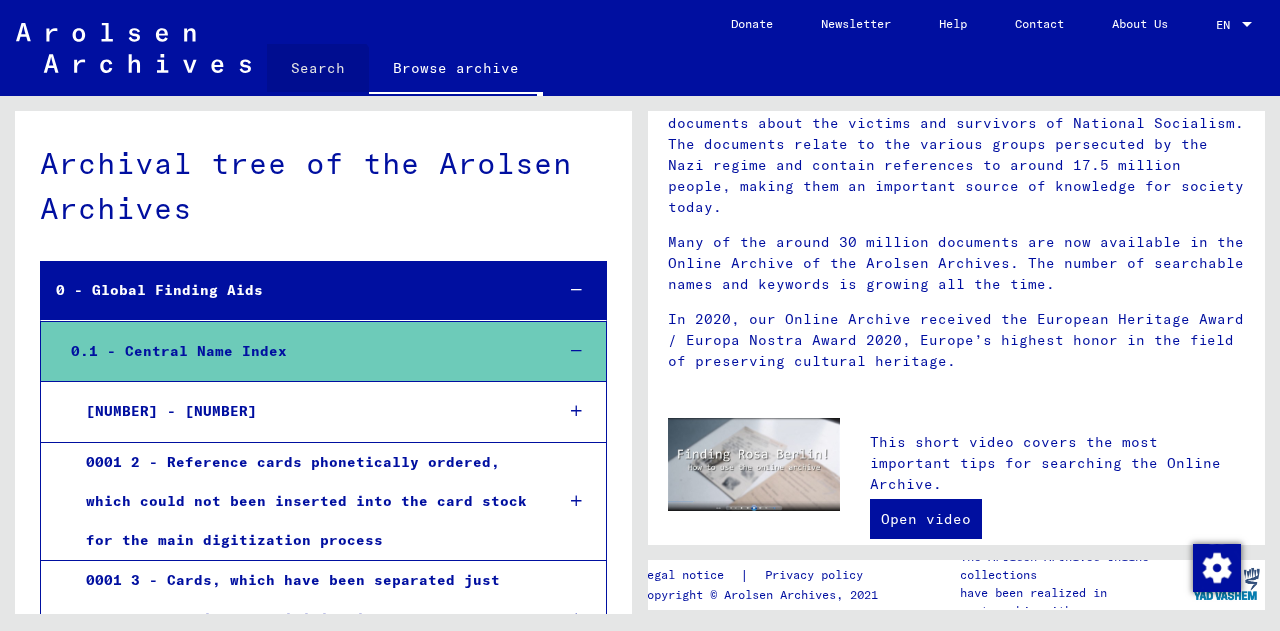 click on "Search" at bounding box center (318, 68) 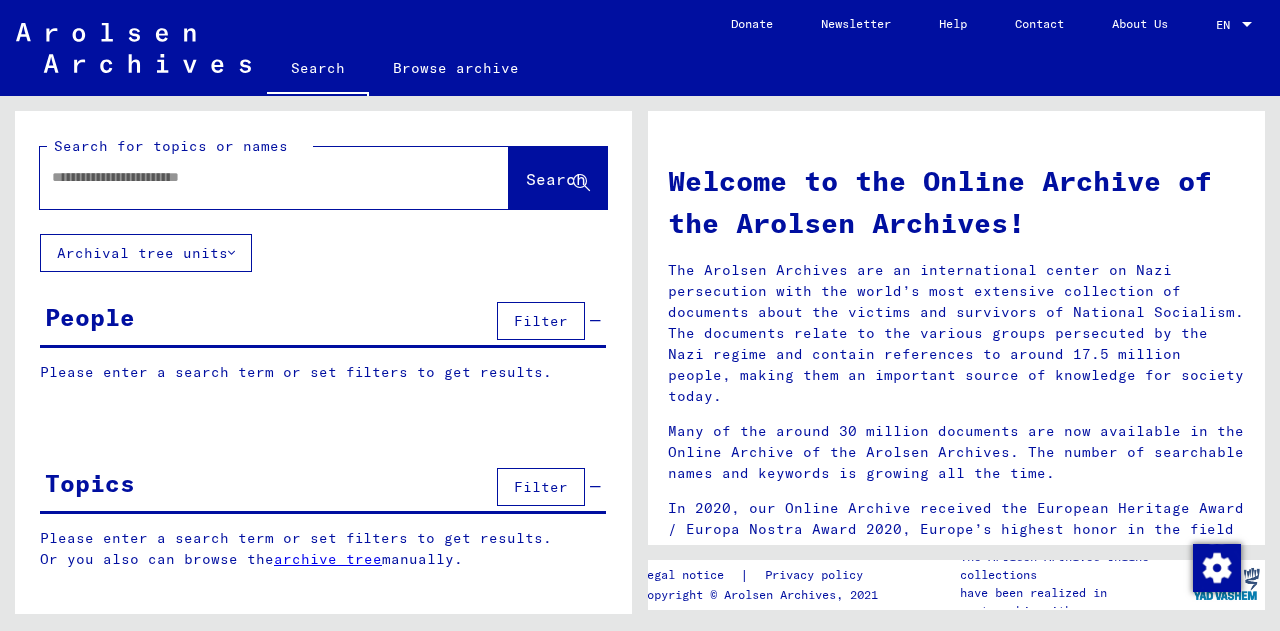 click on "Filter" at bounding box center [541, 321] 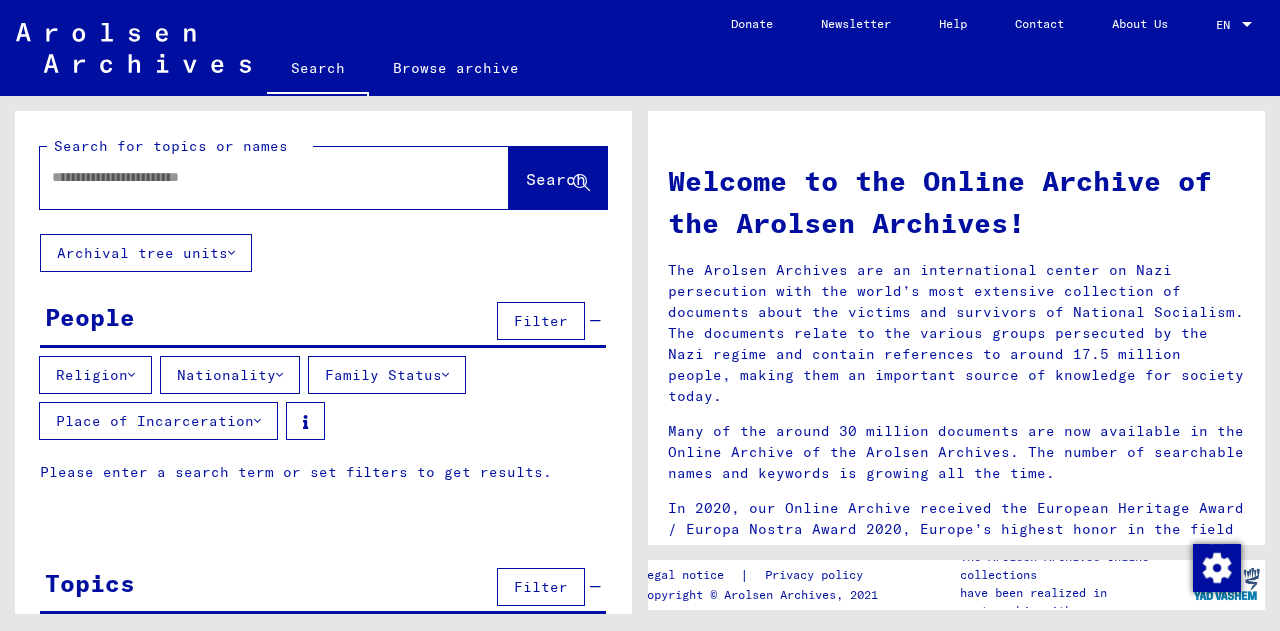 click at bounding box center [131, 375] 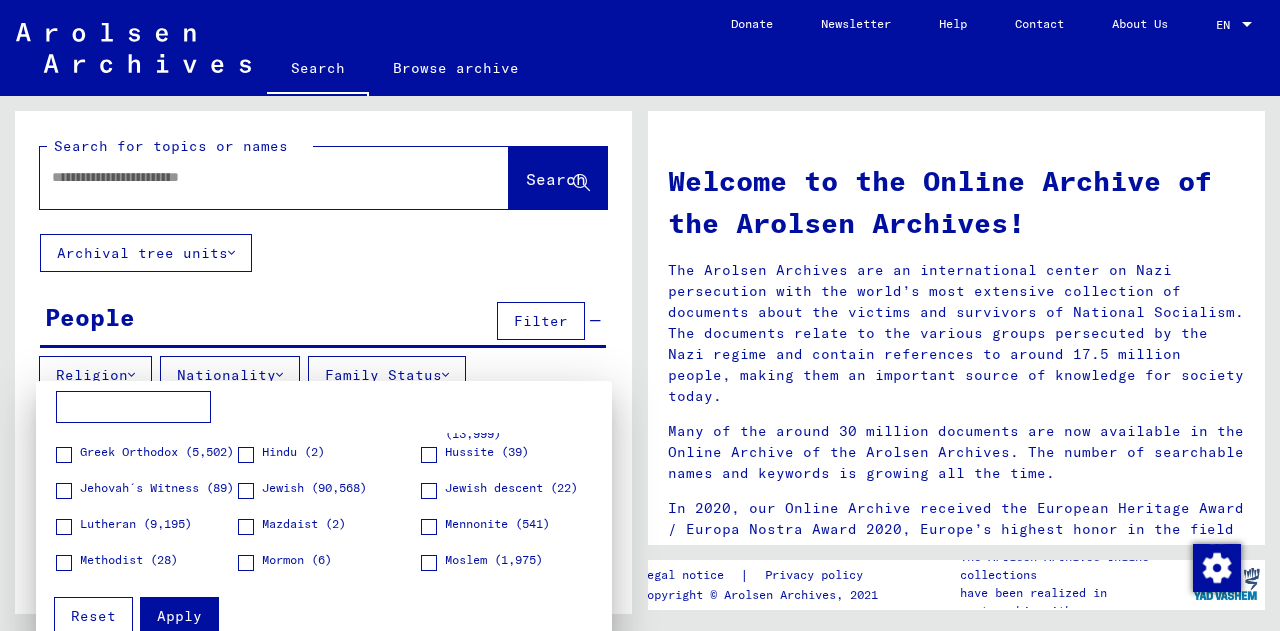 scroll, scrollTop: 360, scrollLeft: 0, axis: vertical 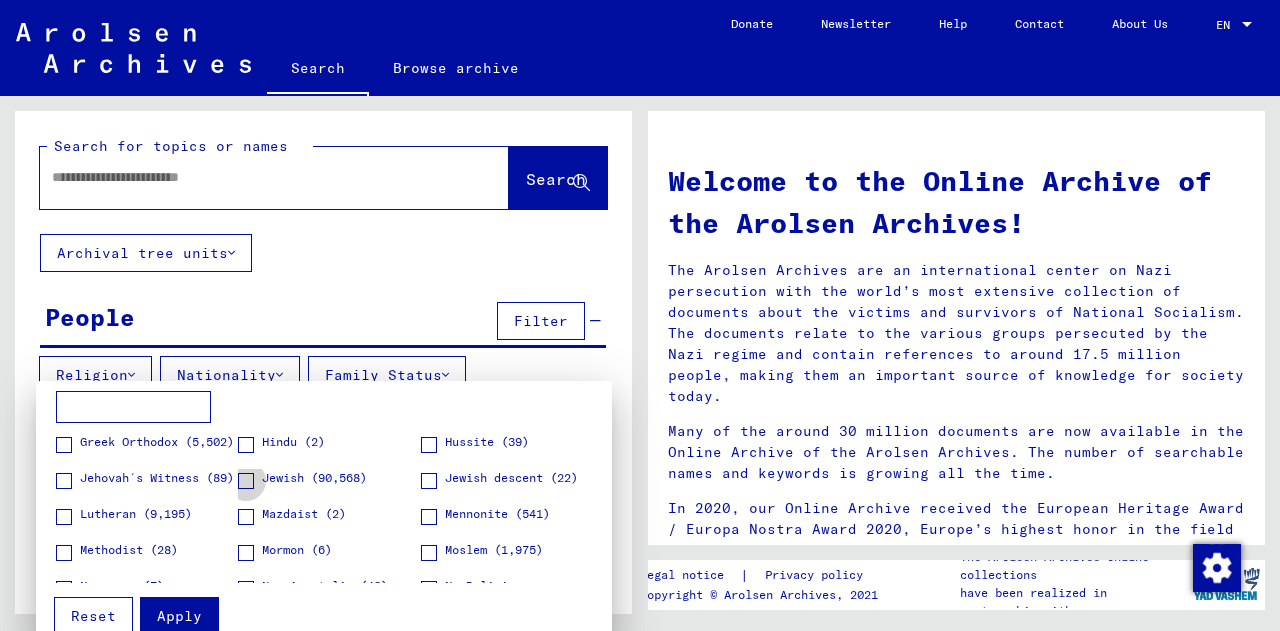 click at bounding box center [246, 481] 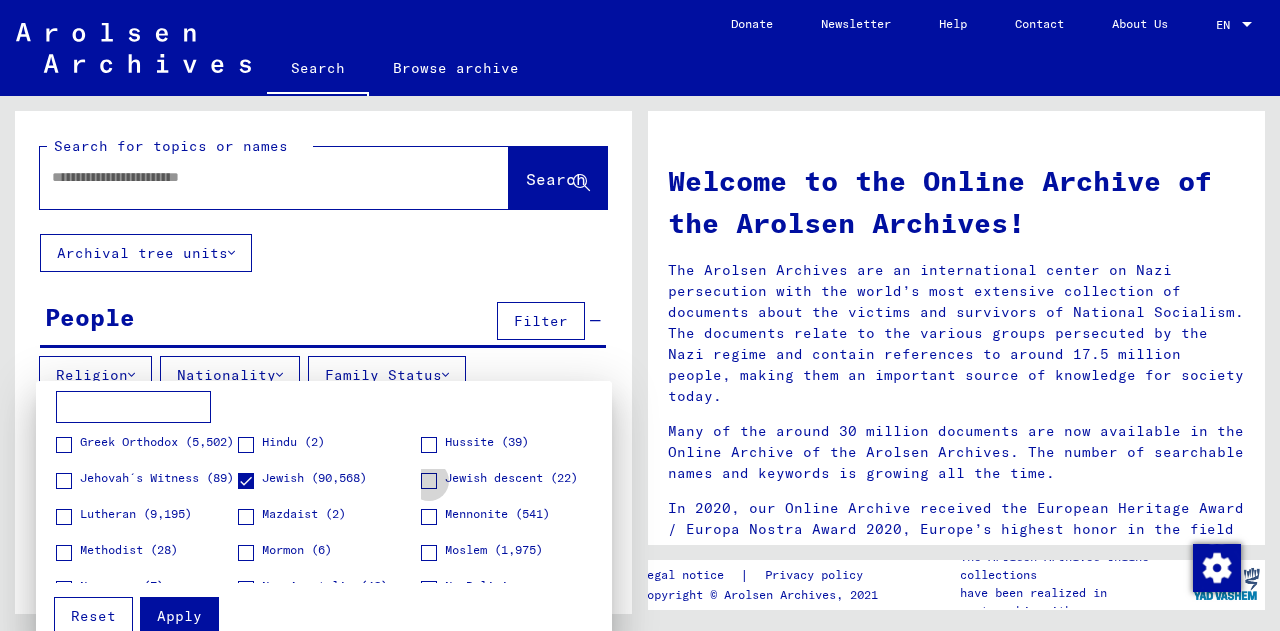 click at bounding box center [429, 481] 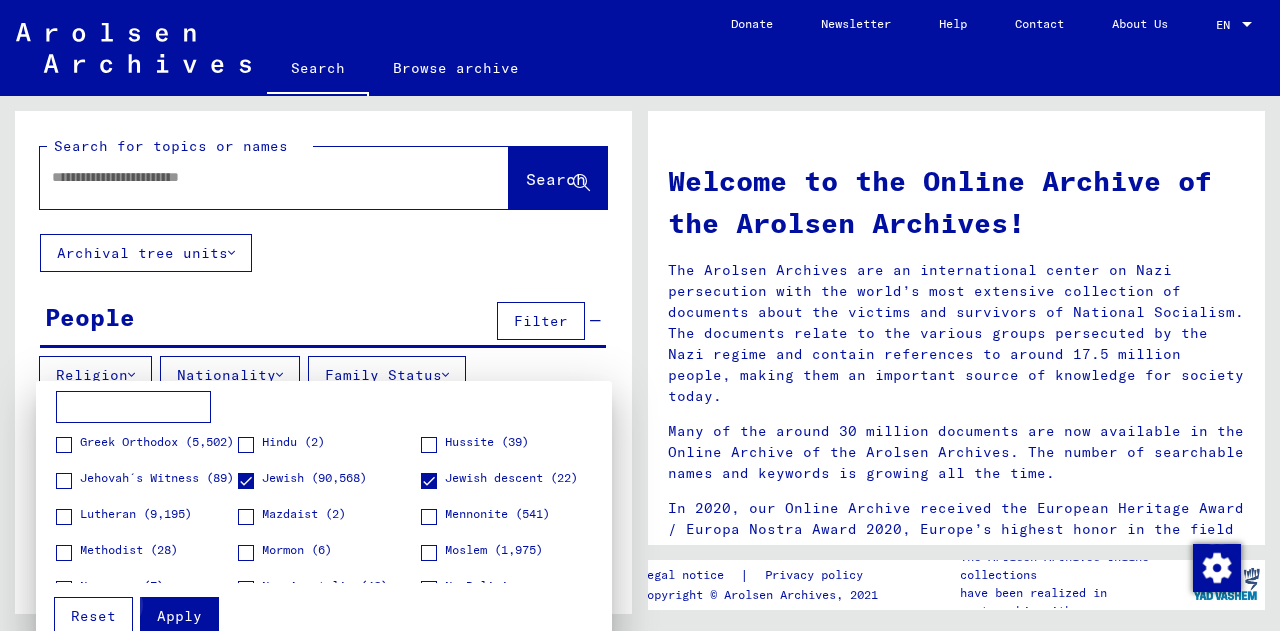 click on "Apply" at bounding box center (179, 616) 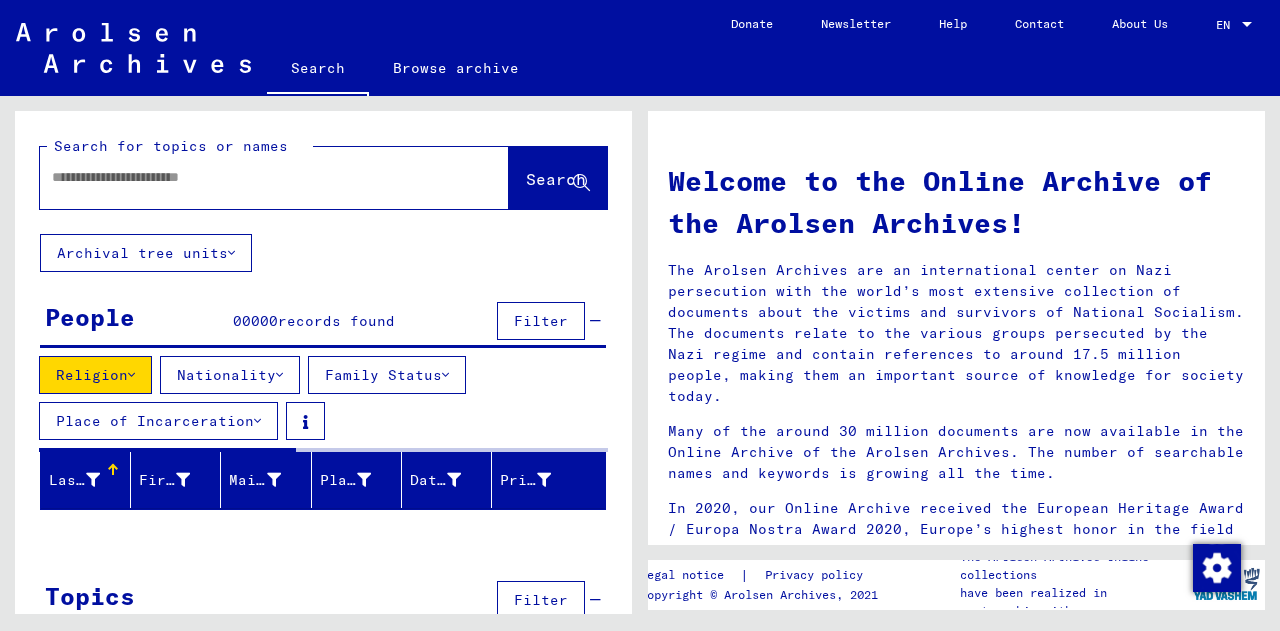 click on "Nationality" at bounding box center [95, 375] 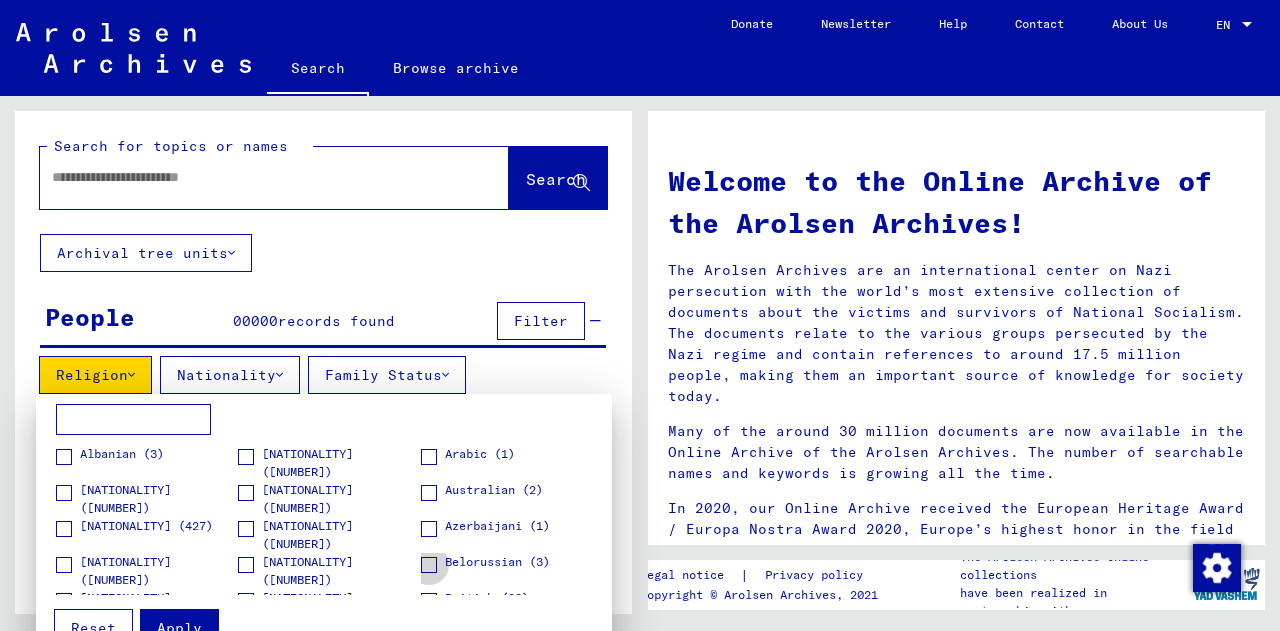 click at bounding box center (429, 565) 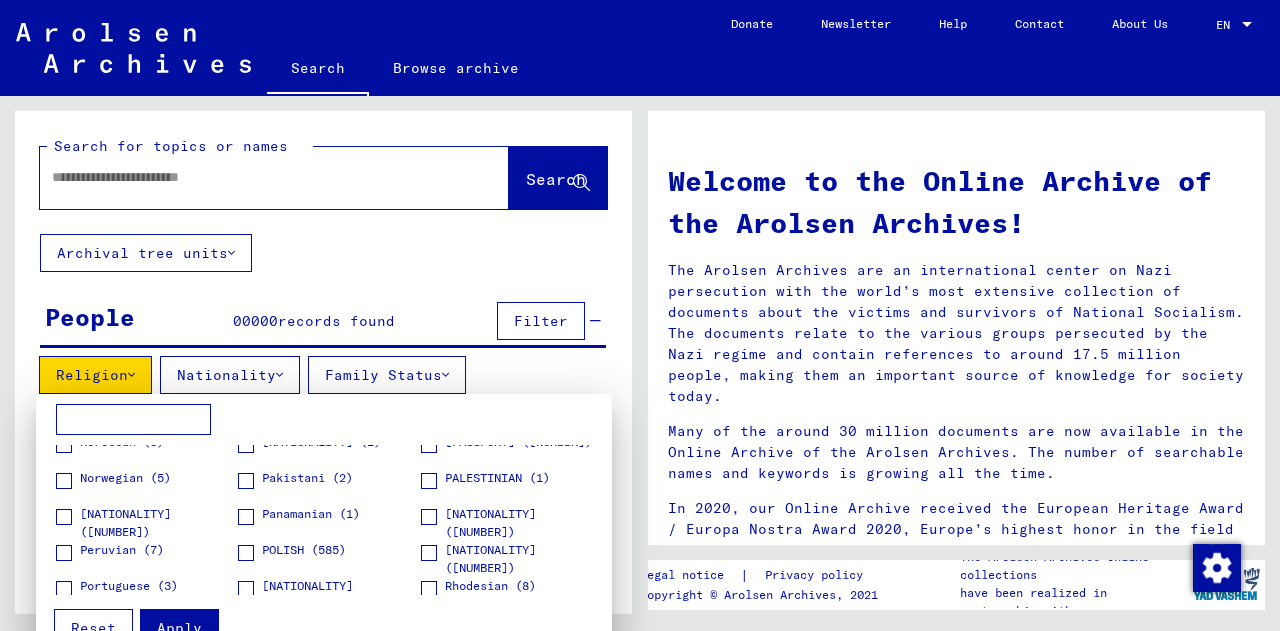 scroll, scrollTop: 880, scrollLeft: 0, axis: vertical 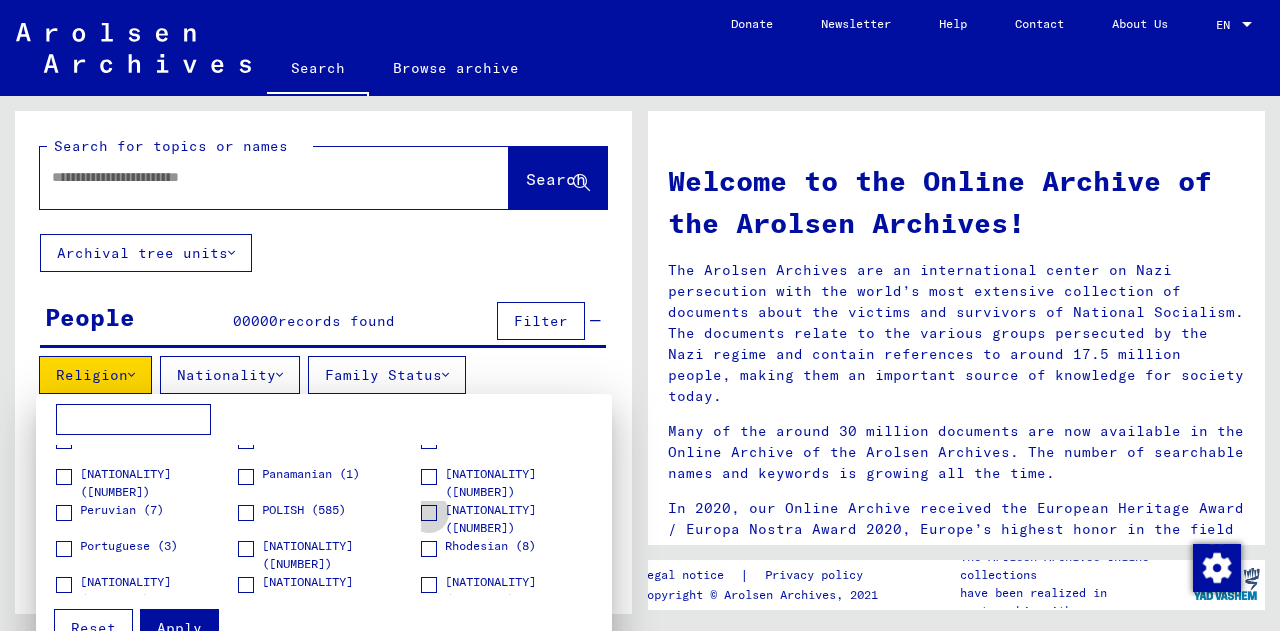 click at bounding box center (429, 513) 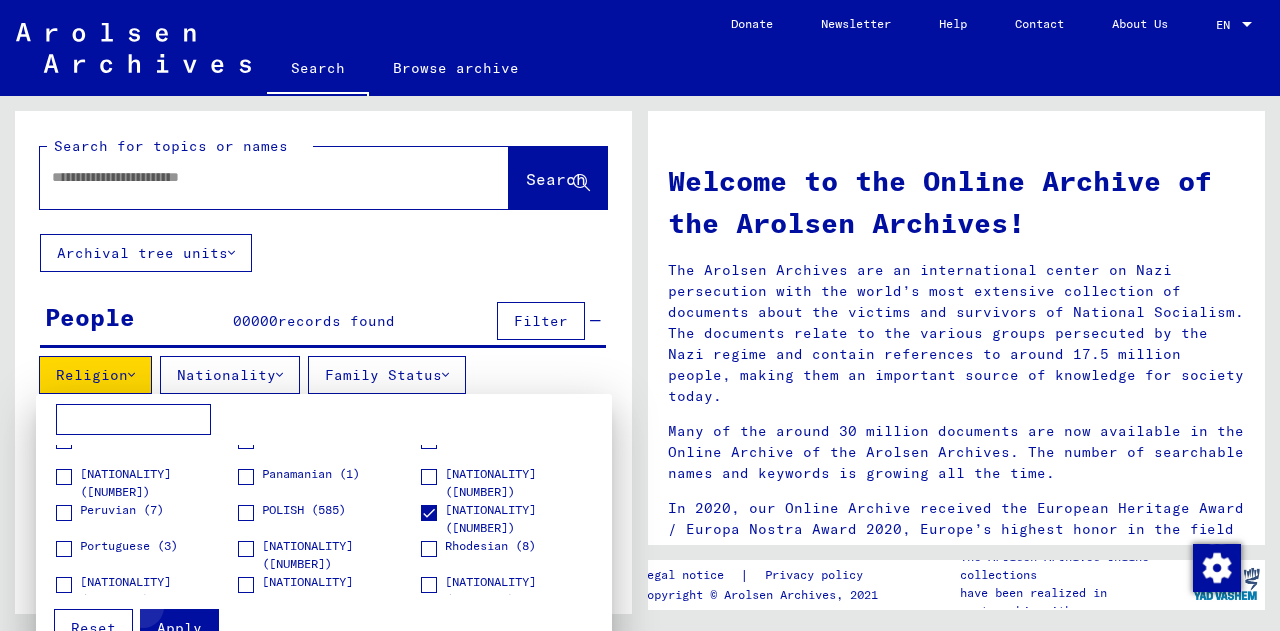 click on "Apply" at bounding box center (179, 628) 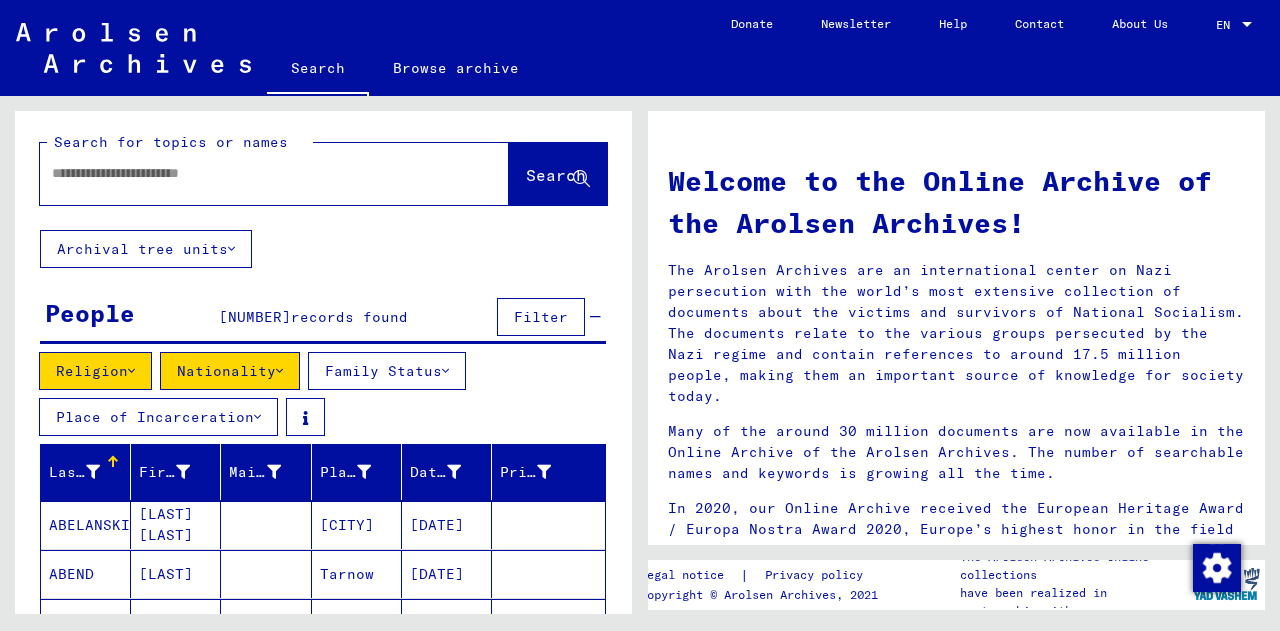scroll, scrollTop: 0, scrollLeft: 0, axis: both 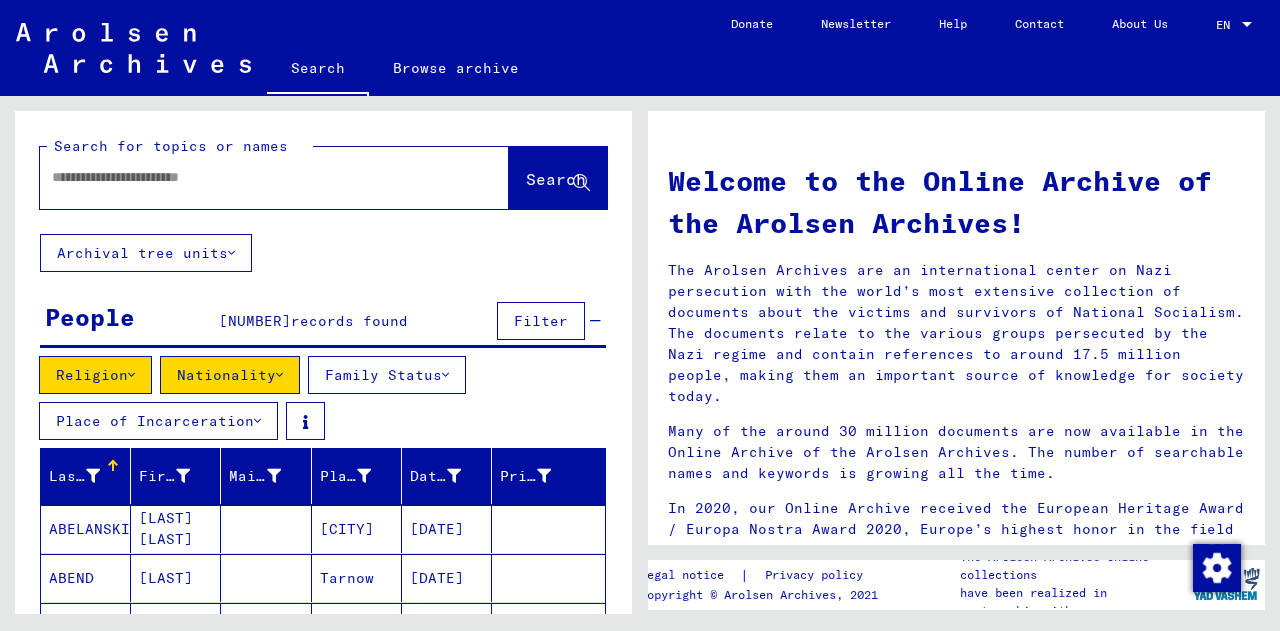 click at bounding box center (250, 177) 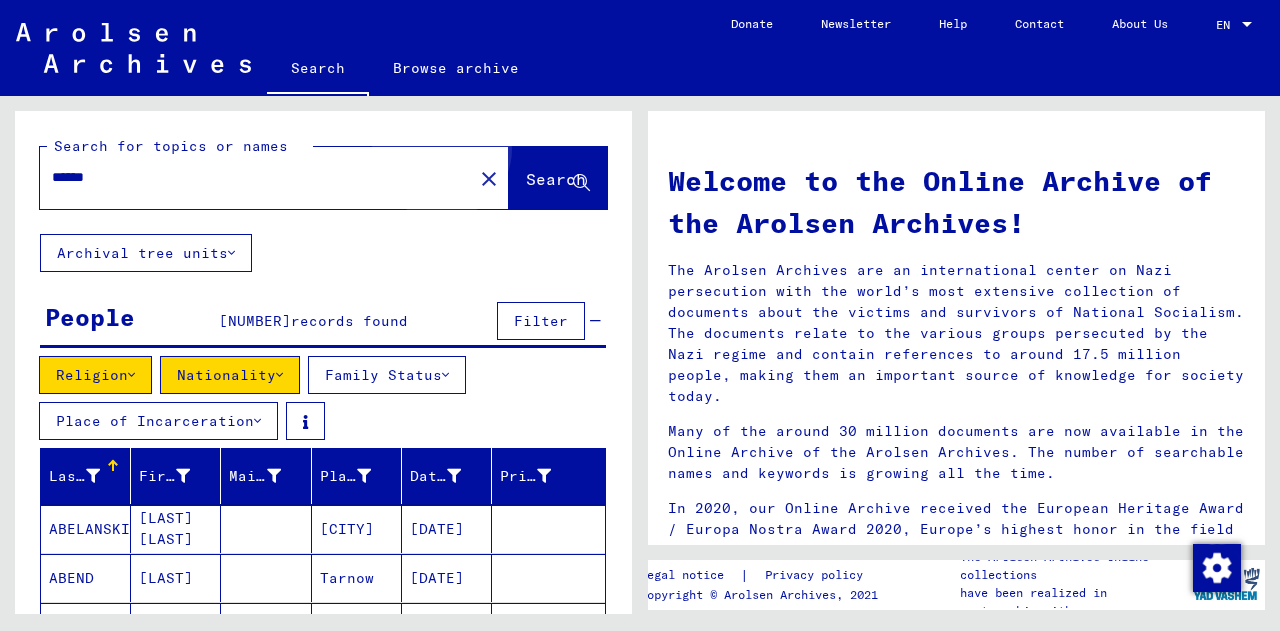 click on "Search" at bounding box center [556, 179] 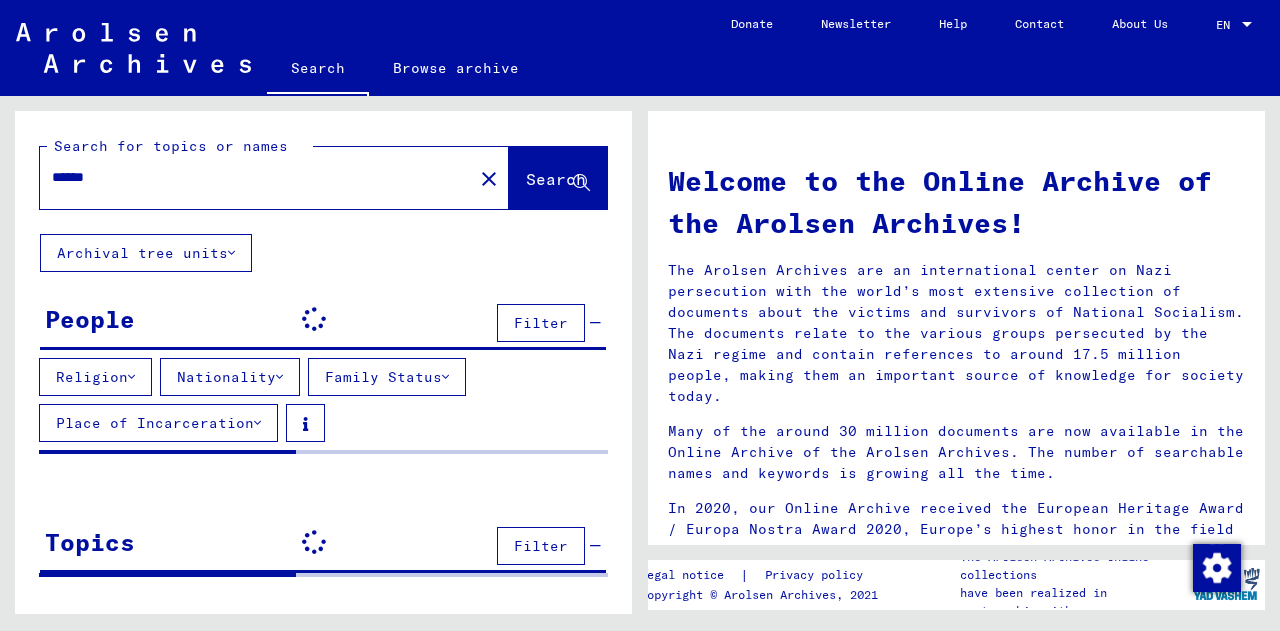 click at bounding box center (131, 377) 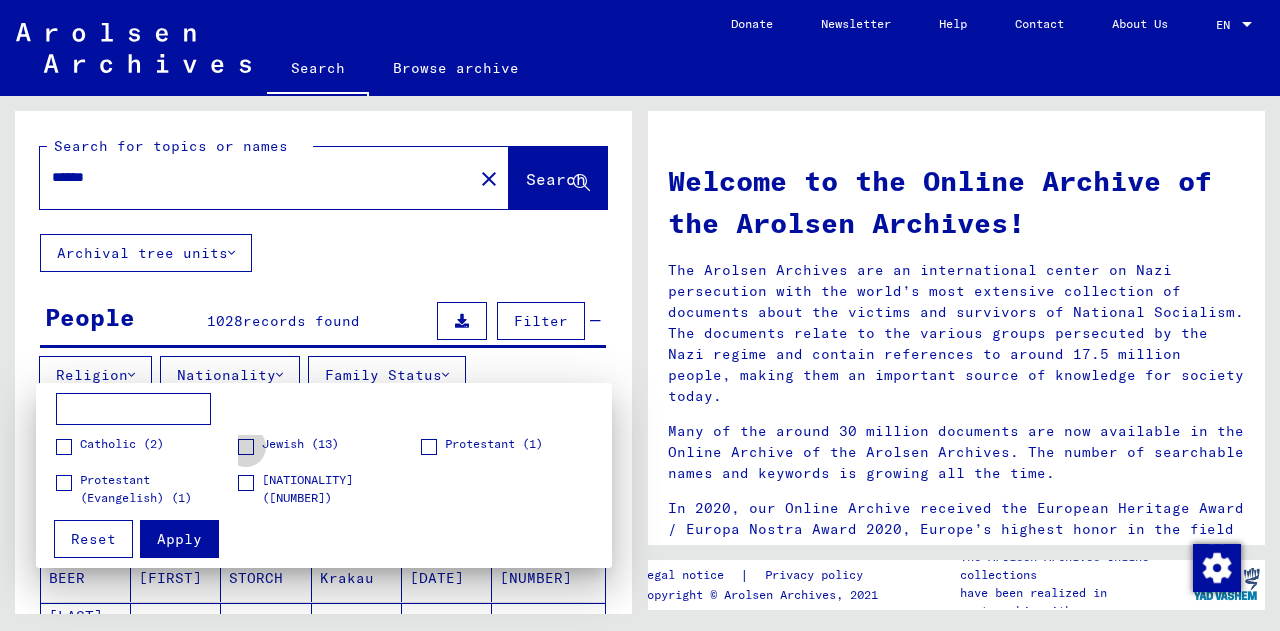 click at bounding box center [246, 447] 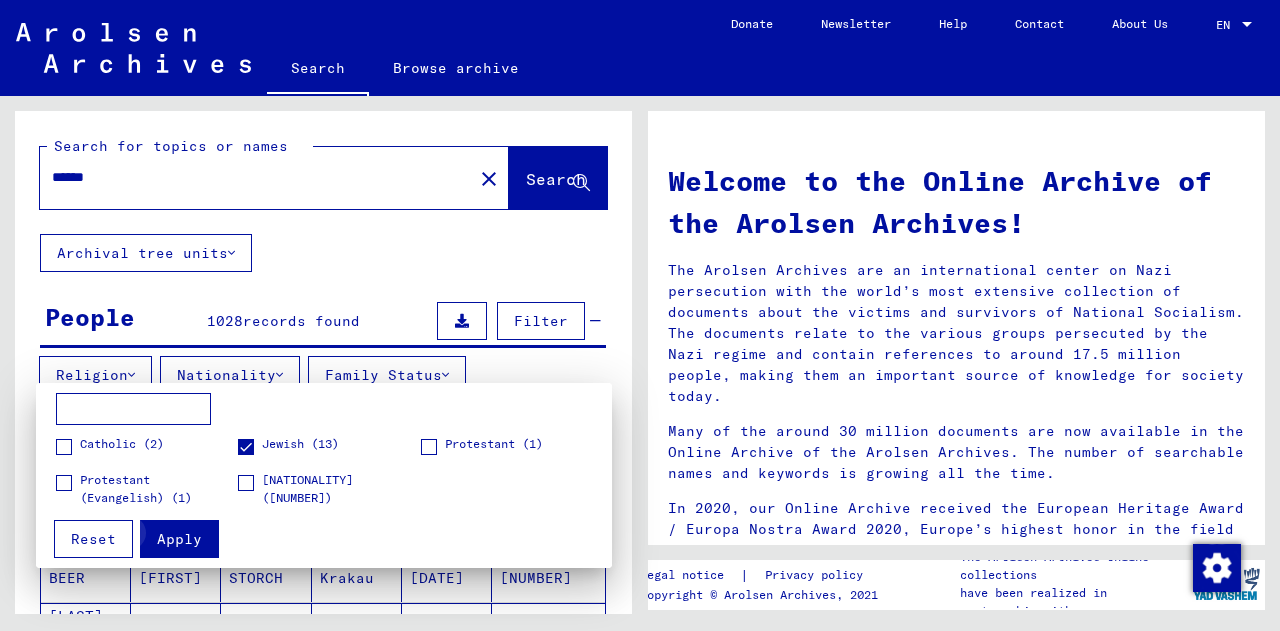 click on "Apply" at bounding box center (179, 539) 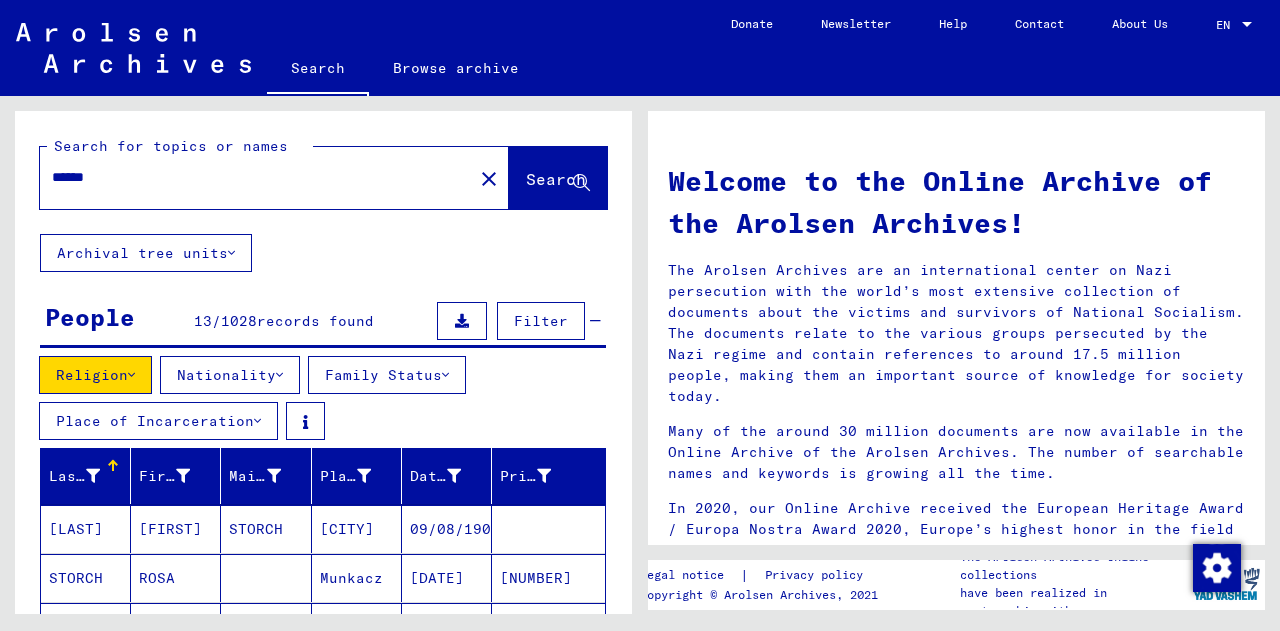 click on "Nationality" at bounding box center [95, 375] 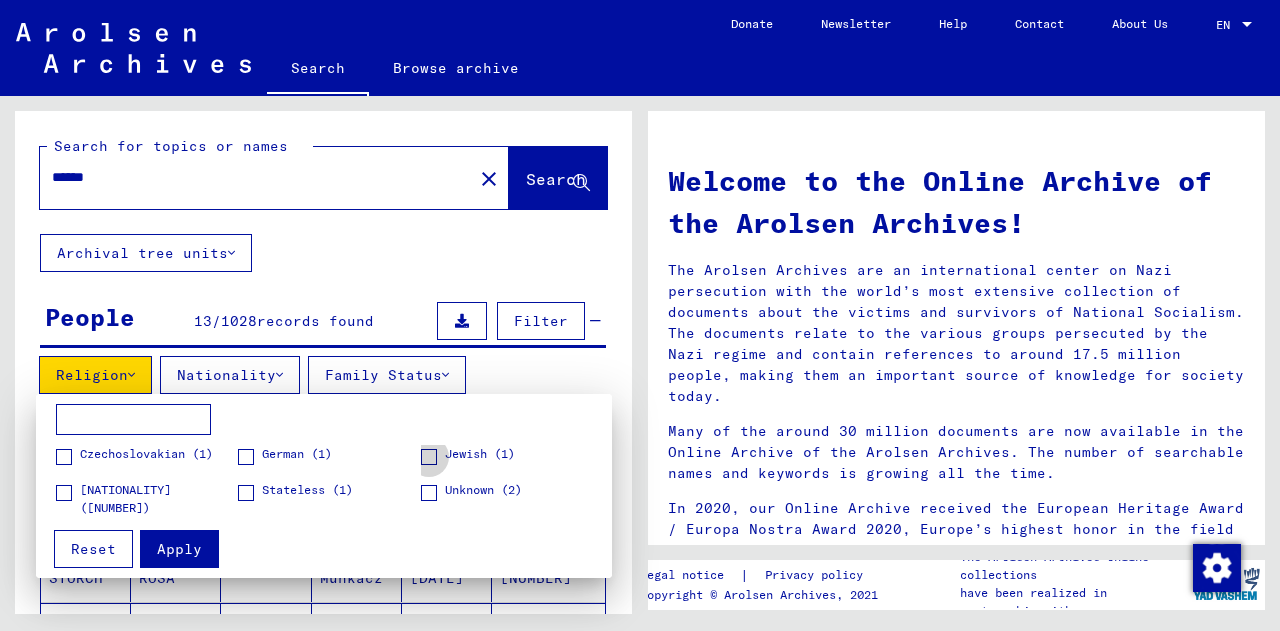 click at bounding box center [429, 457] 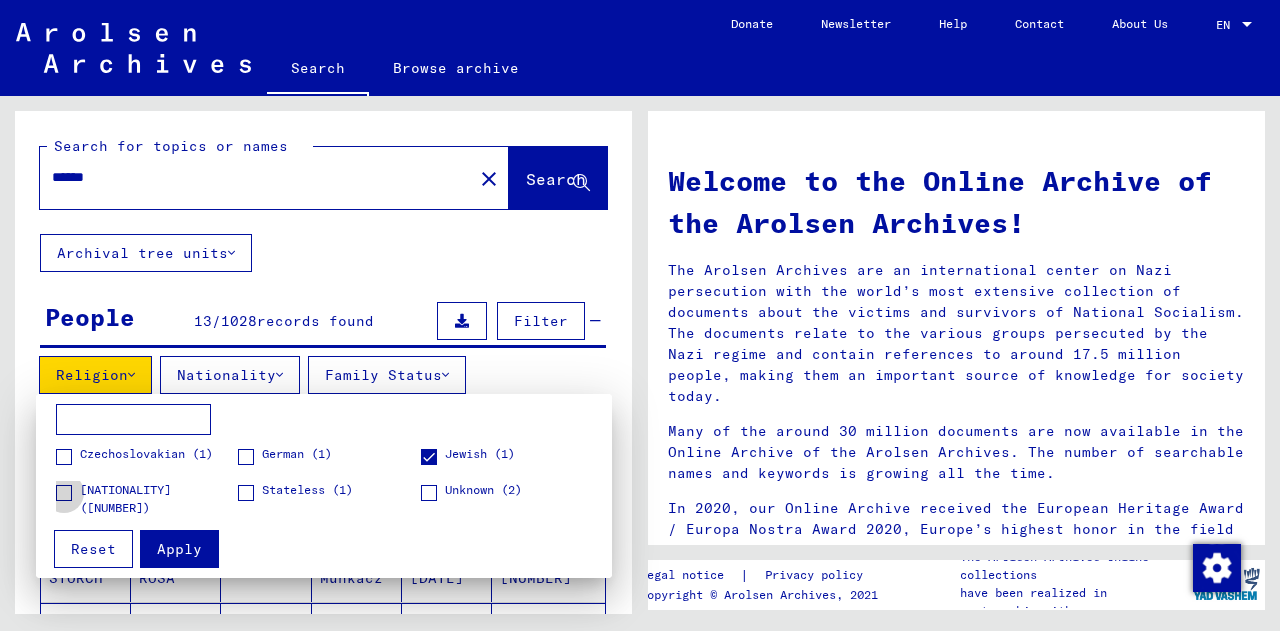 click at bounding box center (64, 493) 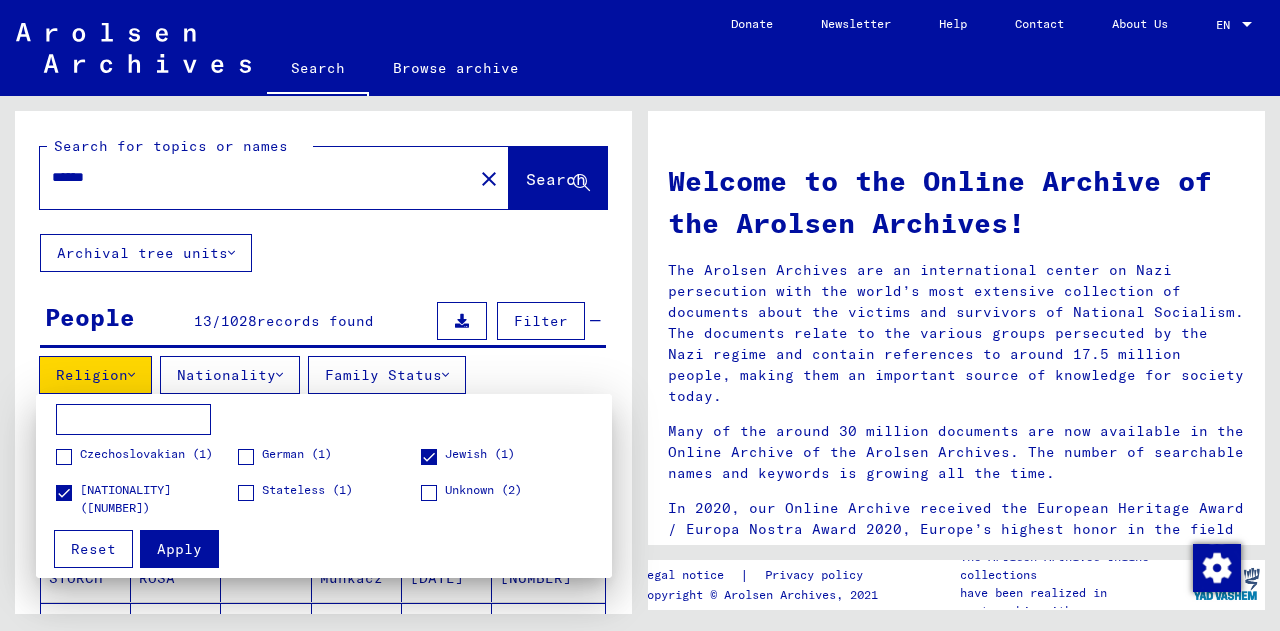 click on "Apply" at bounding box center (179, 549) 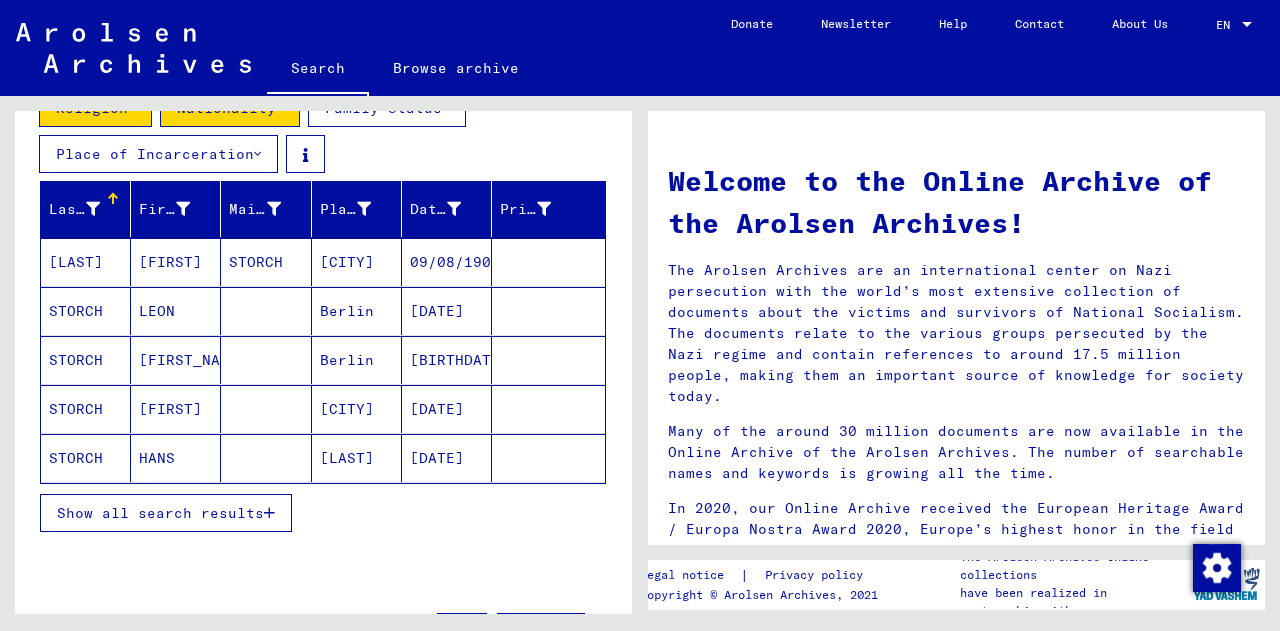scroll, scrollTop: 269, scrollLeft: 0, axis: vertical 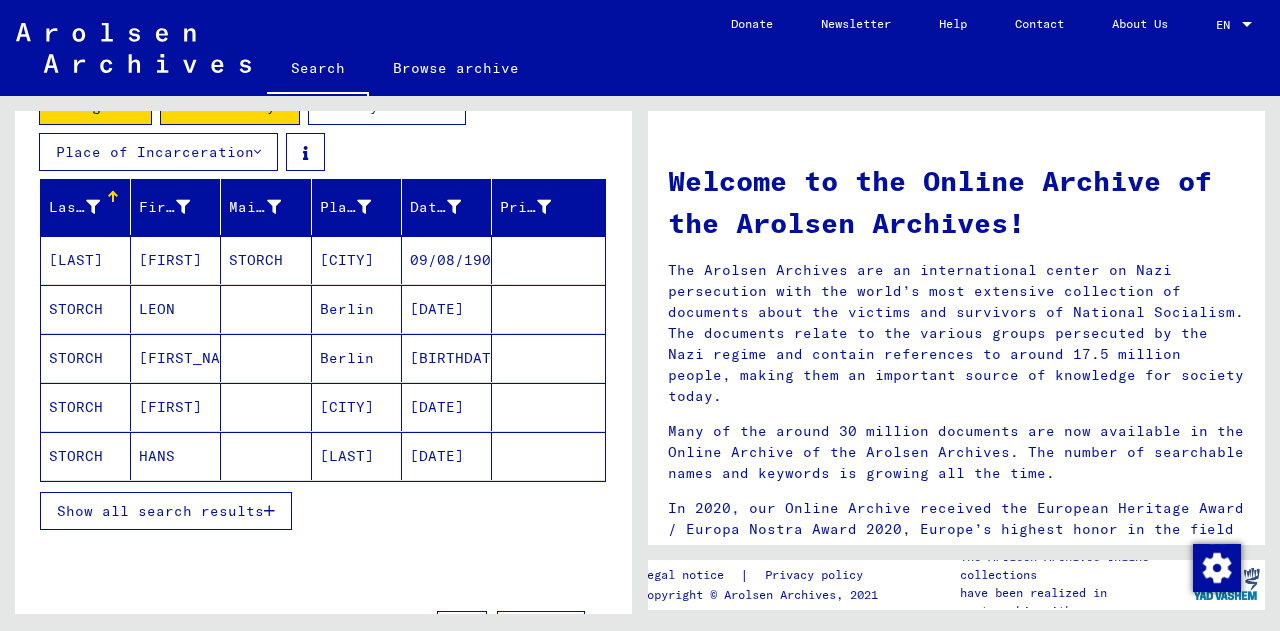 click on "Show all search results" at bounding box center [160, 511] 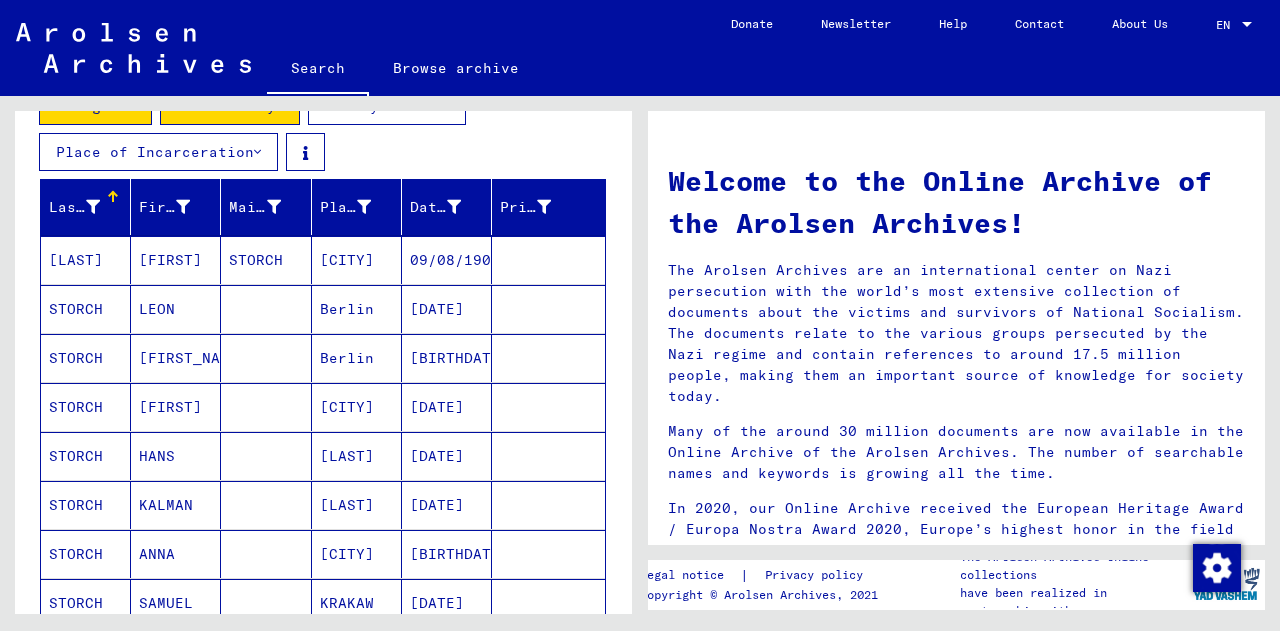 scroll, scrollTop: 722, scrollLeft: 0, axis: vertical 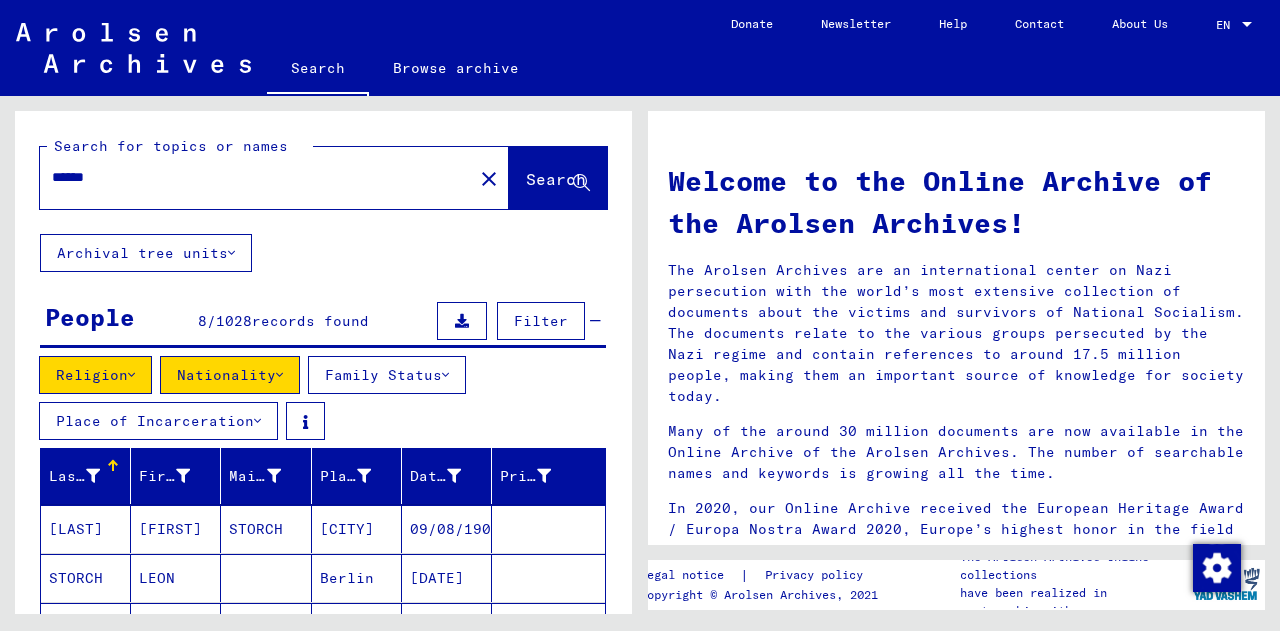click on "******" at bounding box center [250, 177] 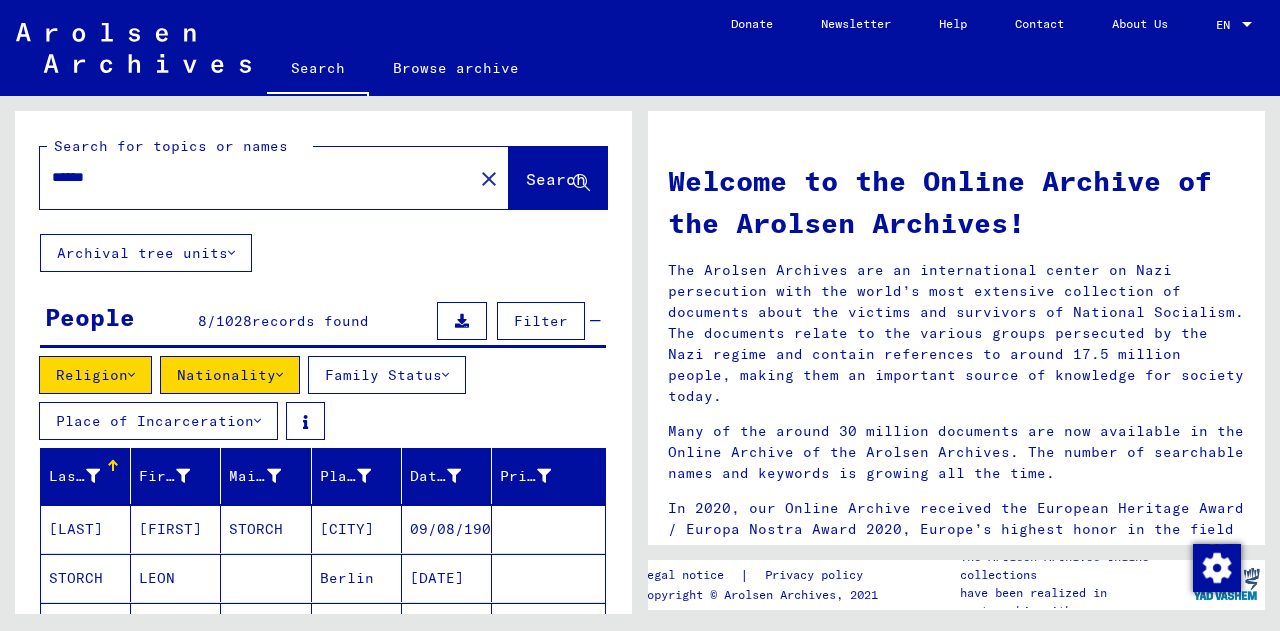 type 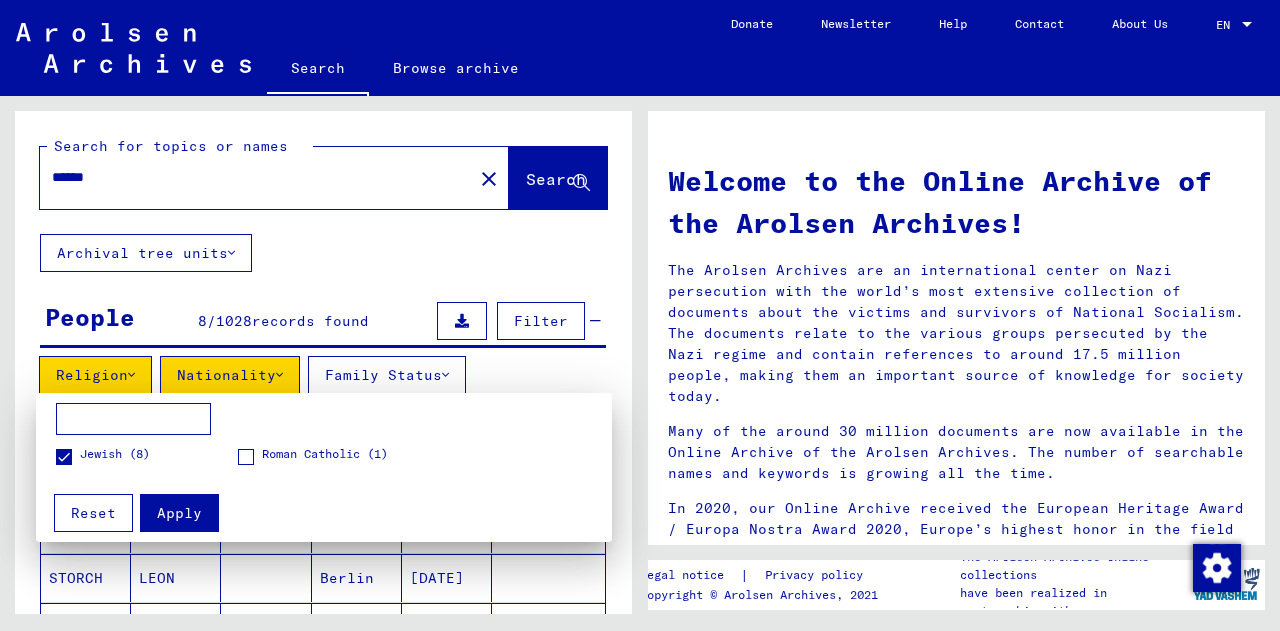 click at bounding box center [640, 315] 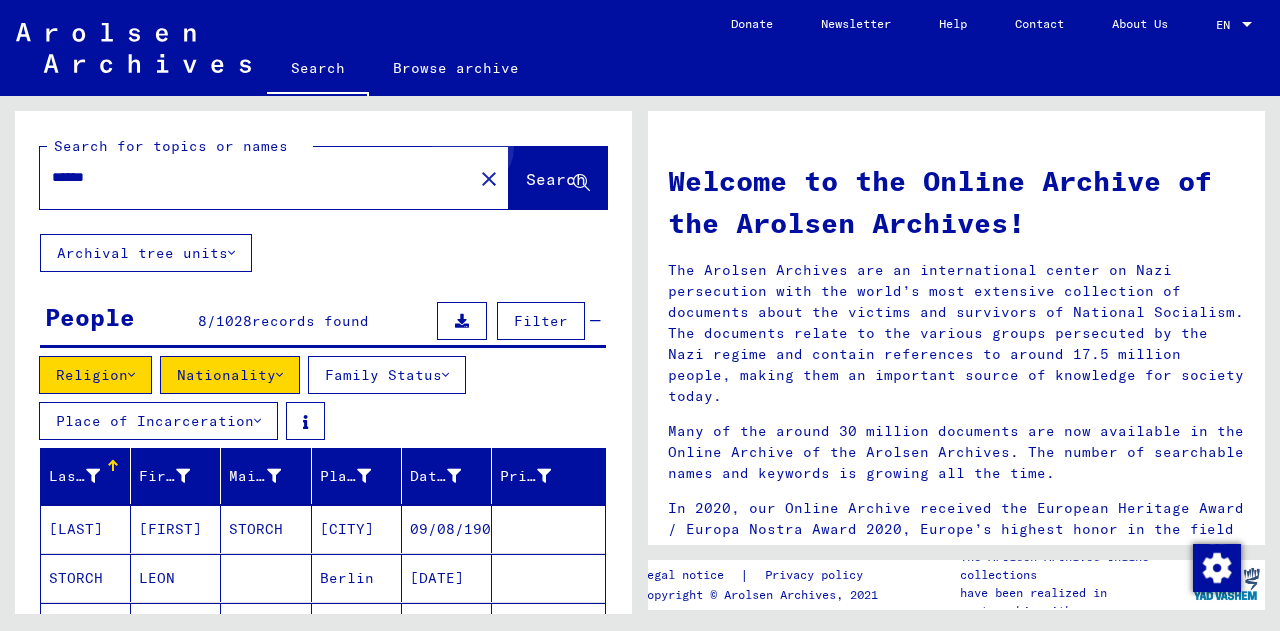 click on "Search" at bounding box center (556, 179) 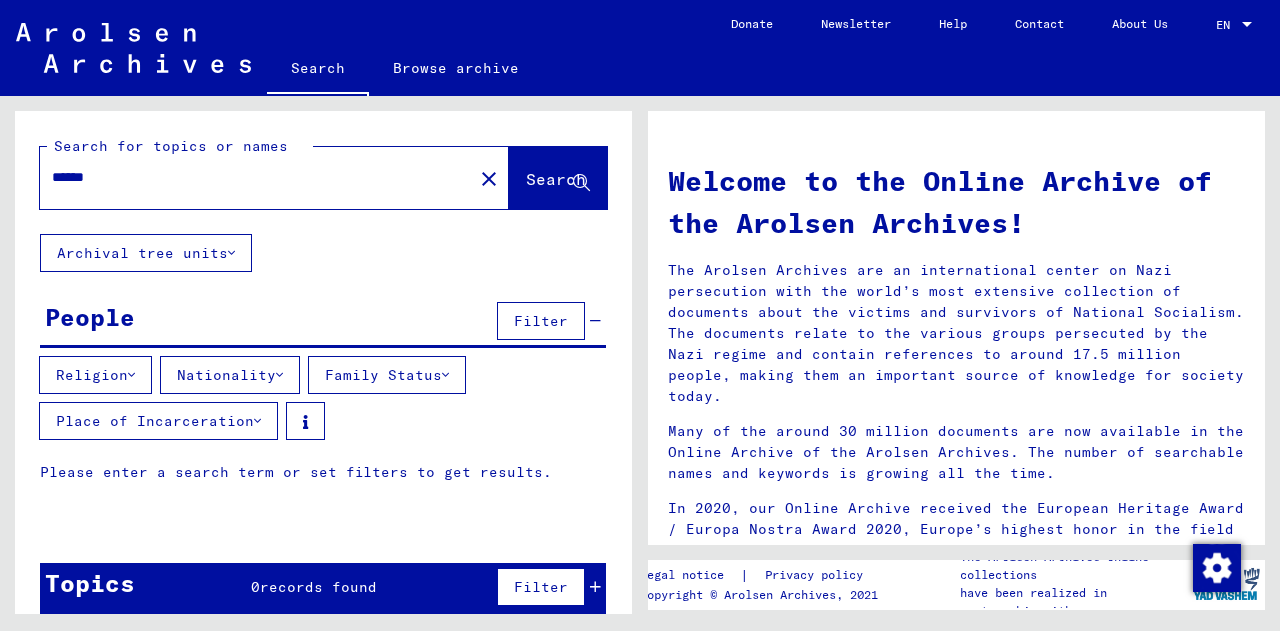 scroll, scrollTop: 0, scrollLeft: 0, axis: both 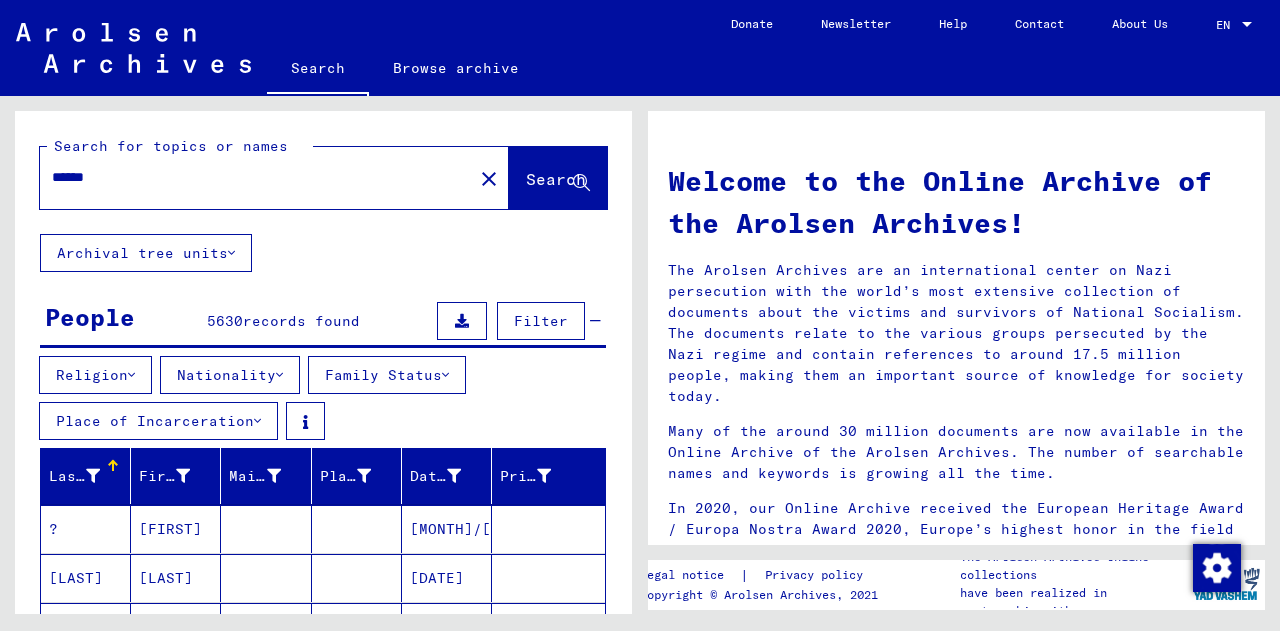 click on "Religion" at bounding box center [95, 375] 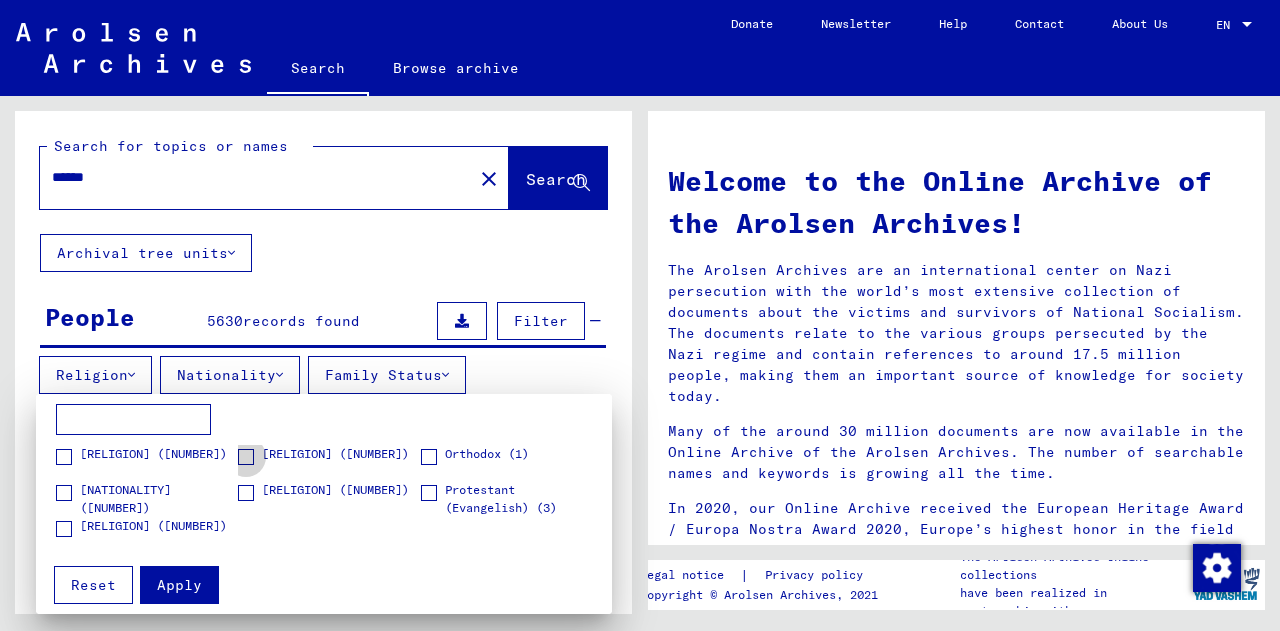 click at bounding box center (246, 457) 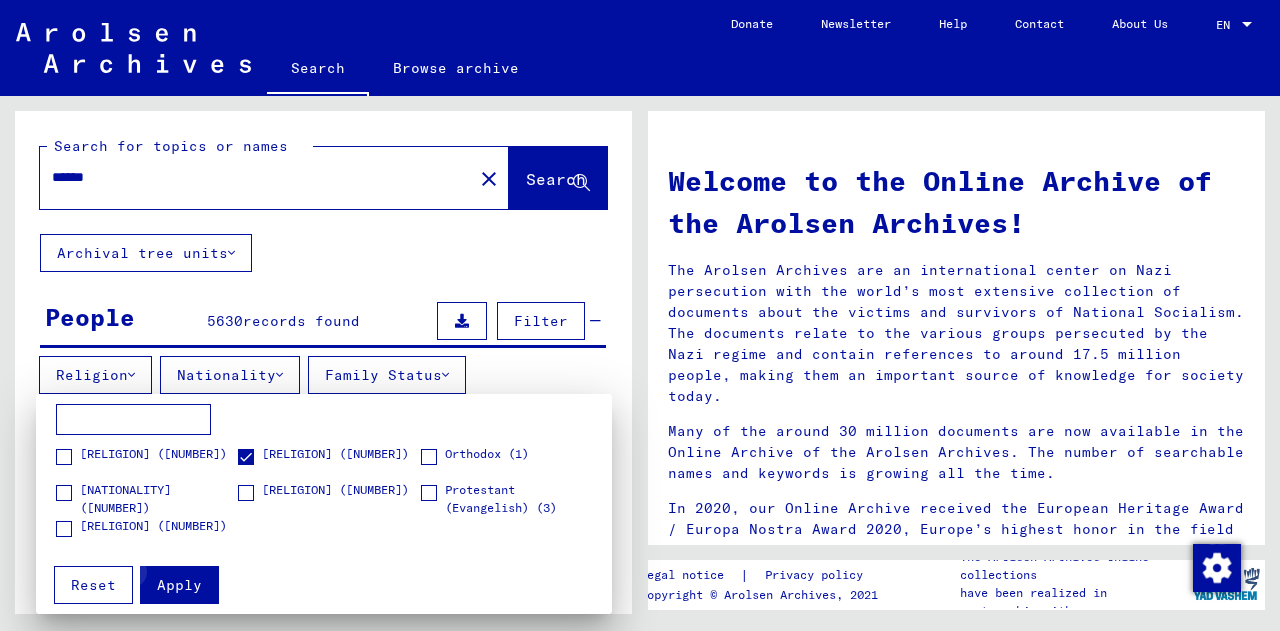click on "Apply" at bounding box center [179, 585] 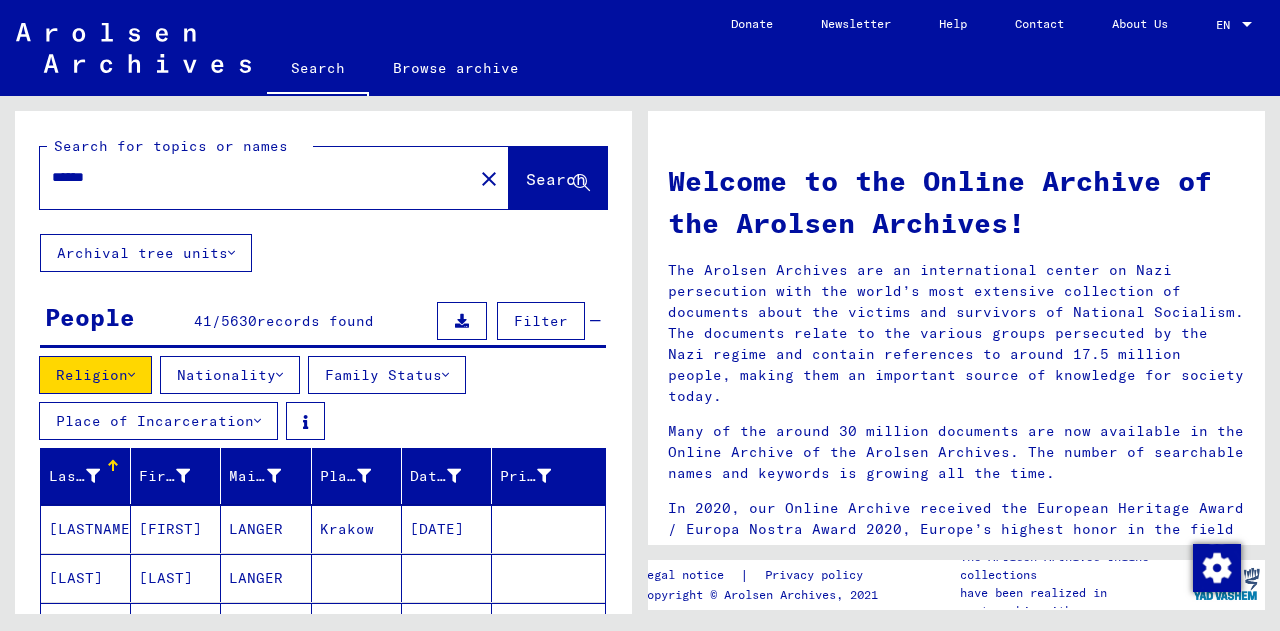 click on "Nationality" at bounding box center [95, 375] 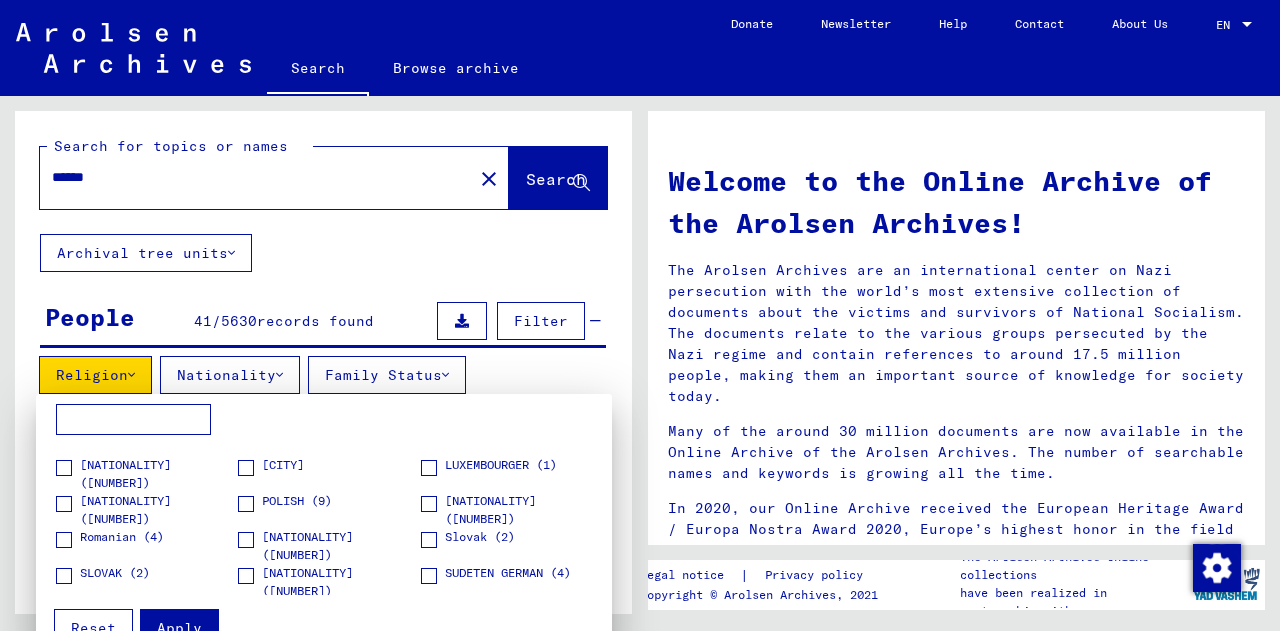 scroll, scrollTop: 200, scrollLeft: 0, axis: vertical 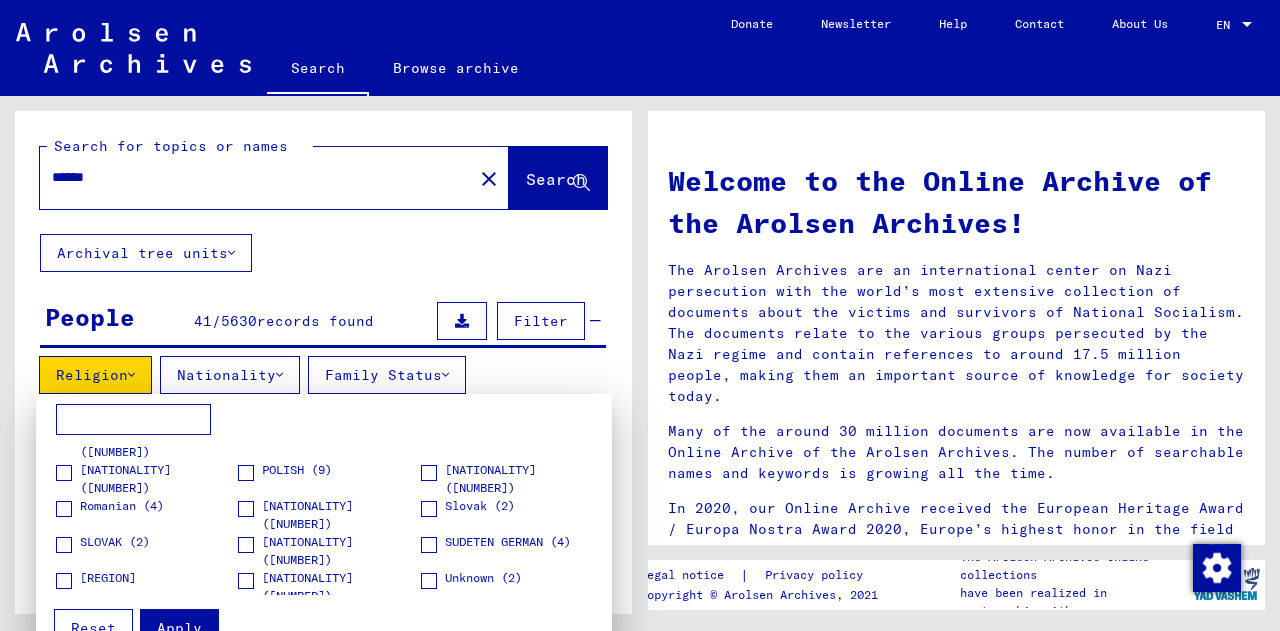 click at bounding box center [246, 473] 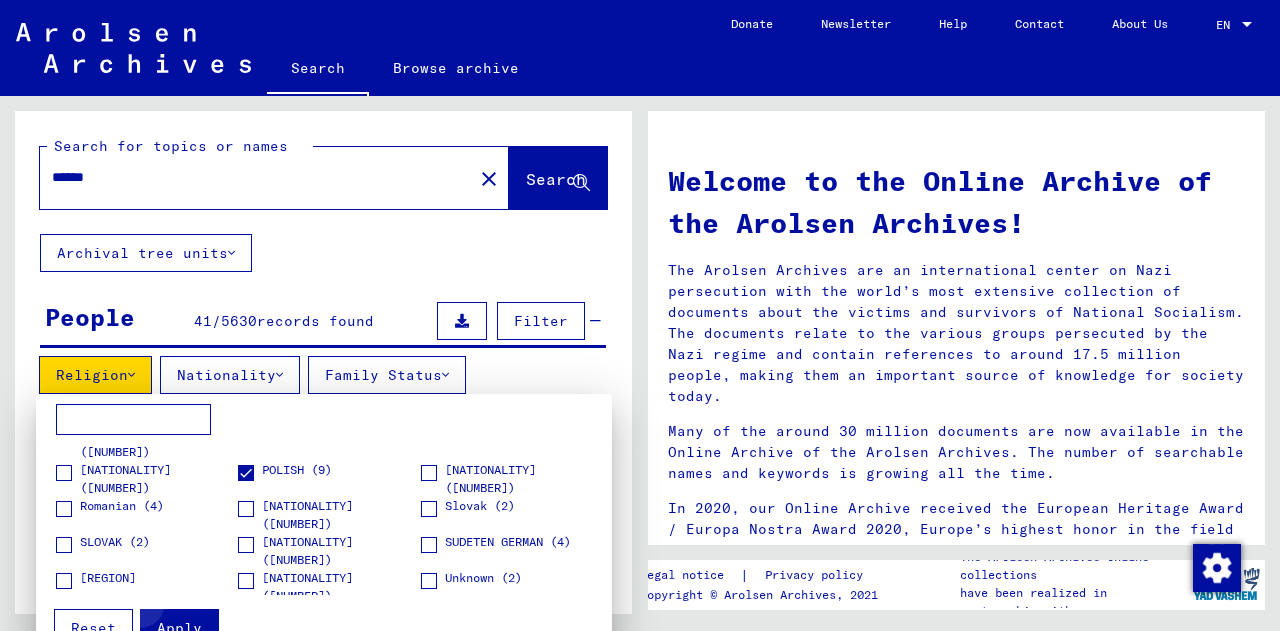 click on "Apply" at bounding box center [179, 628] 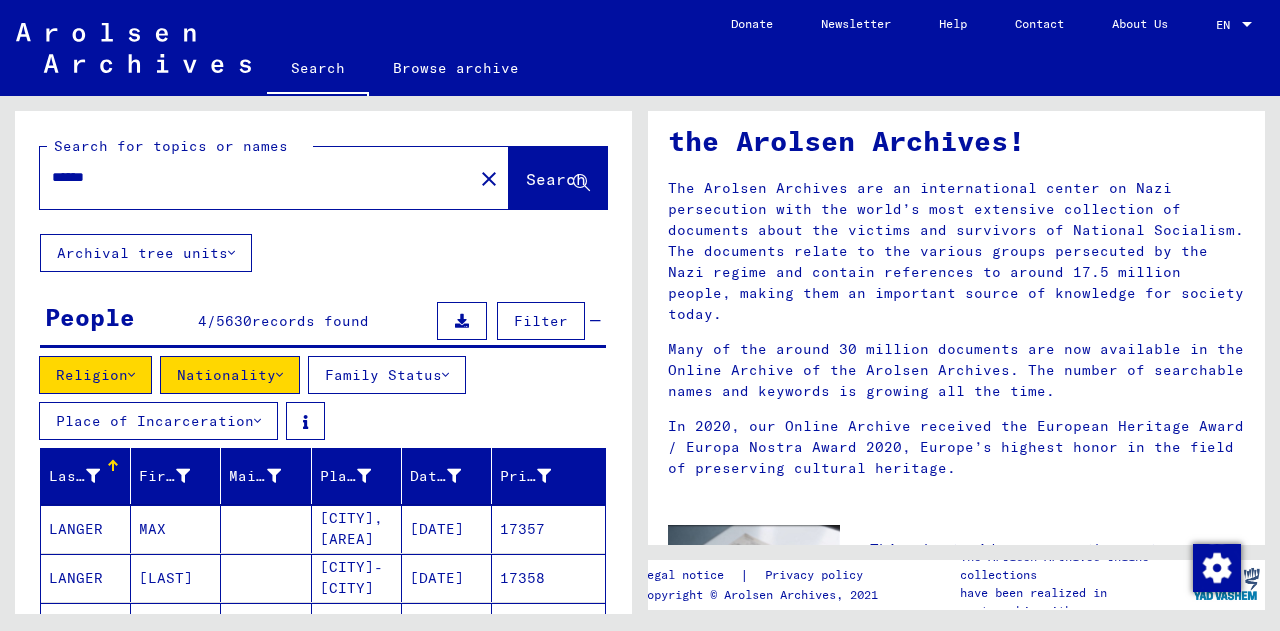 scroll, scrollTop: 120, scrollLeft: 0, axis: vertical 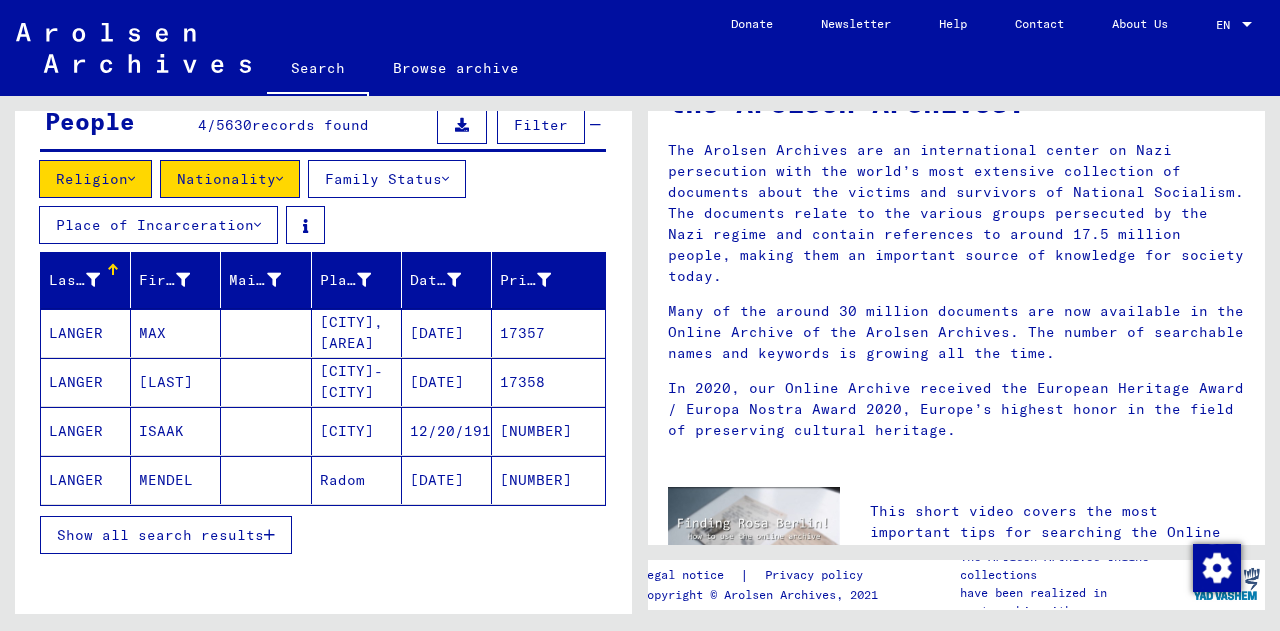 click on "Show all search results" at bounding box center (160, 535) 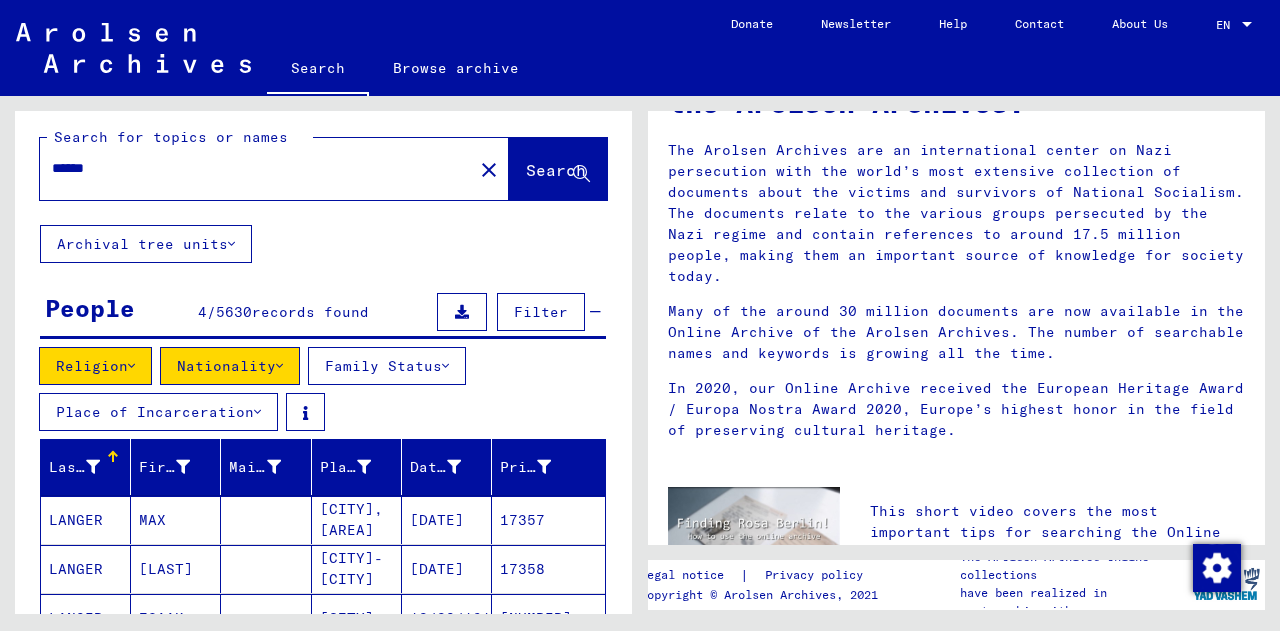 scroll, scrollTop: 0, scrollLeft: 0, axis: both 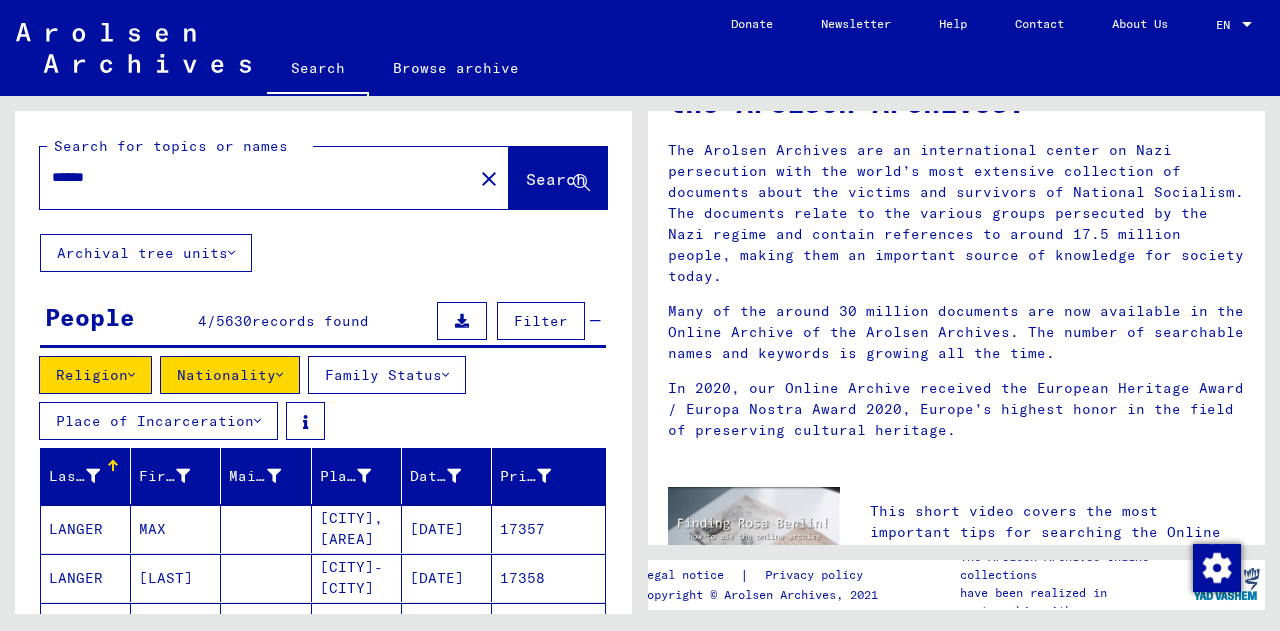 click at bounding box center (231, 253) 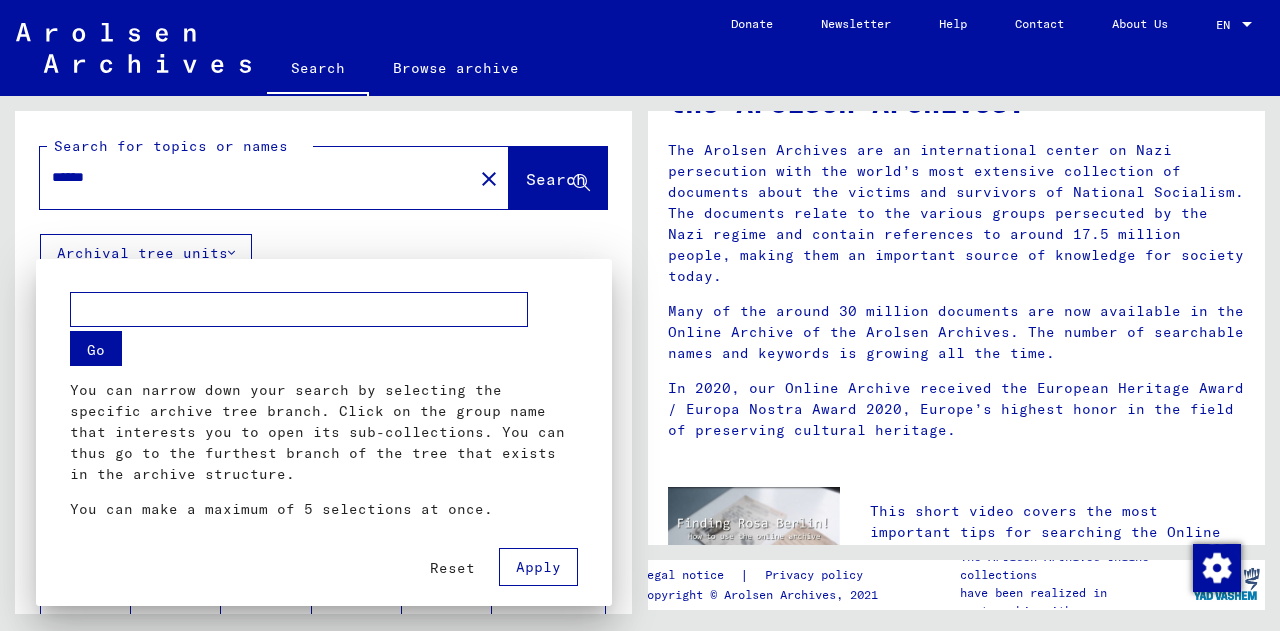 click at bounding box center [640, 315] 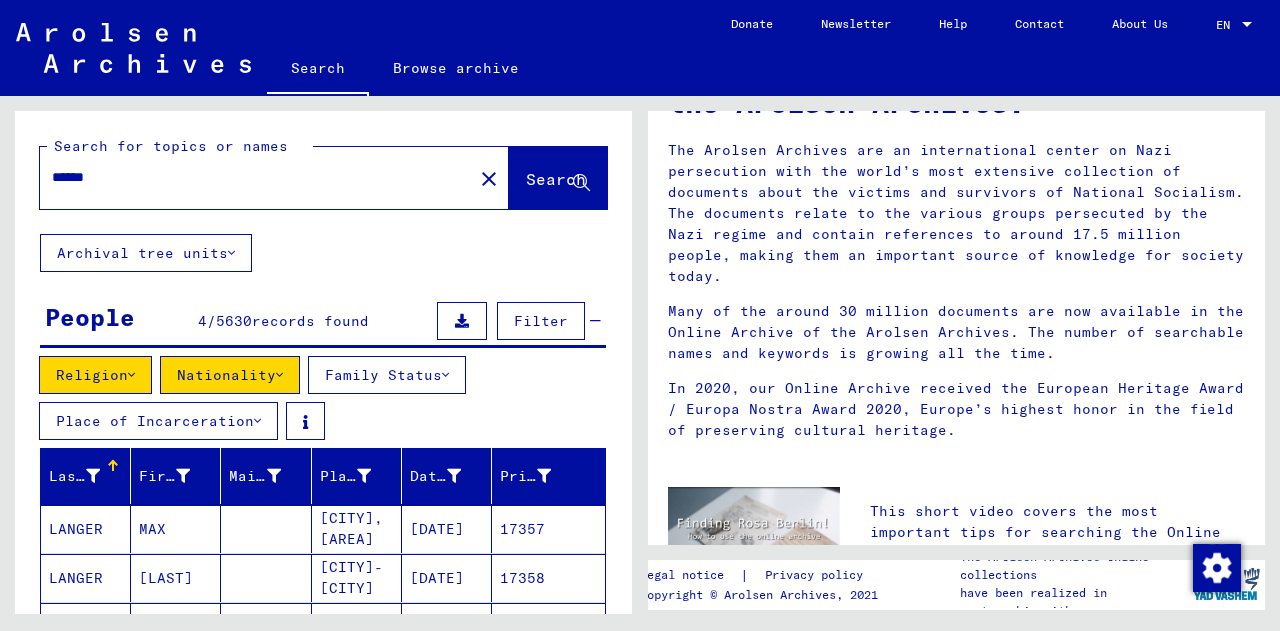 click at bounding box center [231, 253] 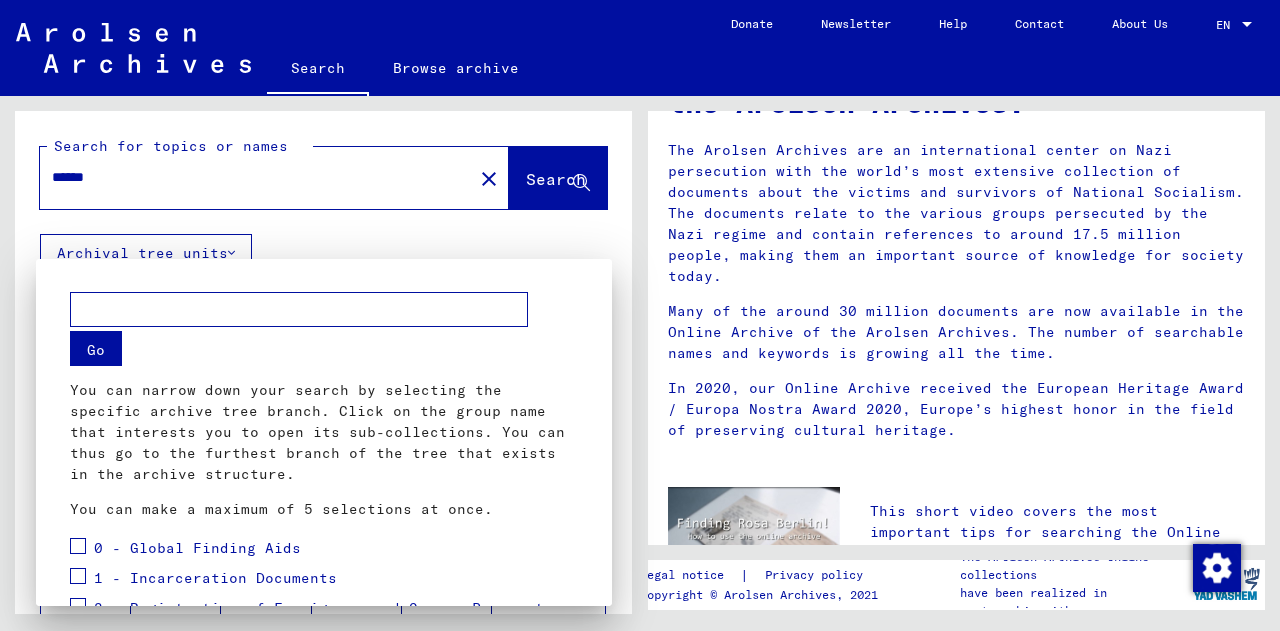click at bounding box center (640, 315) 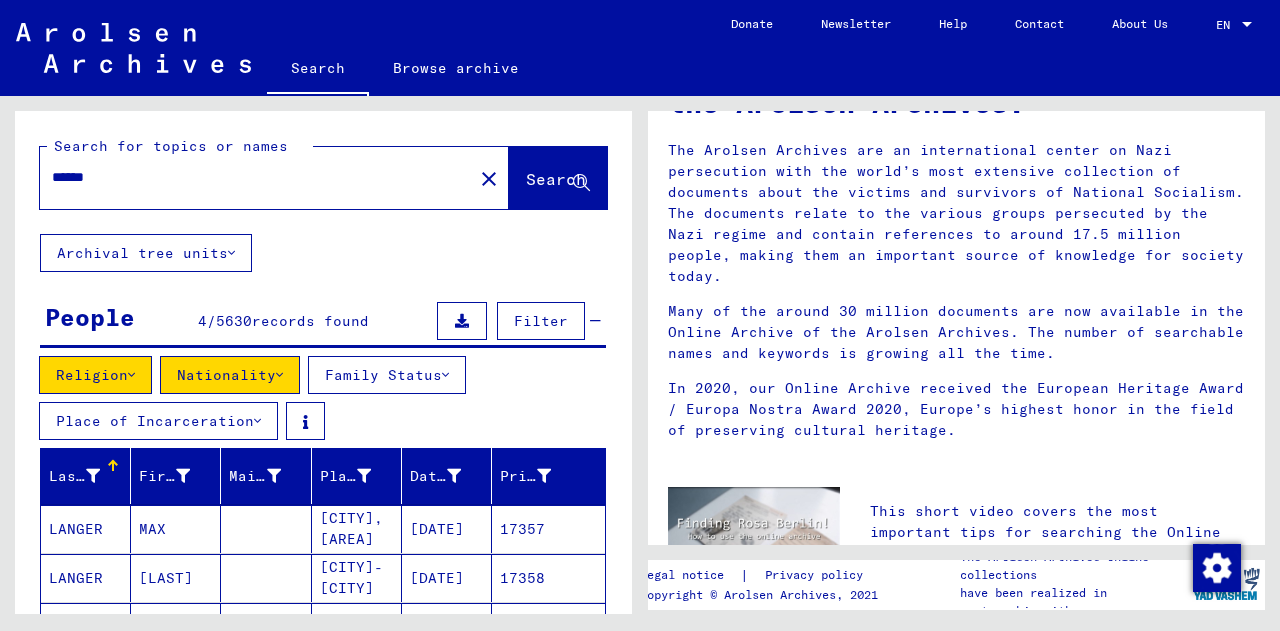 click at bounding box center [231, 253] 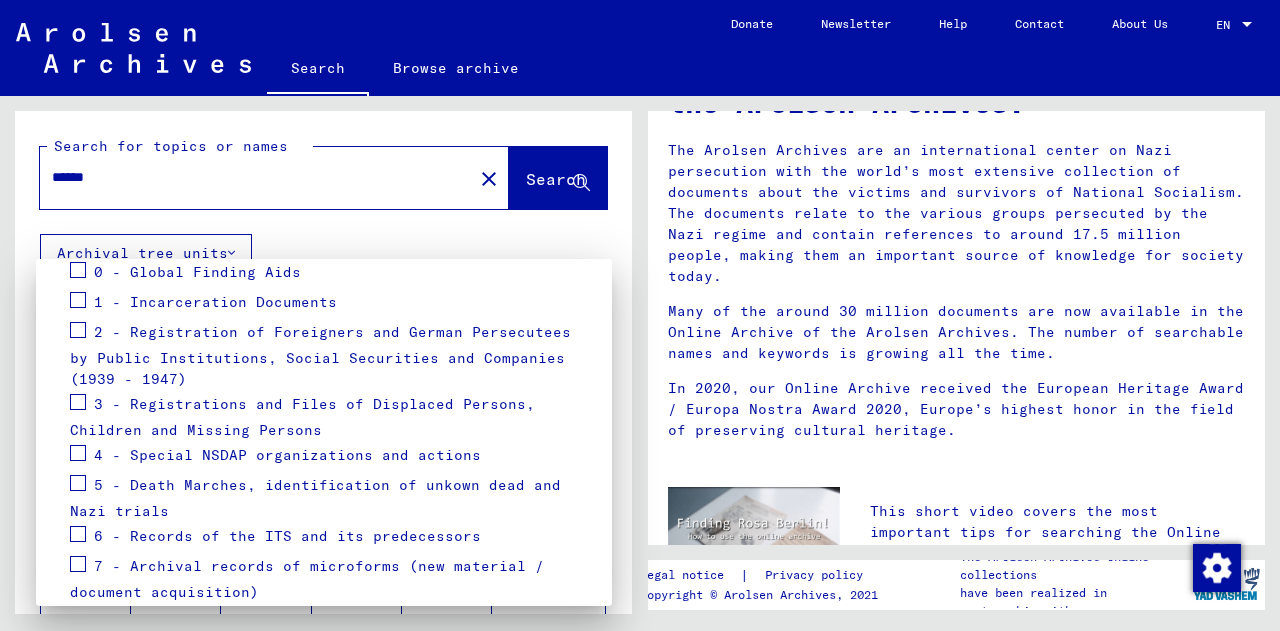 scroll, scrollTop: 270, scrollLeft: 0, axis: vertical 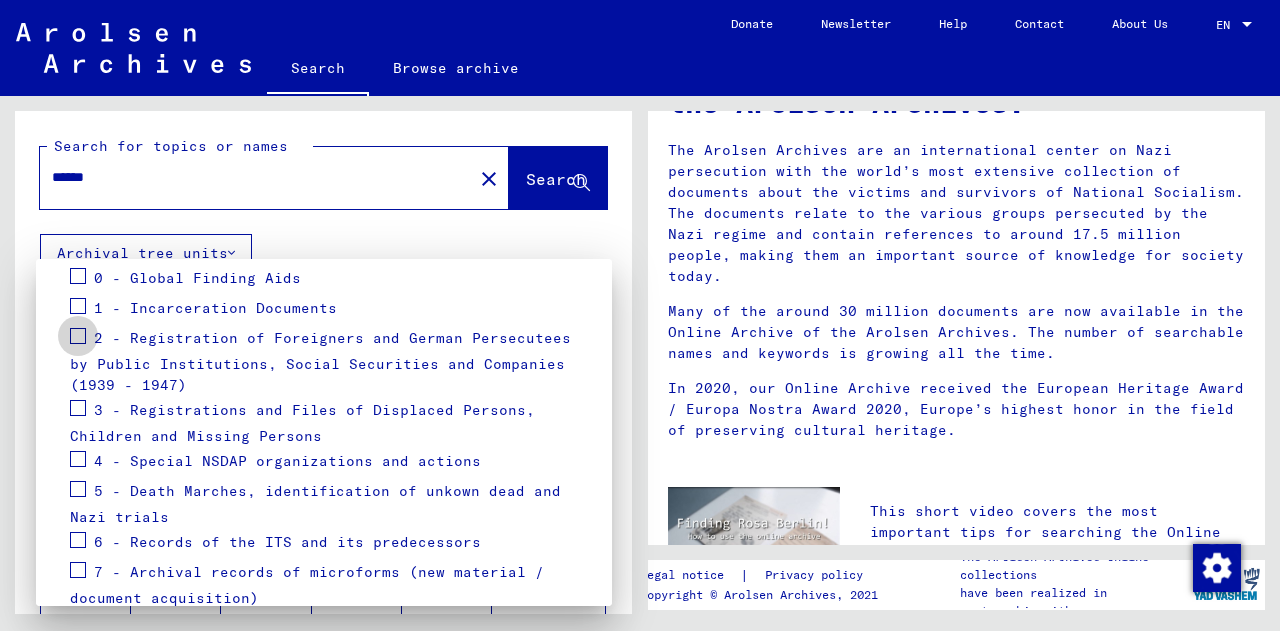 click at bounding box center (78, 336) 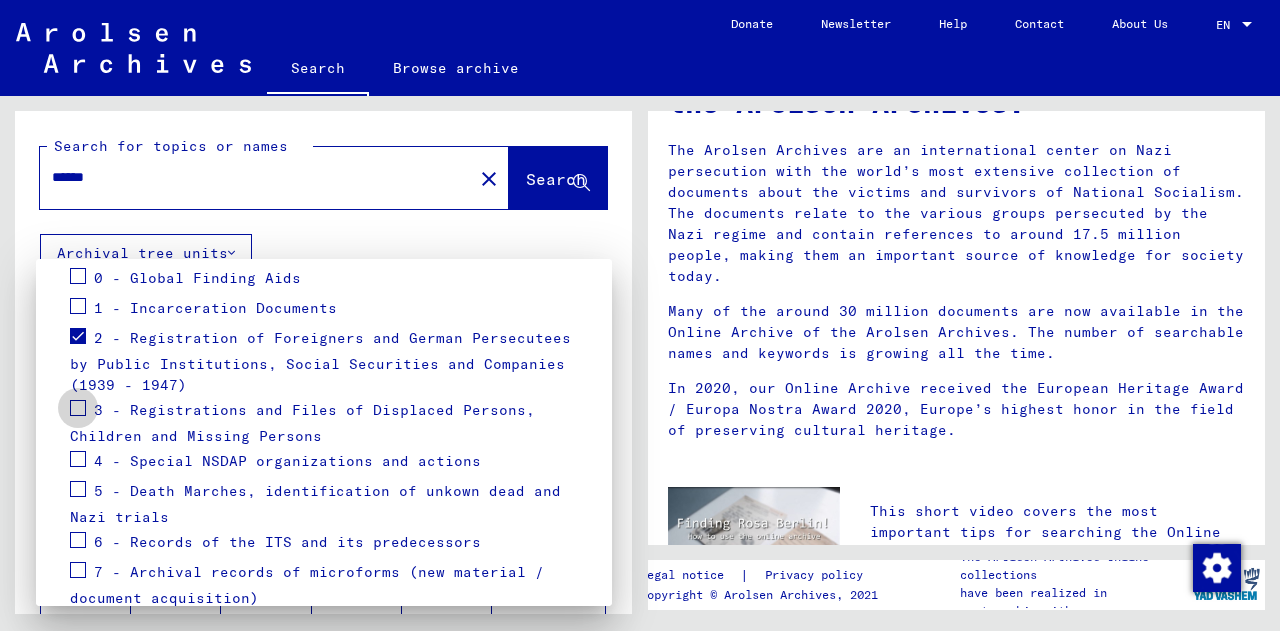 click at bounding box center [78, 408] 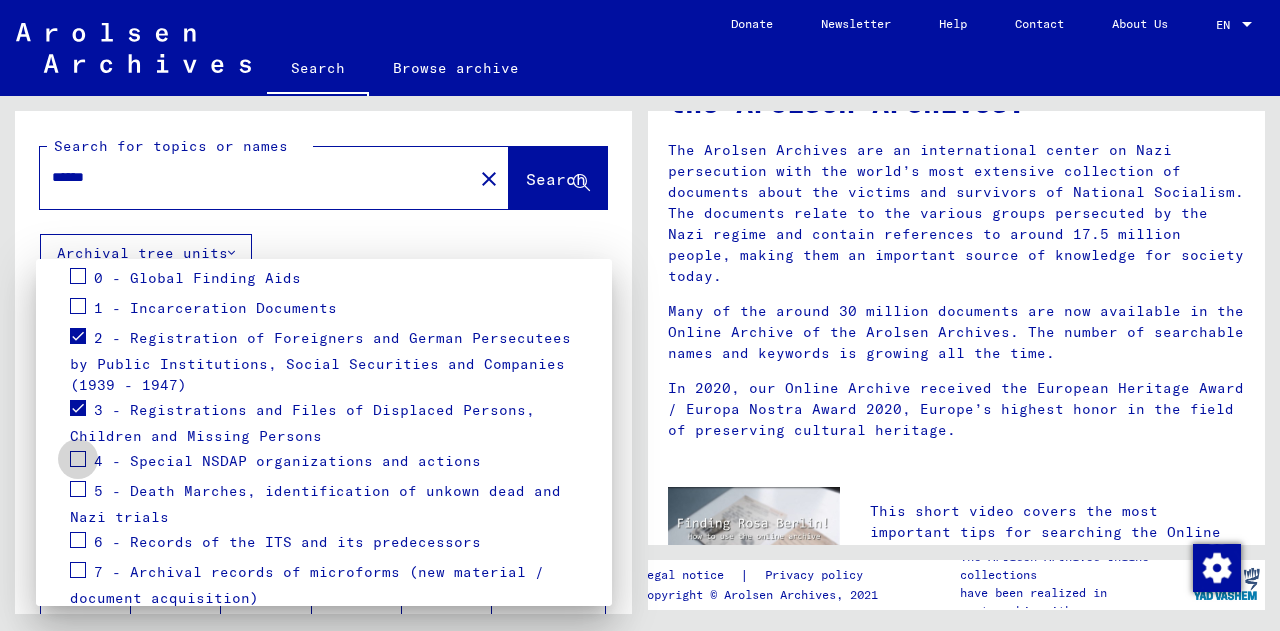 click at bounding box center [78, 459] 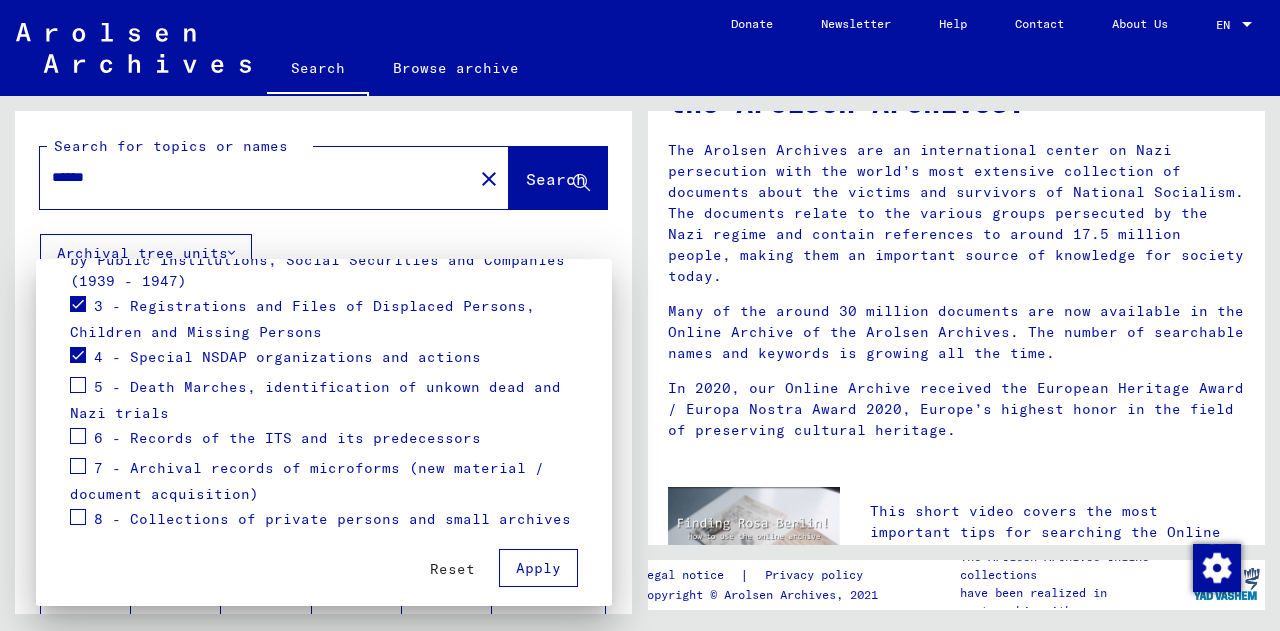 scroll, scrollTop: 388, scrollLeft: 0, axis: vertical 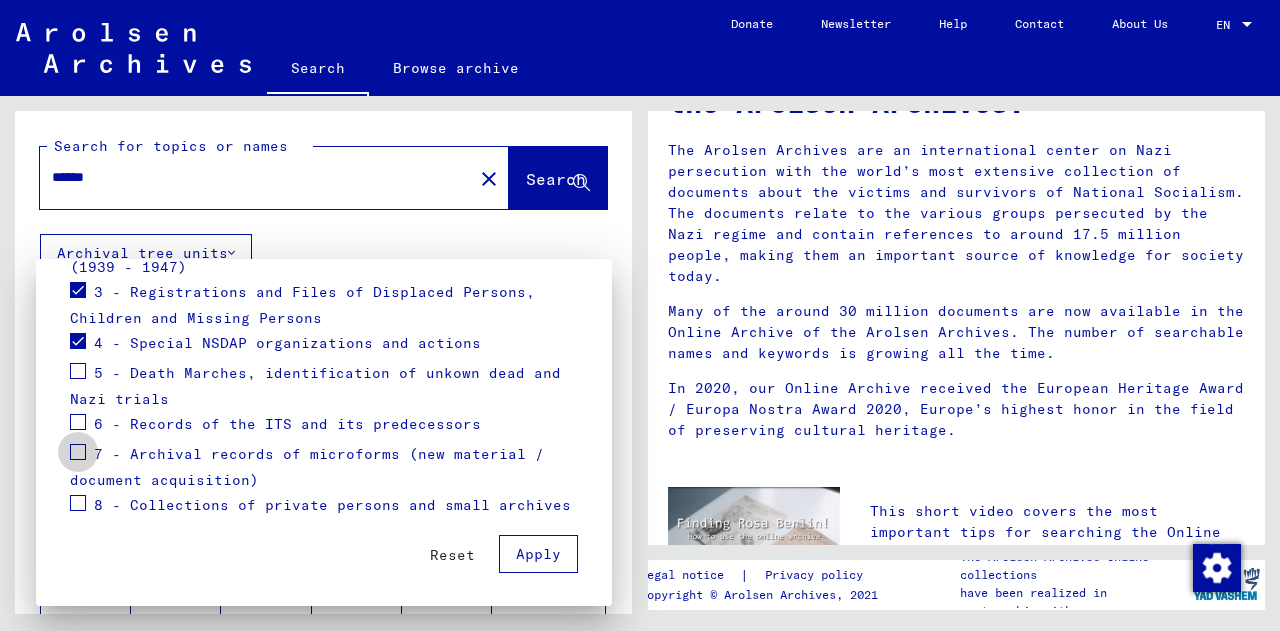 click at bounding box center [78, 452] 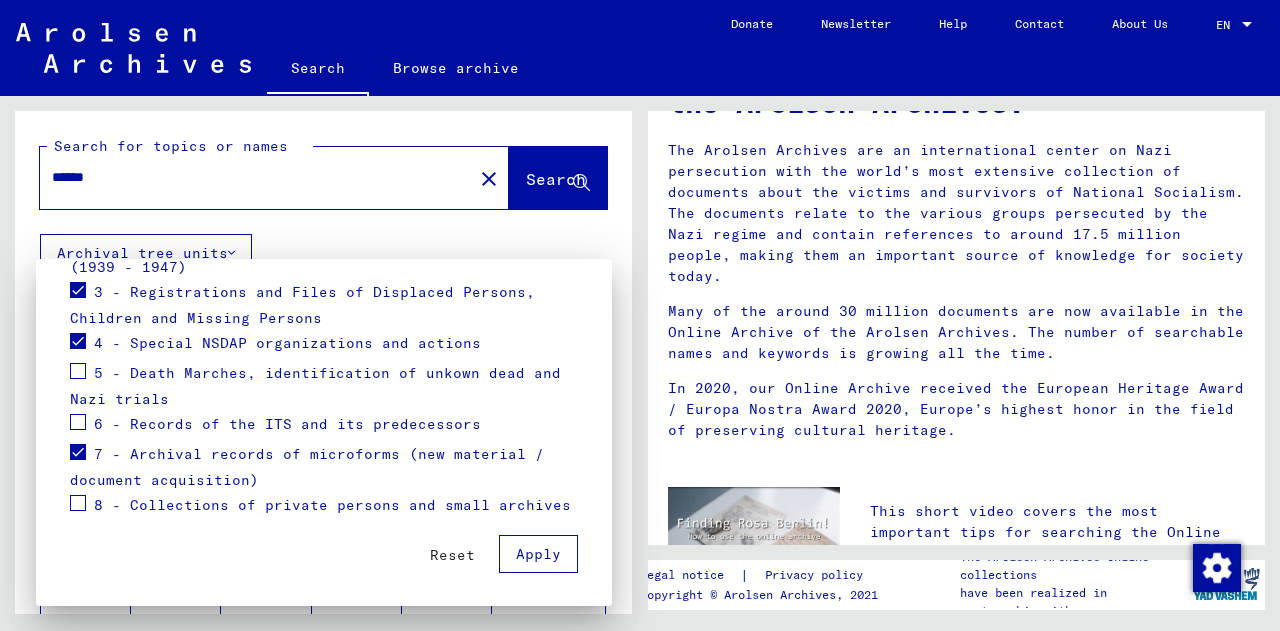 click at bounding box center (78, 503) 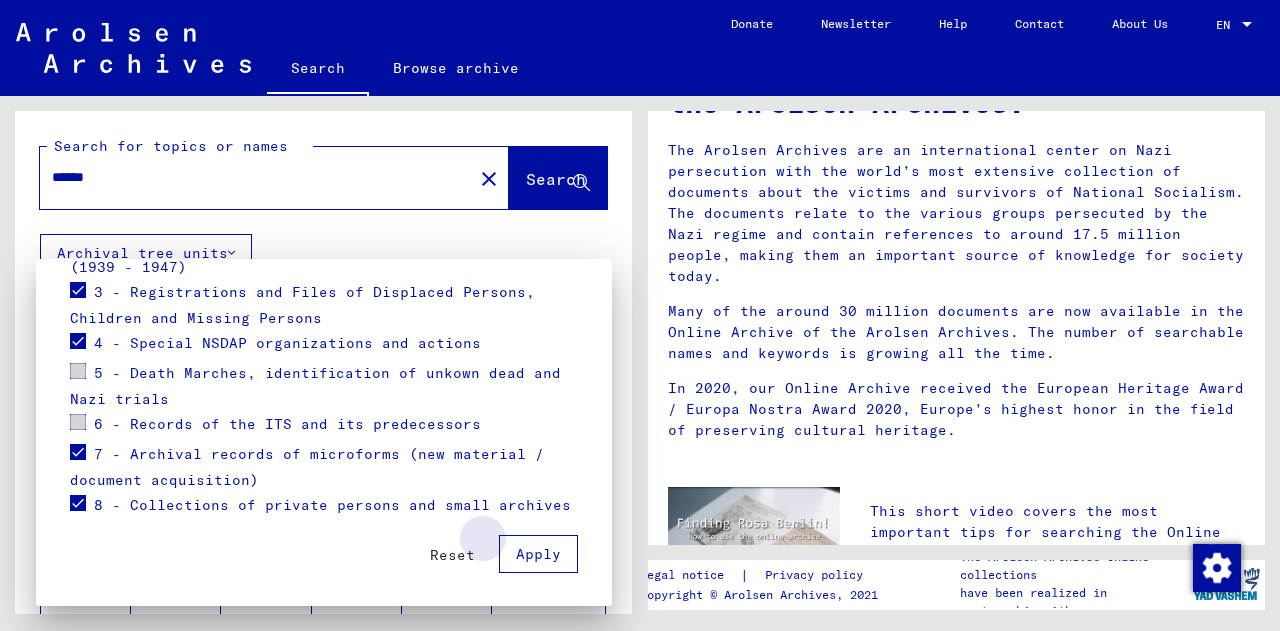 click on "Apply" at bounding box center (538, 554) 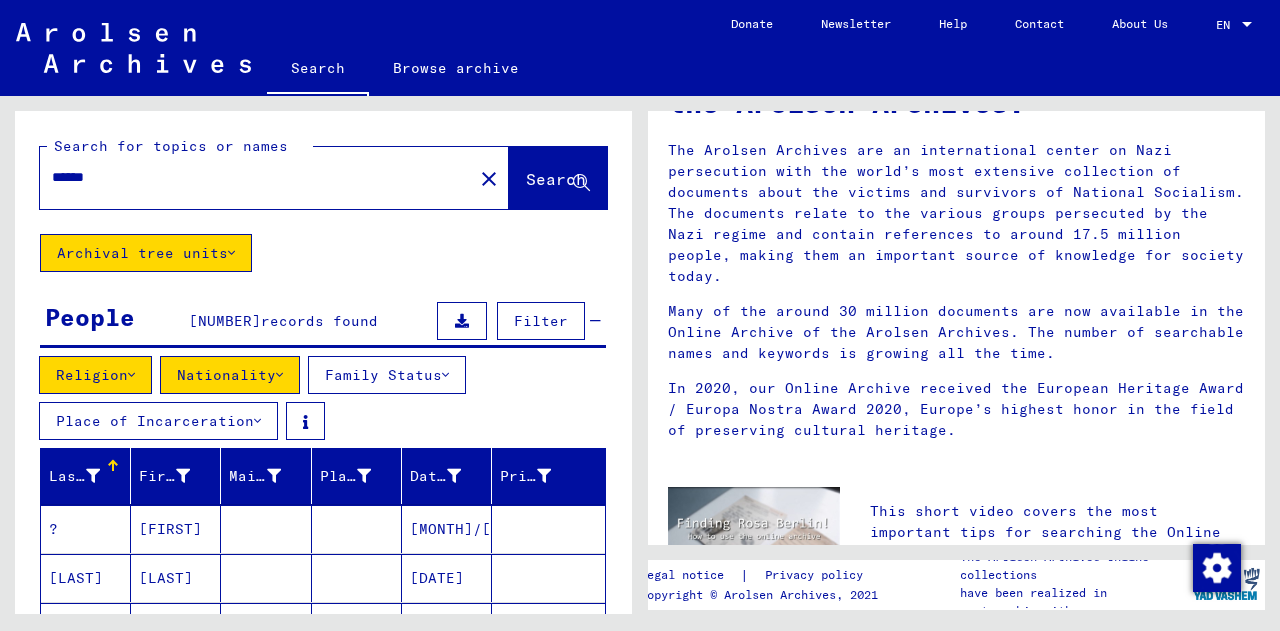 click on "Last Name First Name Maiden Name Place of Birth Date of Birth Prisoner # ? [FIRST_NAME] 04/15/1911 ?ANGE [FIRST_NAME] 11/02/1899 ?ER [FIRST_NAME] 12/31/1924 [LAST_NAME] [FIRST_NAME] 07/30/1932 [LAST_NAME] [FIRST_NAME] 04/26/1909 1 – 25 of 3934 * of 1 Show less Signature Last Name First Name Maiden Name Place of Birth Date of Birth Prisoner # Father (adoptive father) Mother (adoptive mother) Religion Nationality Occupaton Place of incarceration Date of decease Last residence Last residence (Country) Last residence (District) Last residence (Province) Last residence (Town) Last residence (Part of town) Last residence (Street) Last residence (House number) 3.1.1.1 - Names in "phonetical" order from L ? [FIRST_NAME] 04/15/1911 3.1.1.1 - Names in "phonetical" order from L ?ANGE [FIRST_NAME] 11/02/1899 3.1.1.1 - Names in "phonetical" order from L ?ER [FIRST_NAME] 12/31/1924 3.1.1.1 - Names in "phonetical" order from L [LAST_NAME] [FIRST_NAME] 07/30/1932 [LAST_NAME] [FIRST_NAME]" at bounding box center (323, 664) 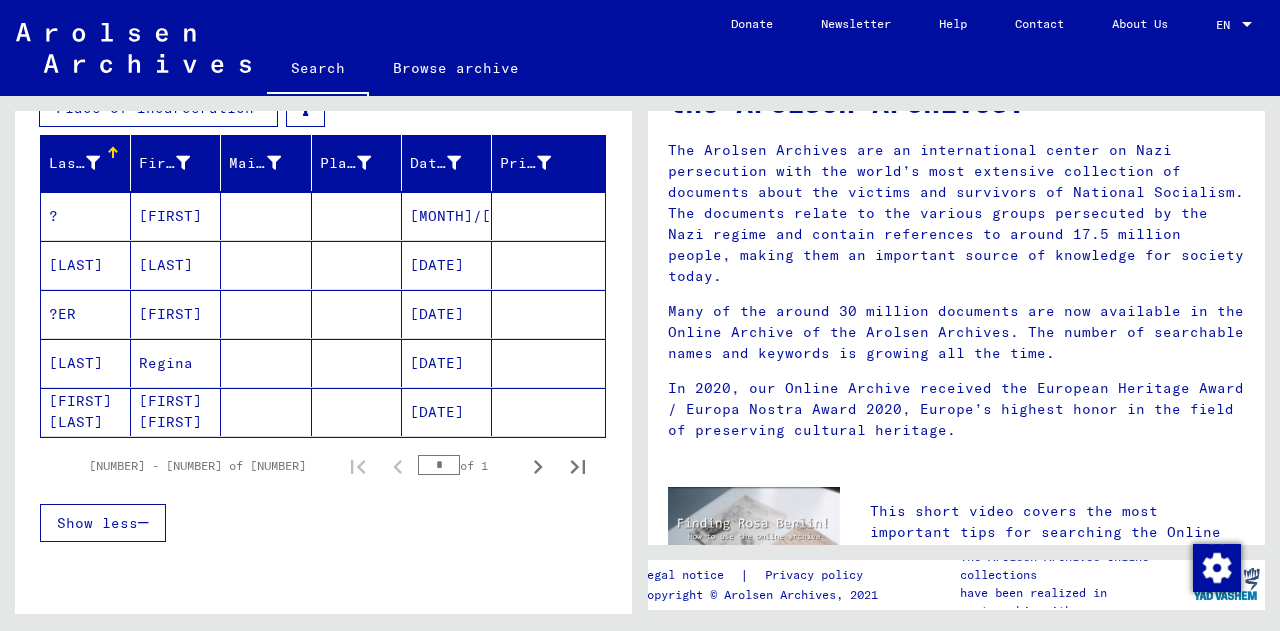 scroll, scrollTop: 313, scrollLeft: 0, axis: vertical 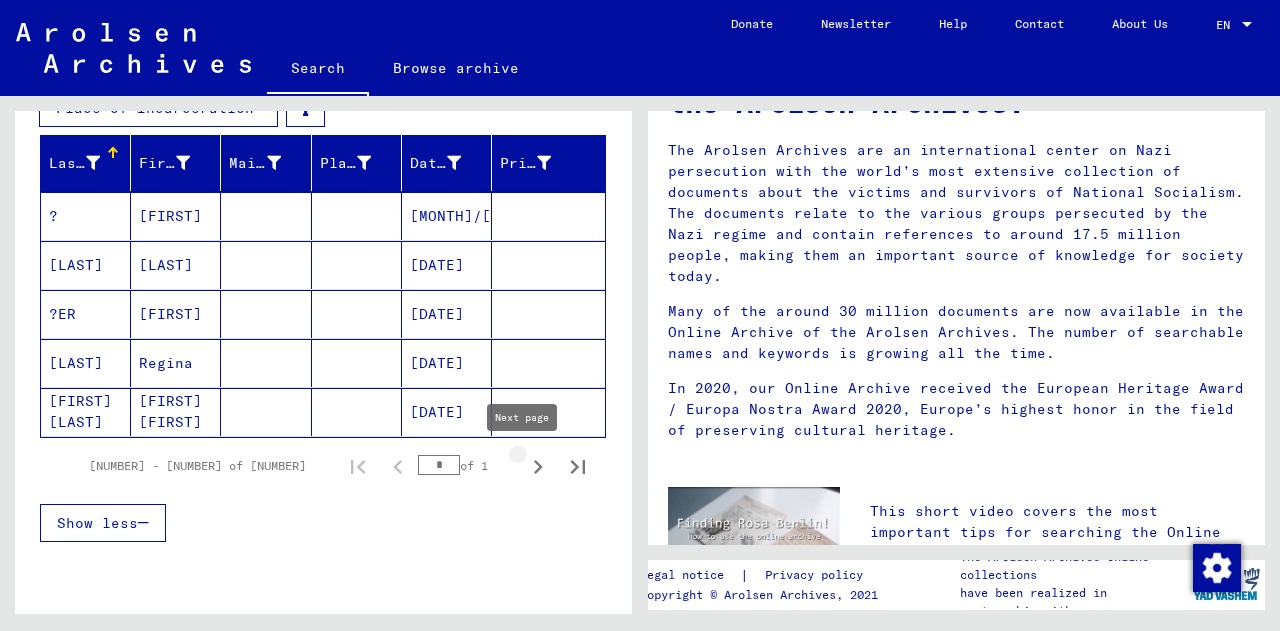 click at bounding box center (538, 467) 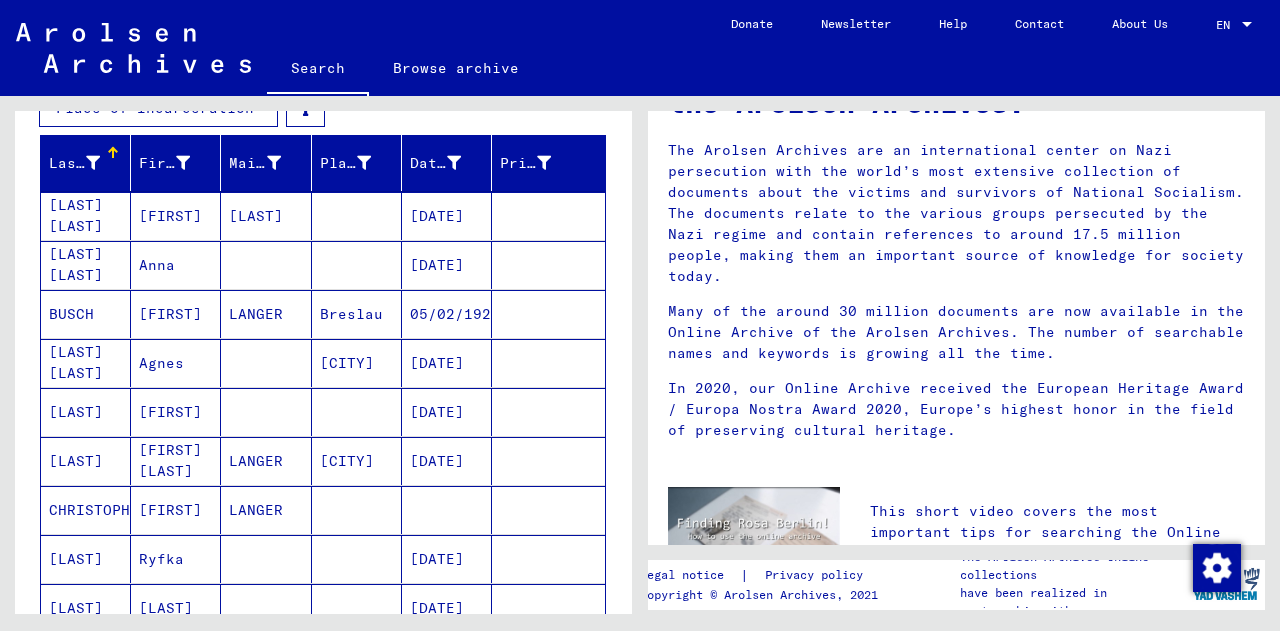 scroll, scrollTop: 0, scrollLeft: 0, axis: both 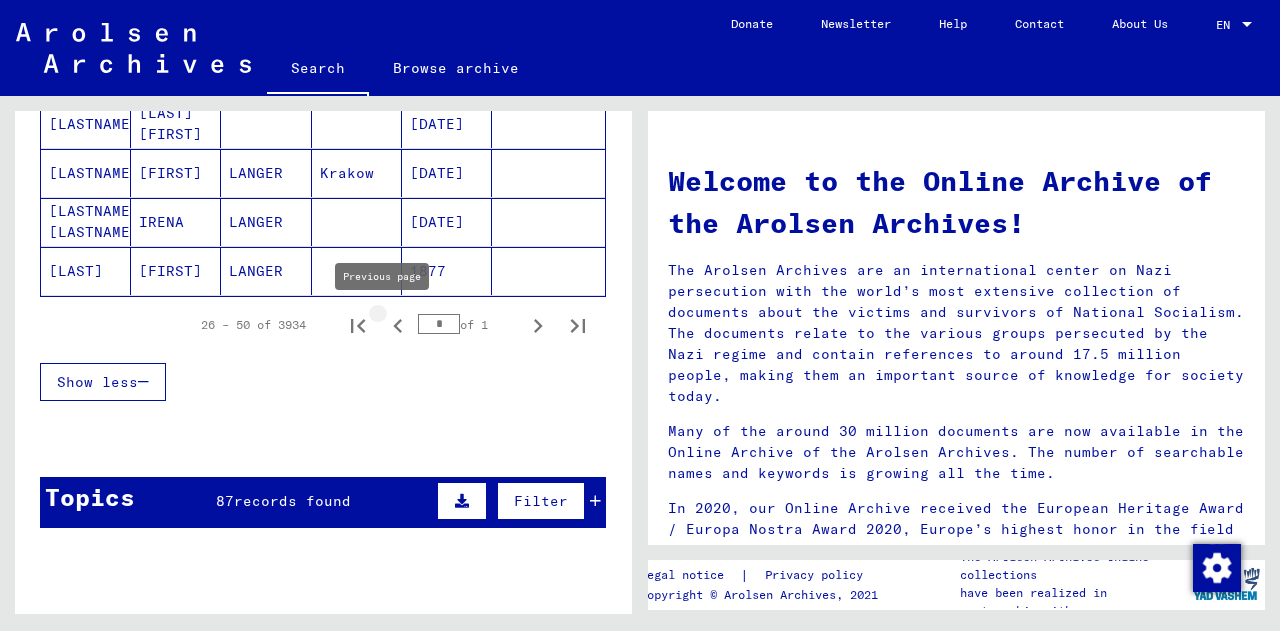 click at bounding box center (398, 326) 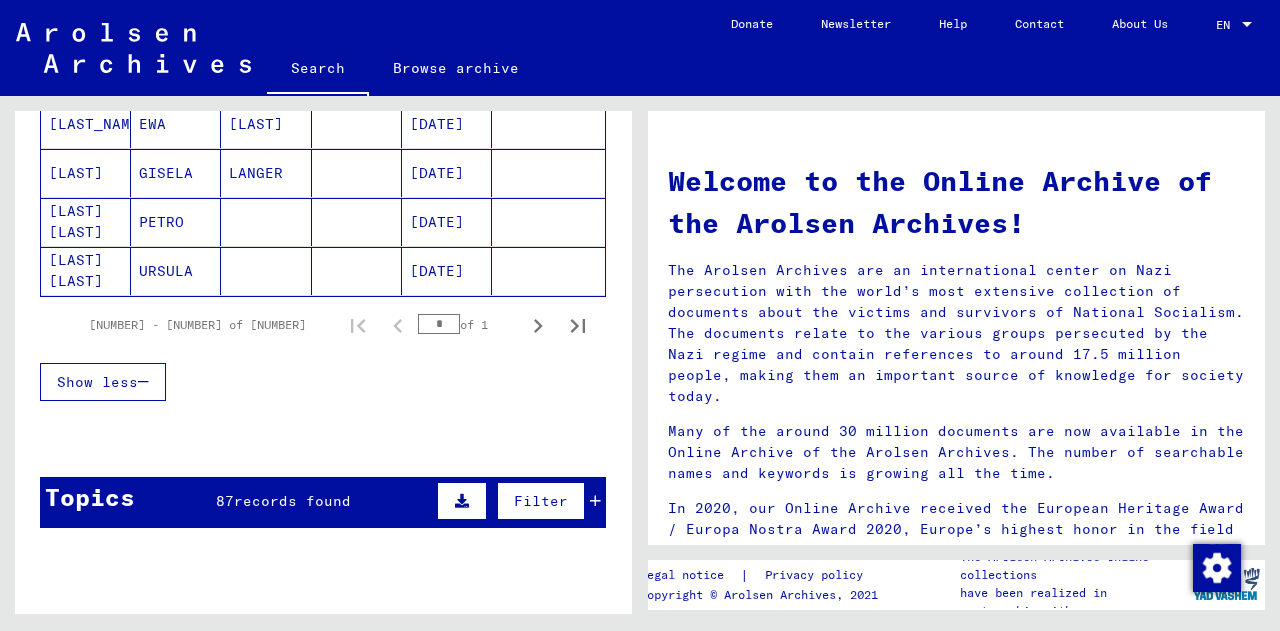 click on "Welcome to the Online Archive of the Arolsen Archives!
The Arolsen Archives are an international center on Nazi persecution with the world’s most extensive collection of documents about the victims and survivors of National Socialism. The documents relate to the various groups persecuted by the Nazi regime and contain references to around 17.5 million people, making them an important source of knowledge for society today.
Many of the around 30 million documents are now available in the Online Archive of the Arolsen Archives. The number of searchable names and keywords is growing all the time.
In 2020, our Online Archive received the European Heritage Award / Europa Nostra Award 2020, Europe’s highest honor in the field of preserving cultural heritage." at bounding box center (320, 355) 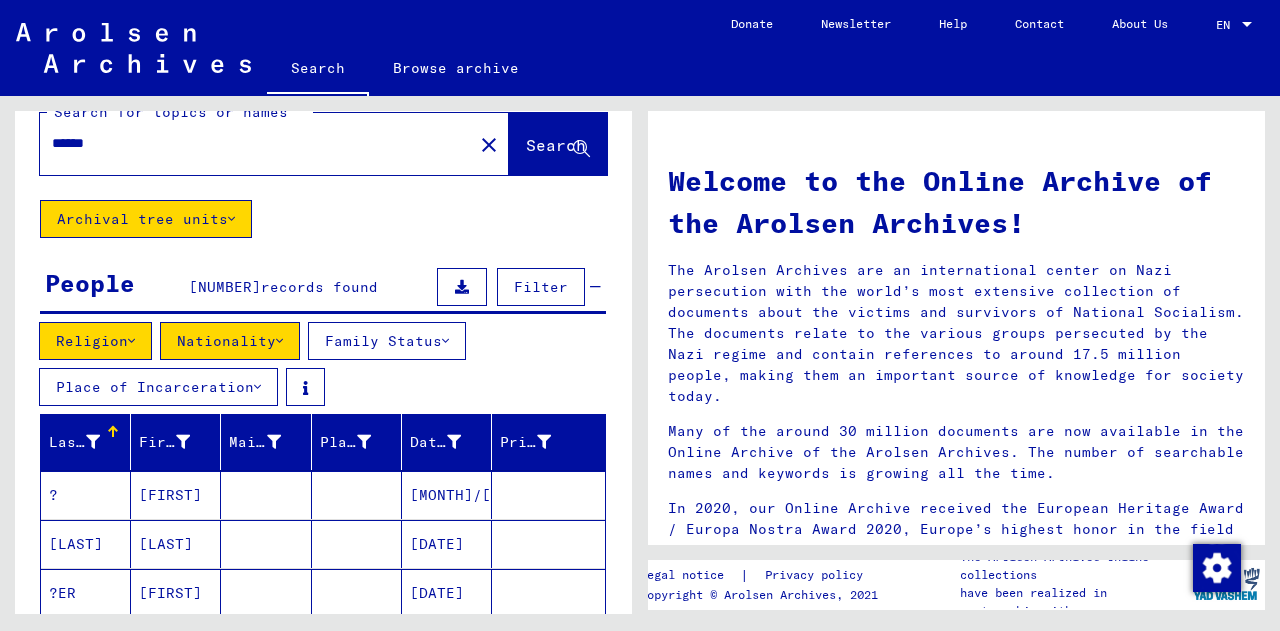 scroll, scrollTop: 0, scrollLeft: 0, axis: both 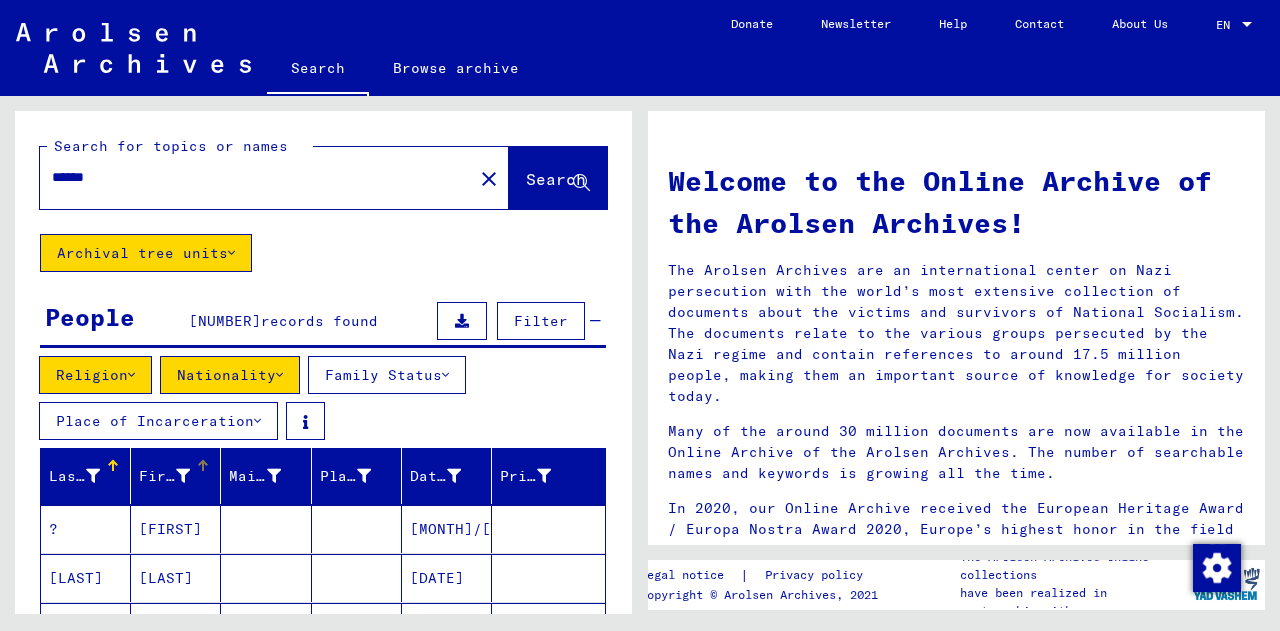 click on "First Name" at bounding box center [179, 476] 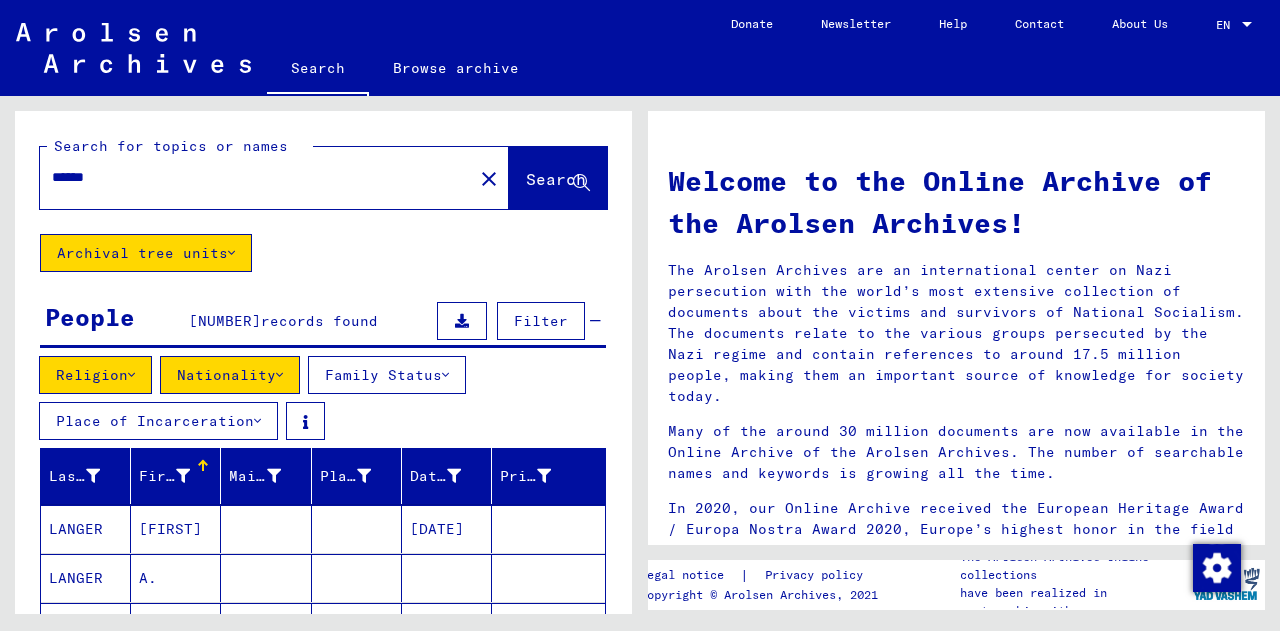 scroll, scrollTop: 453, scrollLeft: 0, axis: vertical 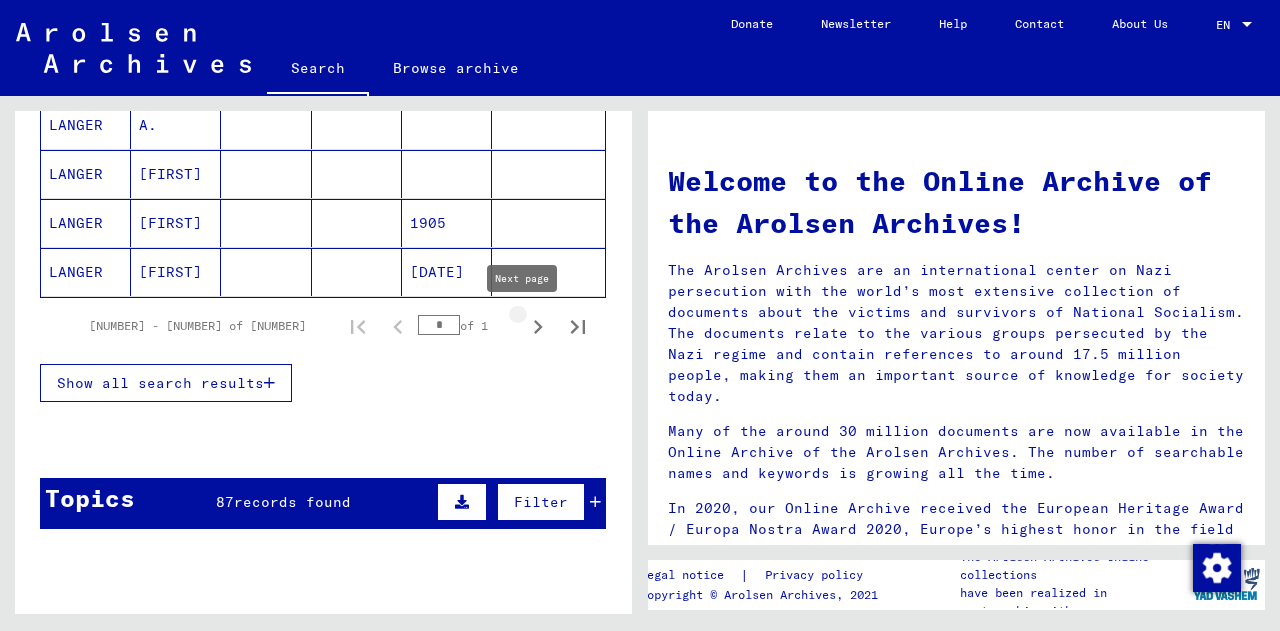 click at bounding box center (538, 327) 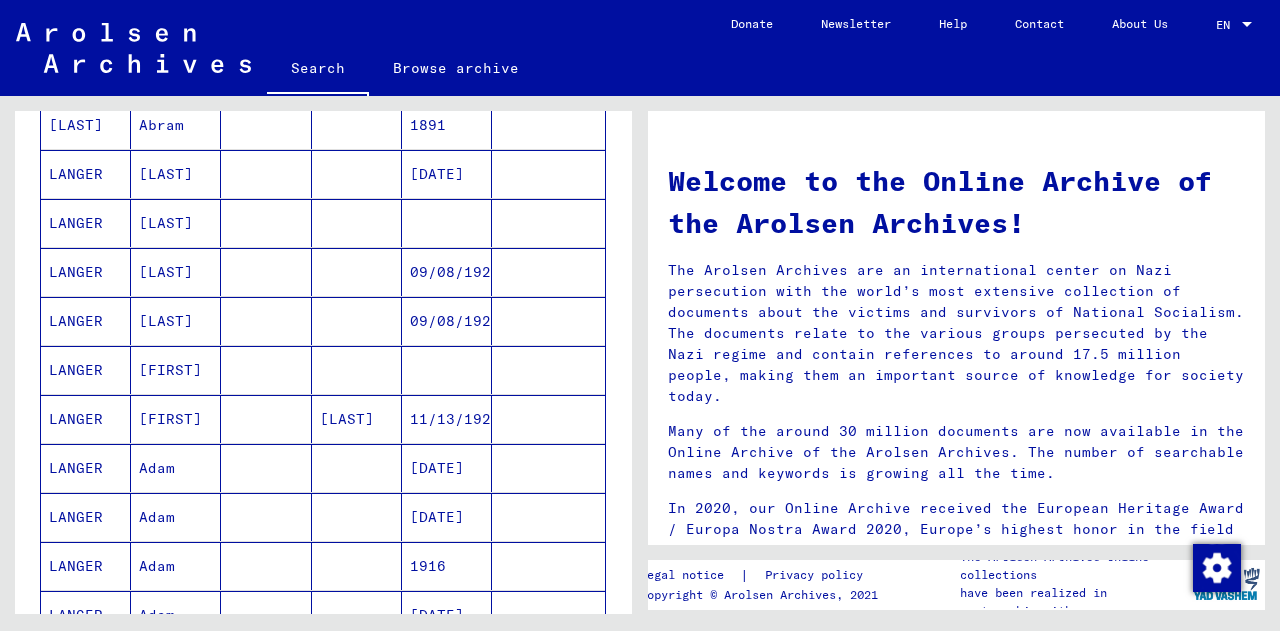click at bounding box center [548, 76] 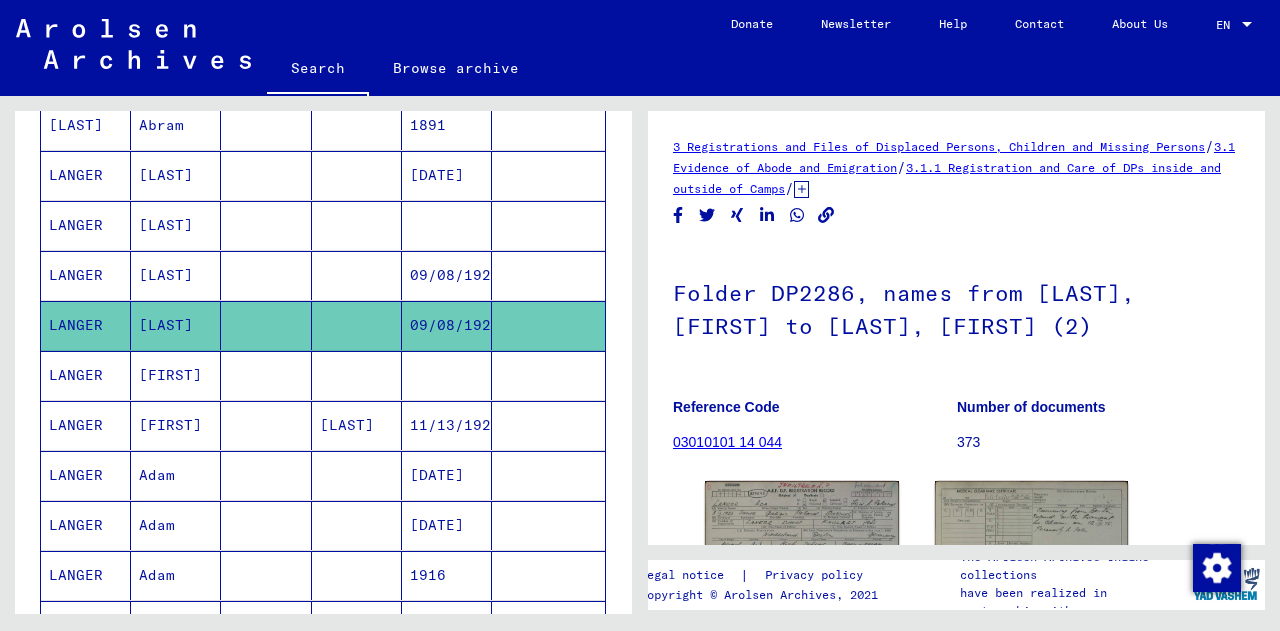 scroll, scrollTop: 0, scrollLeft: 0, axis: both 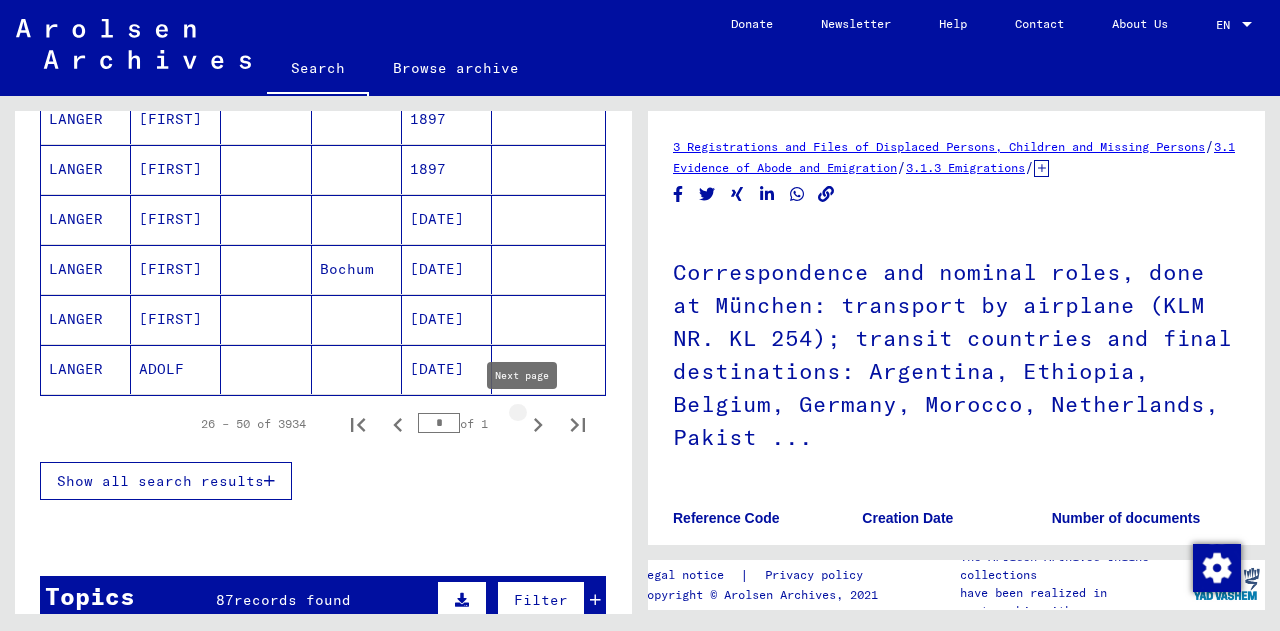 click at bounding box center (538, 425) 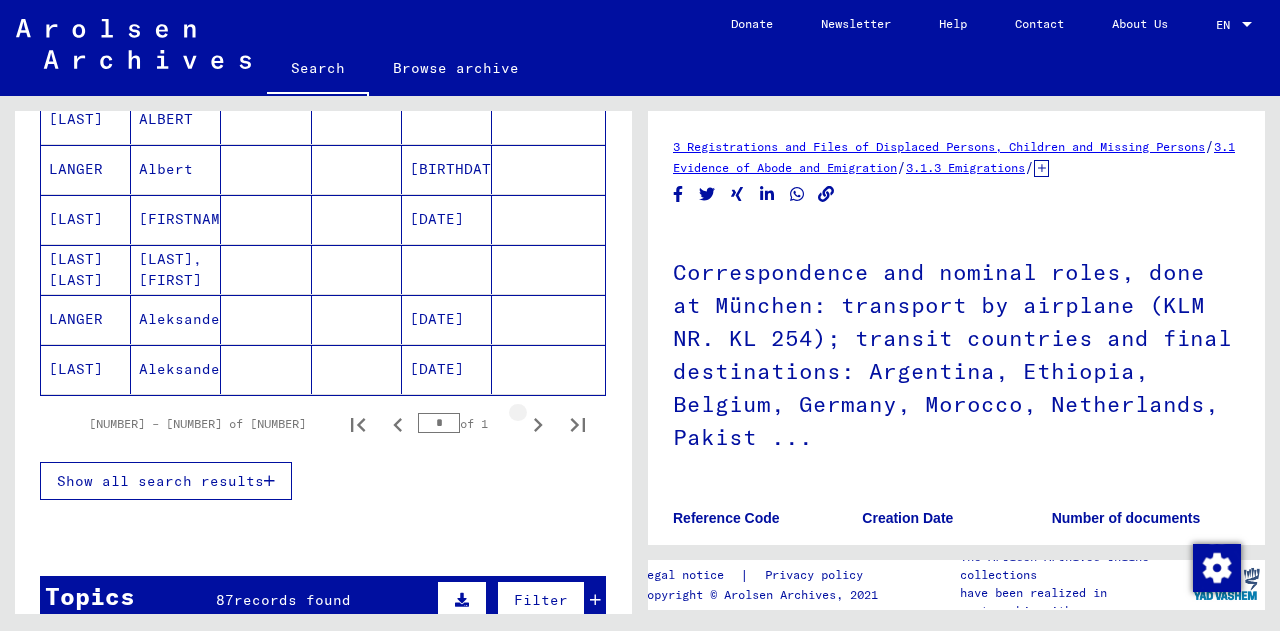 click at bounding box center (538, 425) 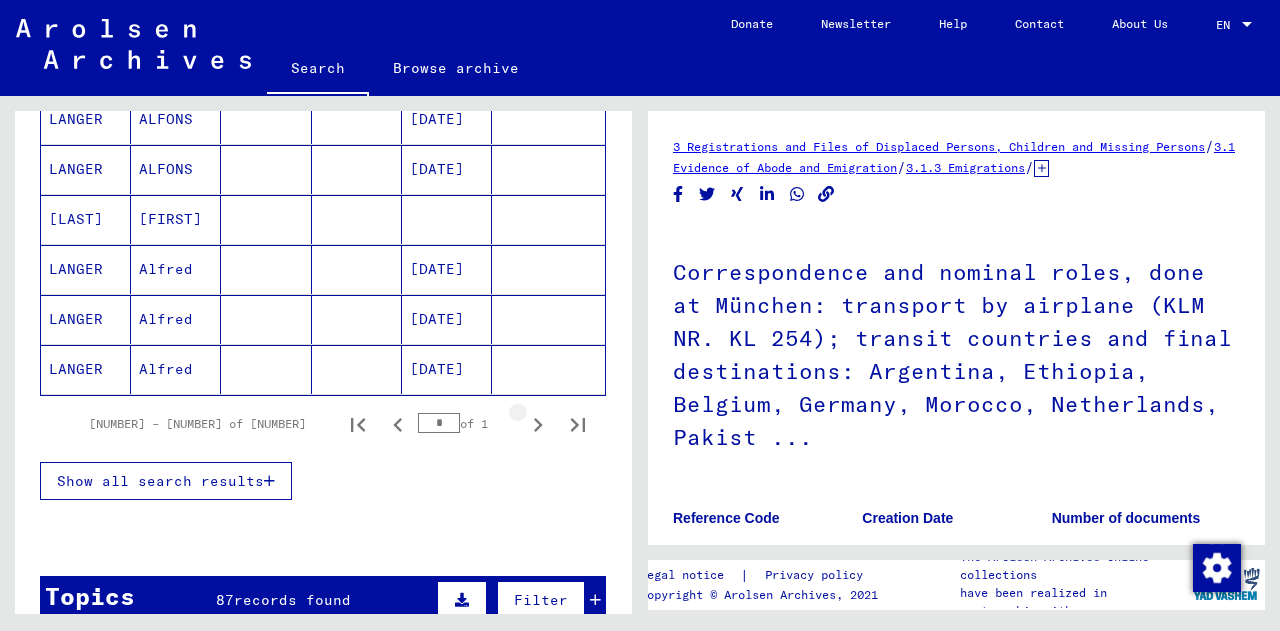 click at bounding box center (538, 425) 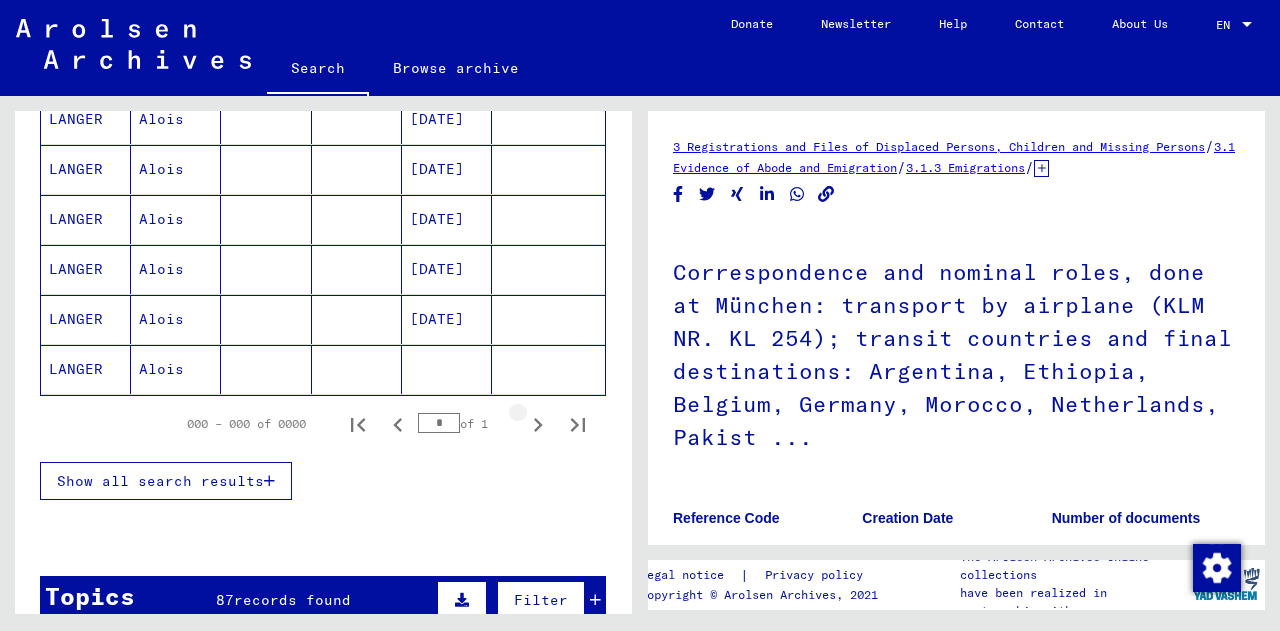 click at bounding box center [538, 425] 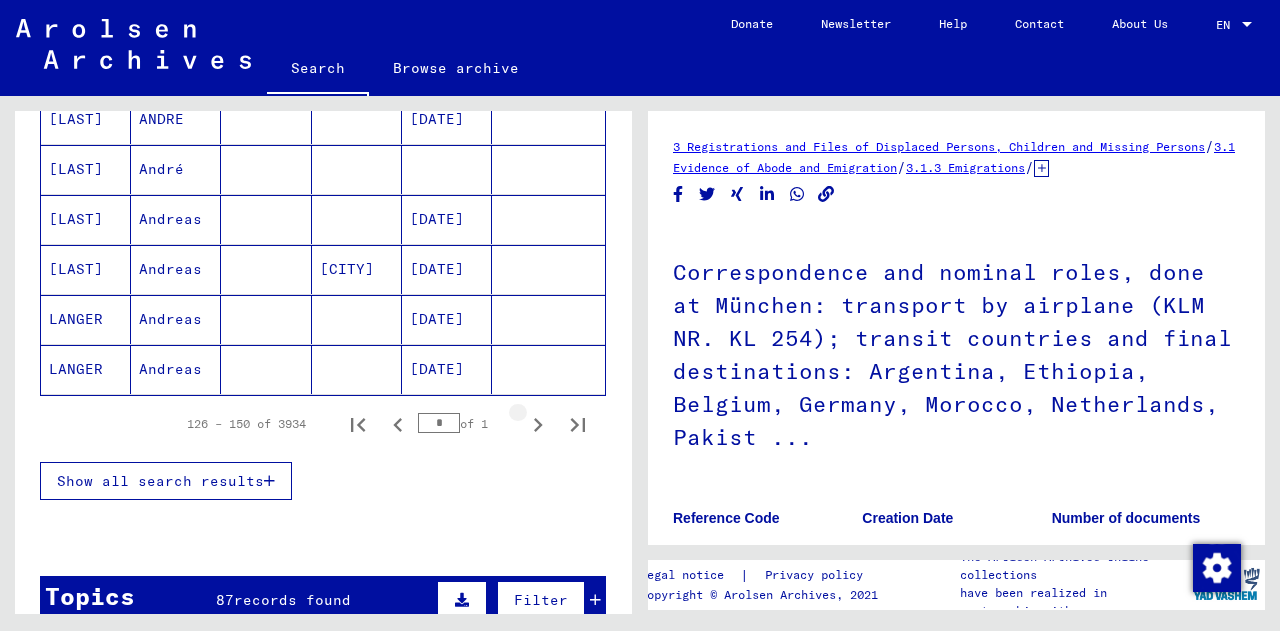 click at bounding box center [538, 425] 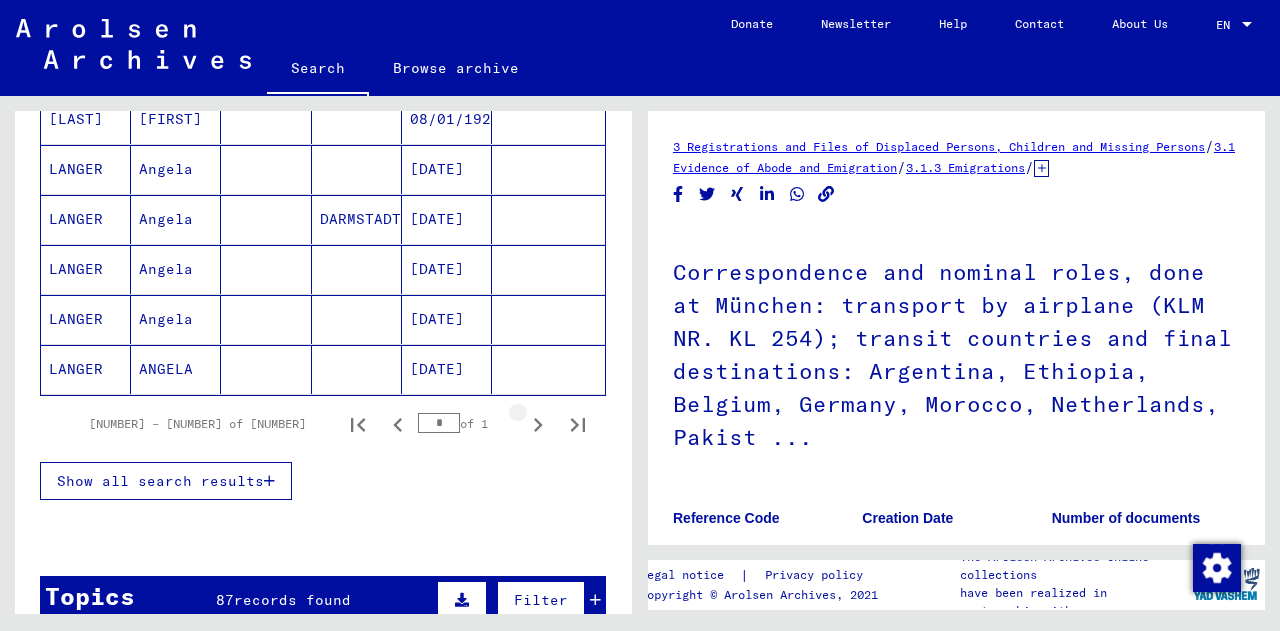 click at bounding box center [538, 425] 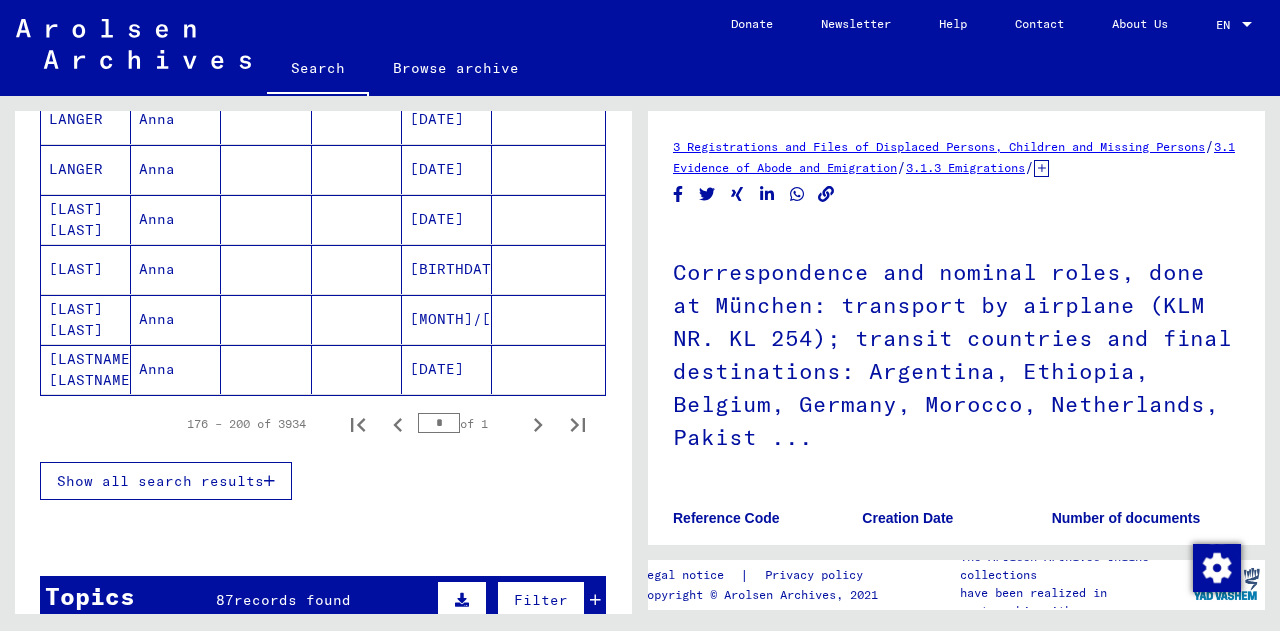 click at bounding box center (538, 425) 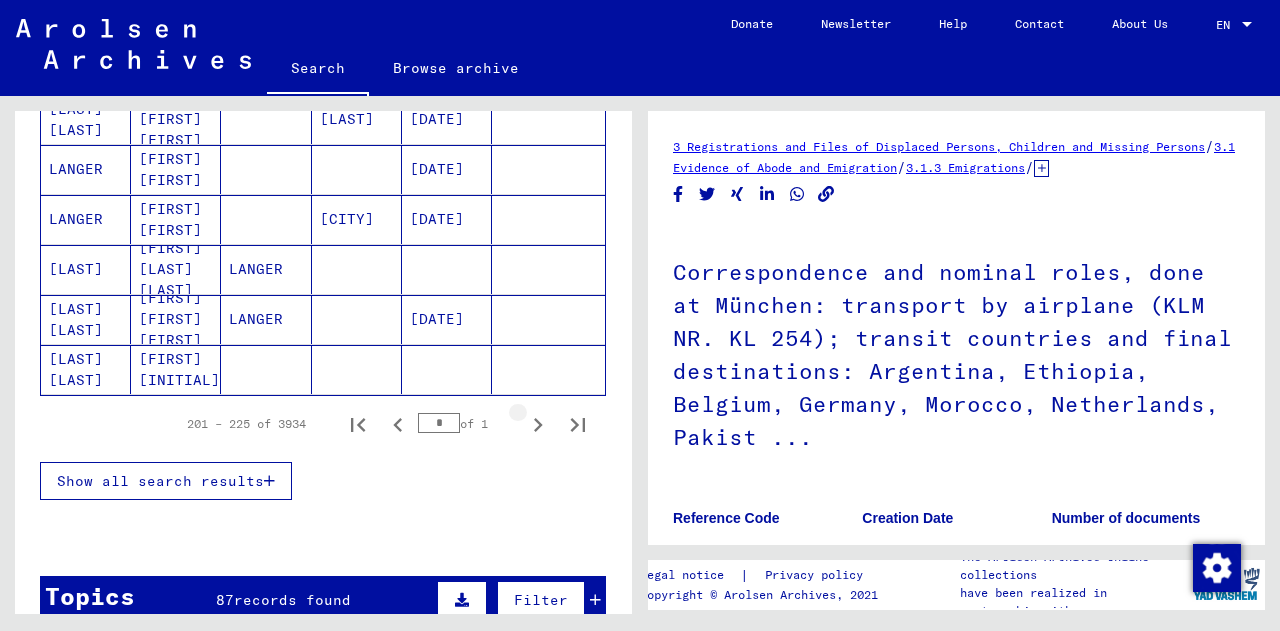 click at bounding box center [538, 425] 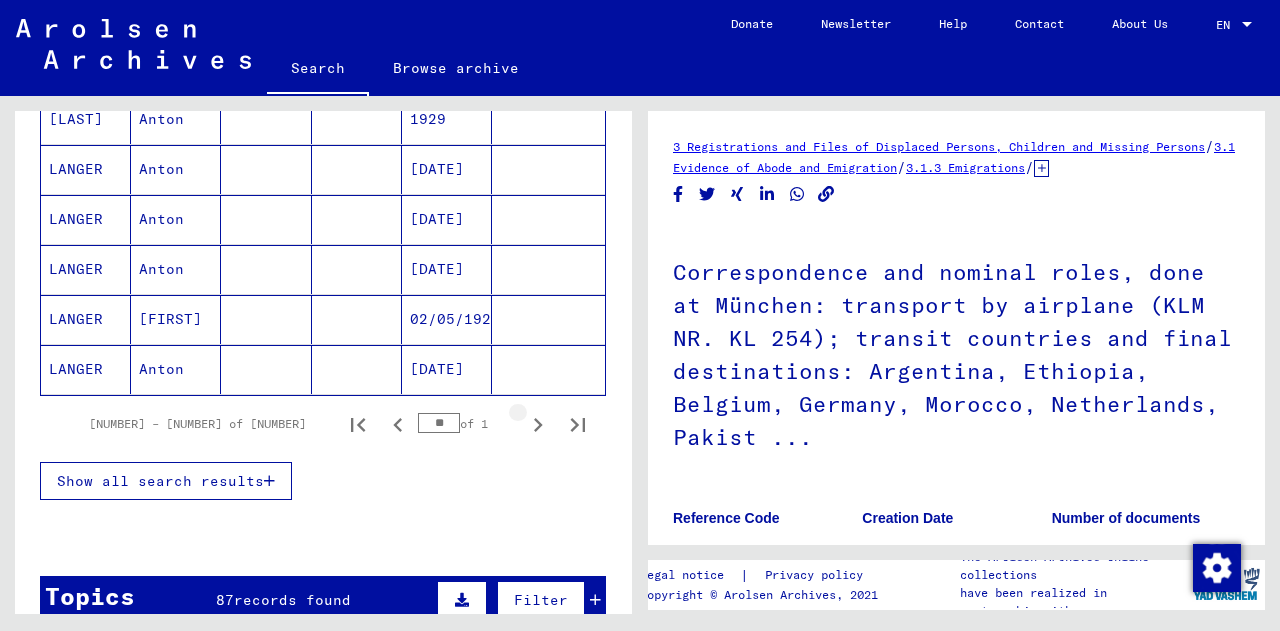 click at bounding box center [538, 425] 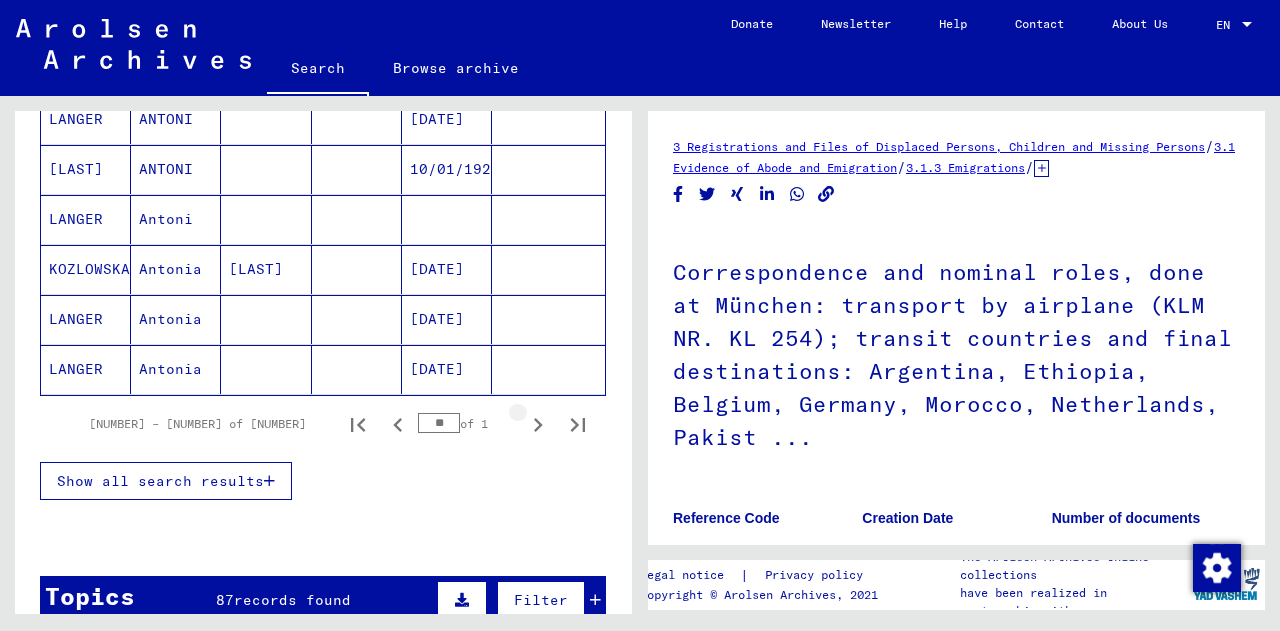 click at bounding box center (538, 425) 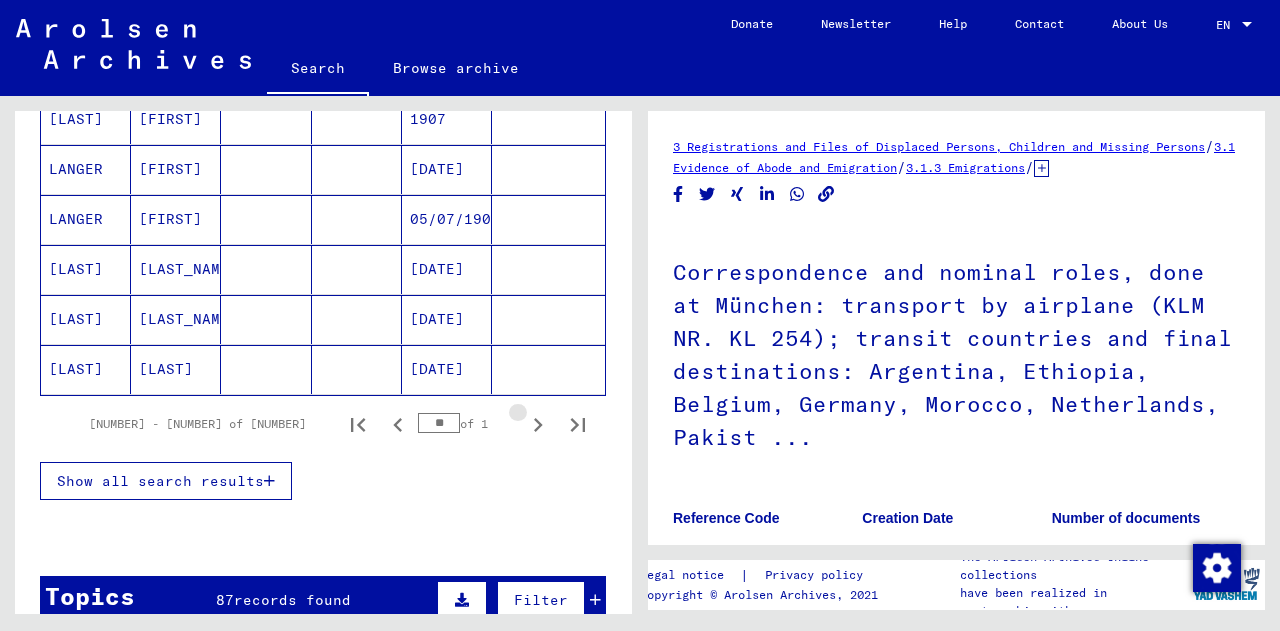 click at bounding box center [538, 425] 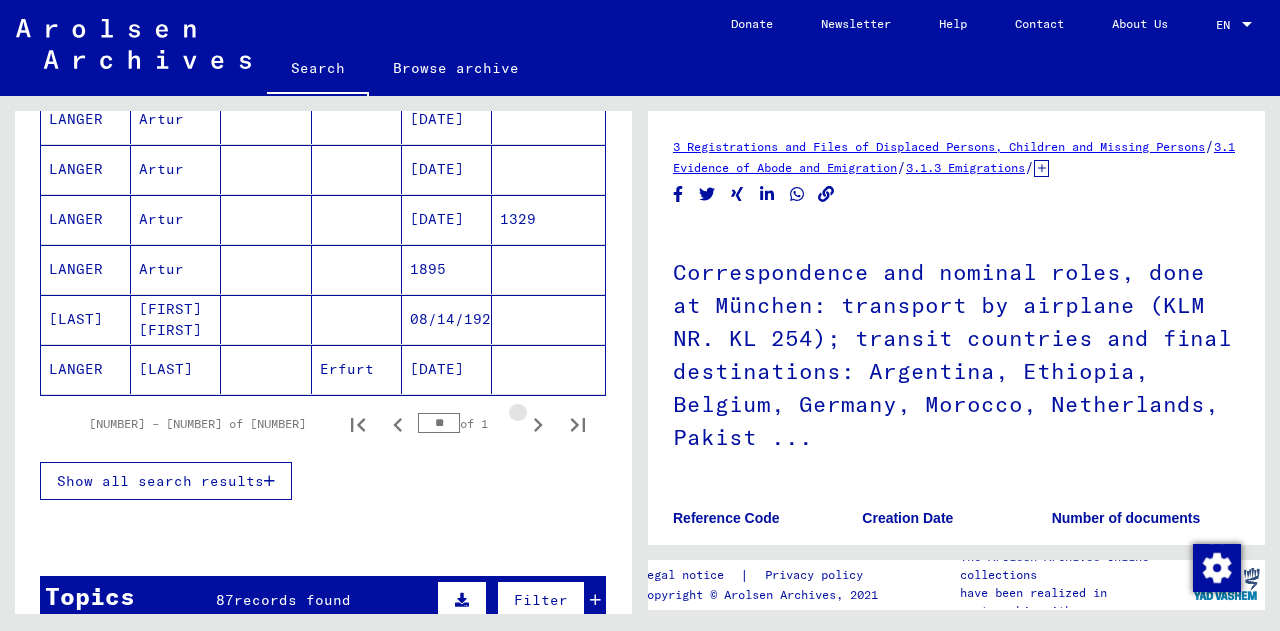 click at bounding box center (538, 425) 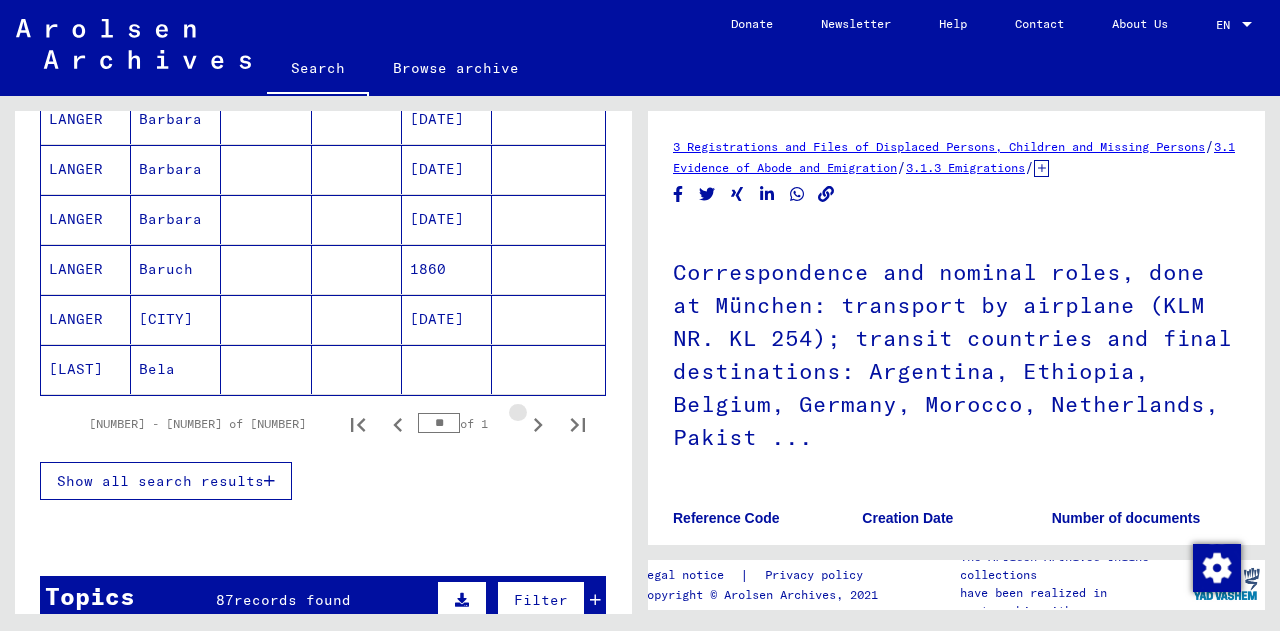 click at bounding box center [538, 425] 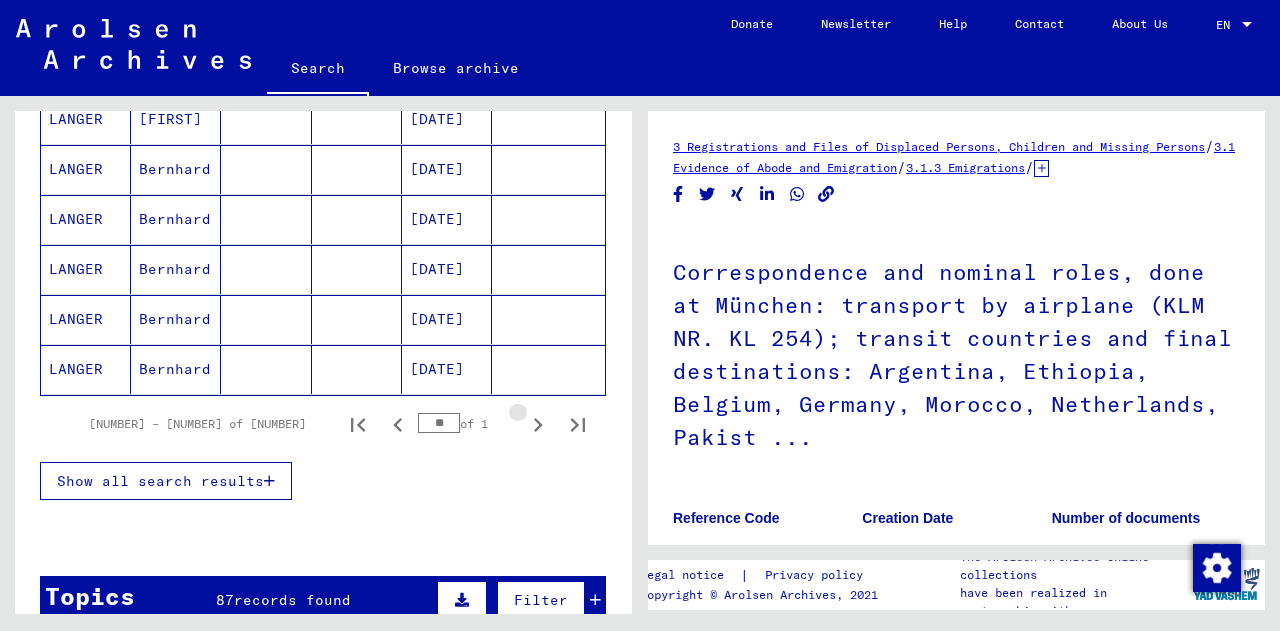 click at bounding box center [538, 425] 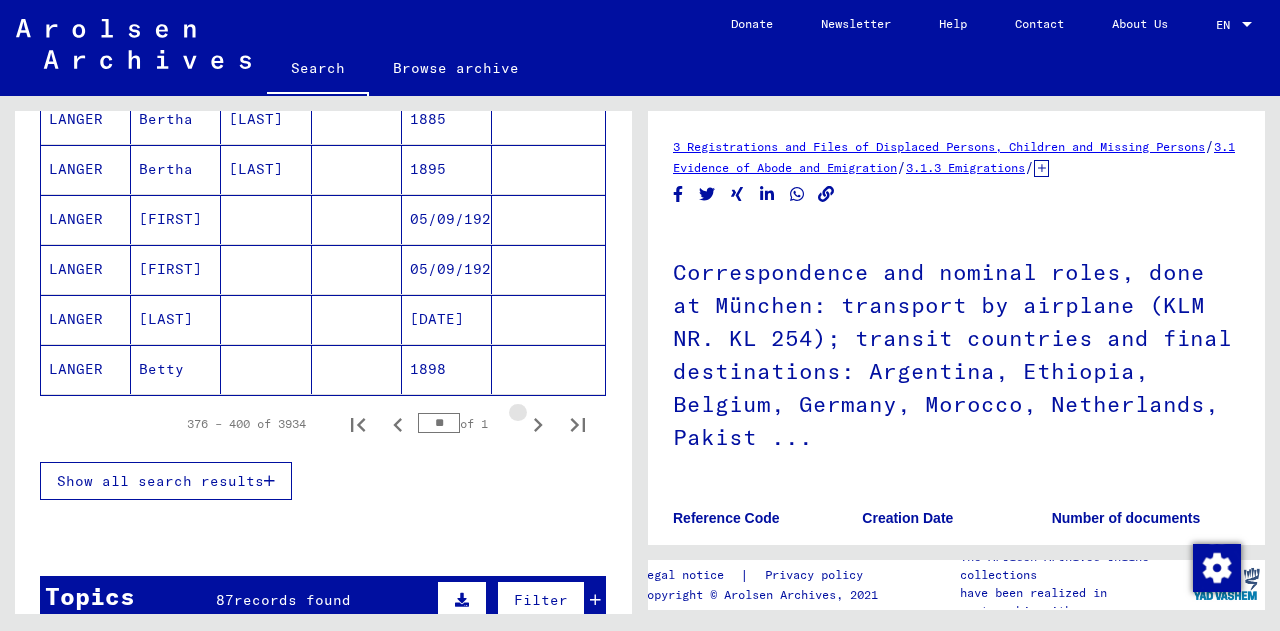 click at bounding box center (538, 425) 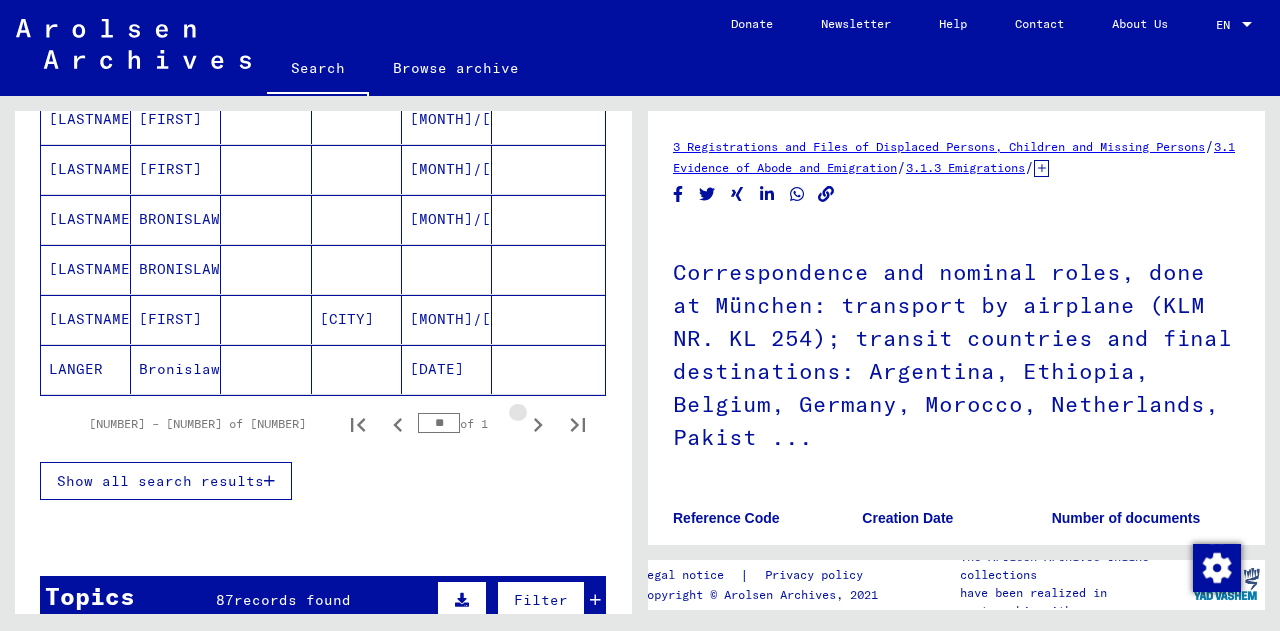 click at bounding box center (538, 425) 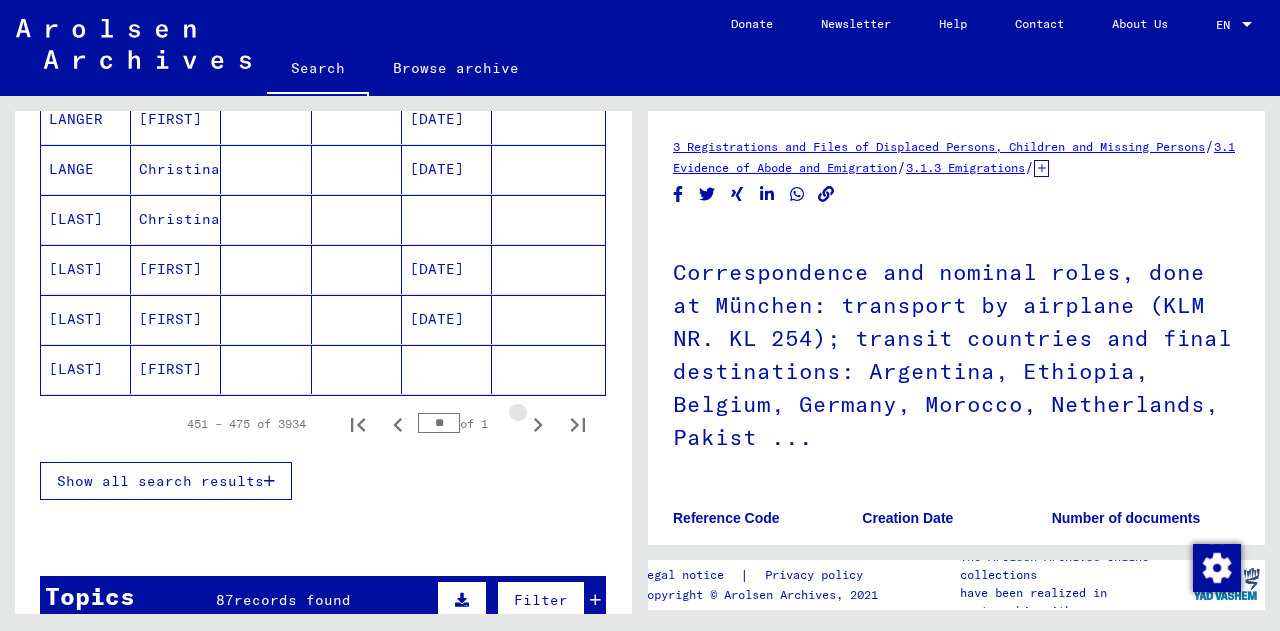 click at bounding box center [538, 425] 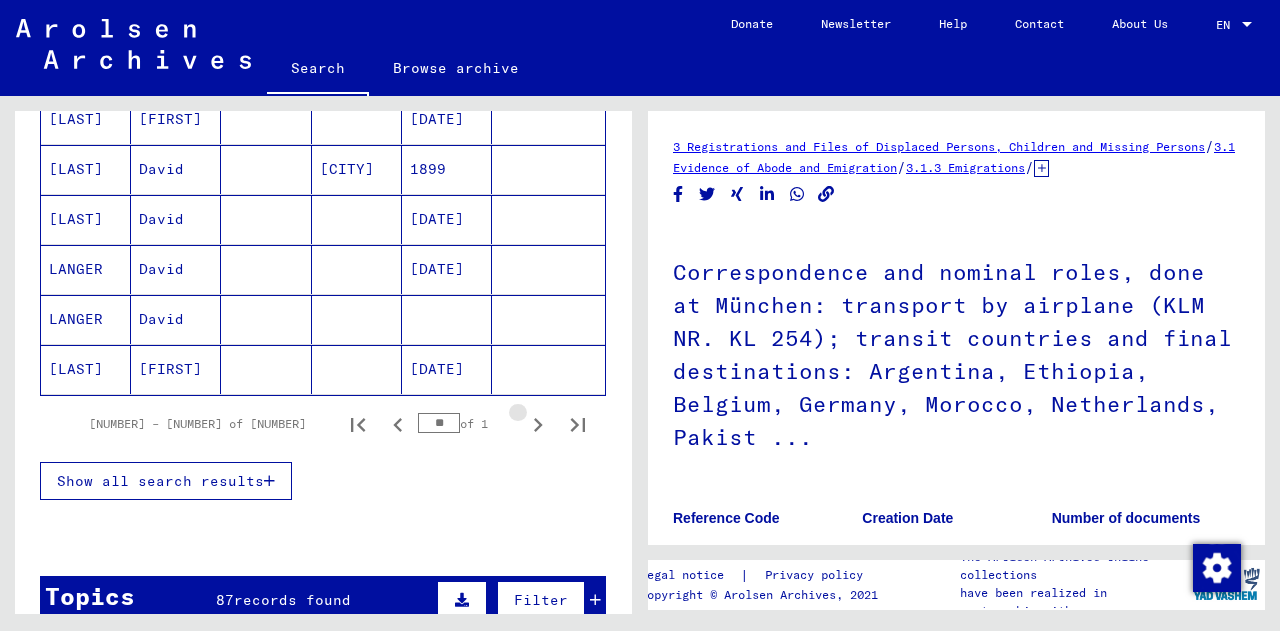 click at bounding box center (538, 425) 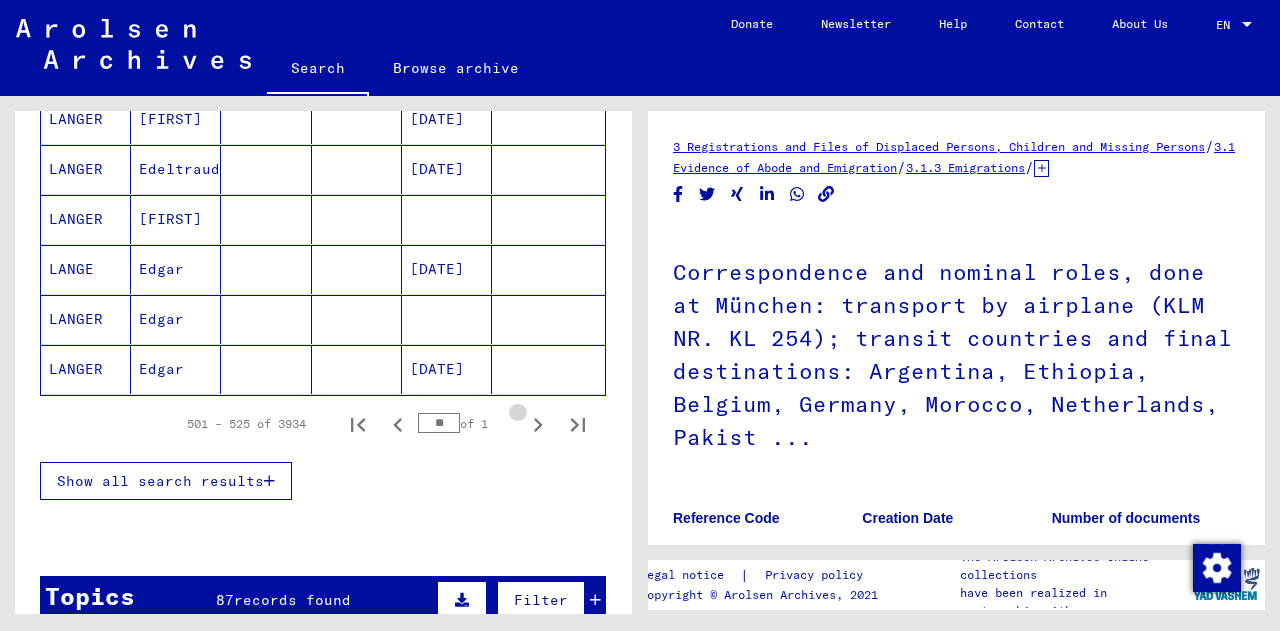 click at bounding box center [538, 425] 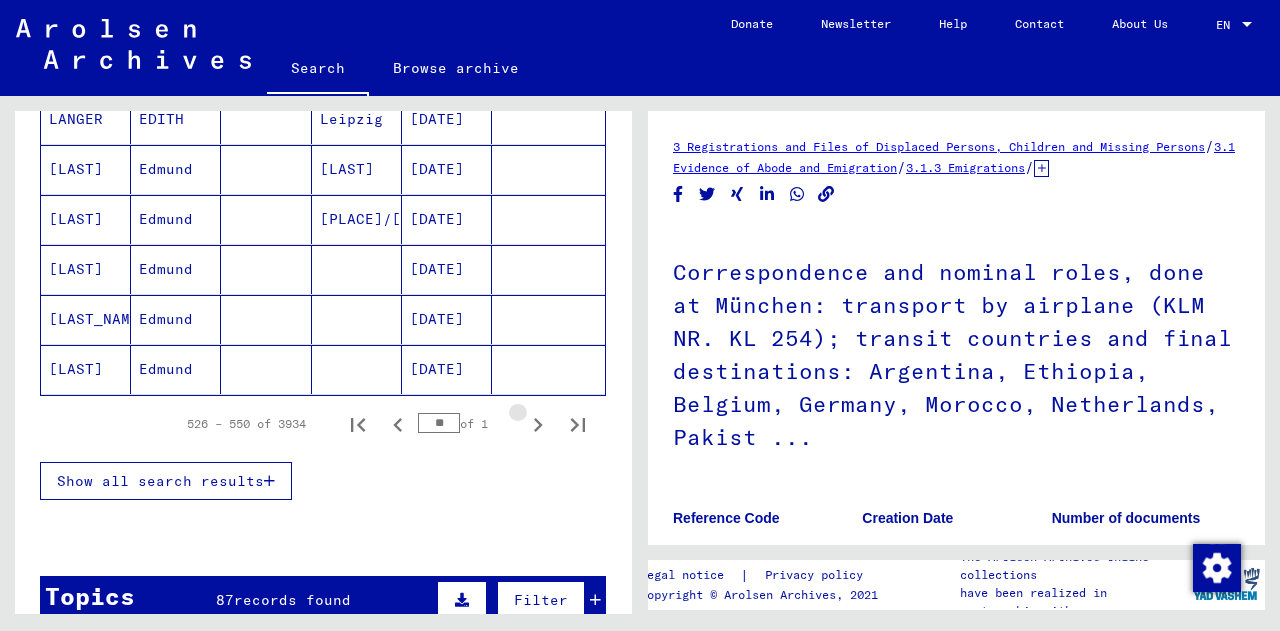 click at bounding box center [538, 425] 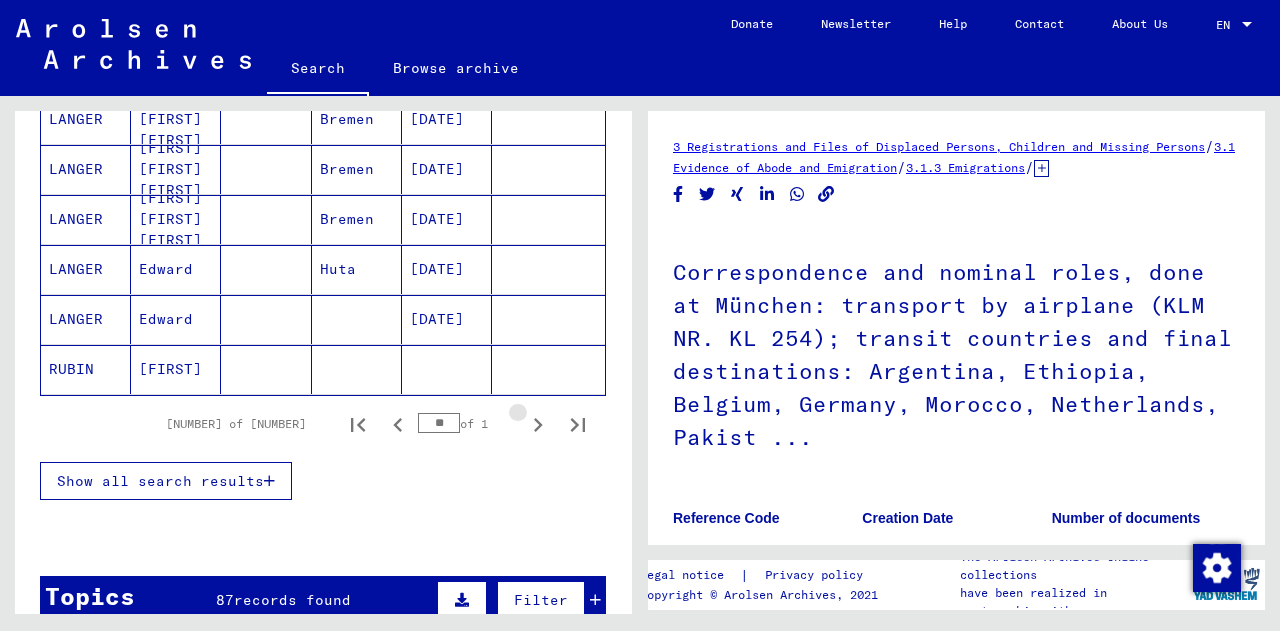 click at bounding box center [538, 425] 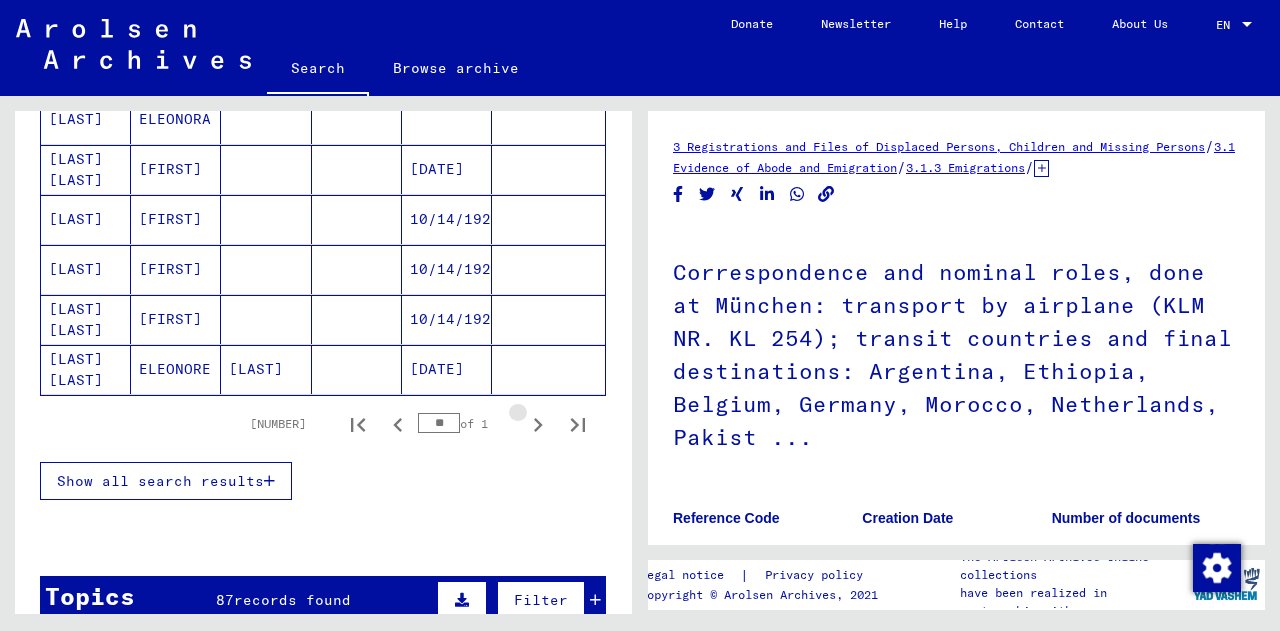 click at bounding box center [538, 425] 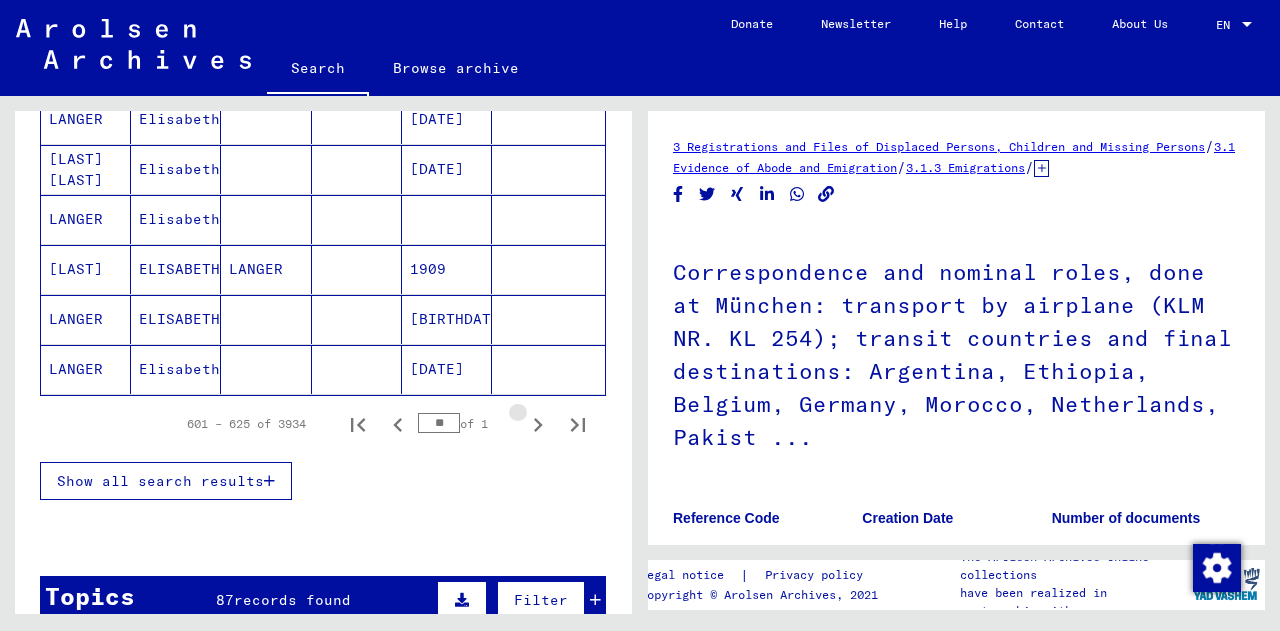 click at bounding box center (538, 425) 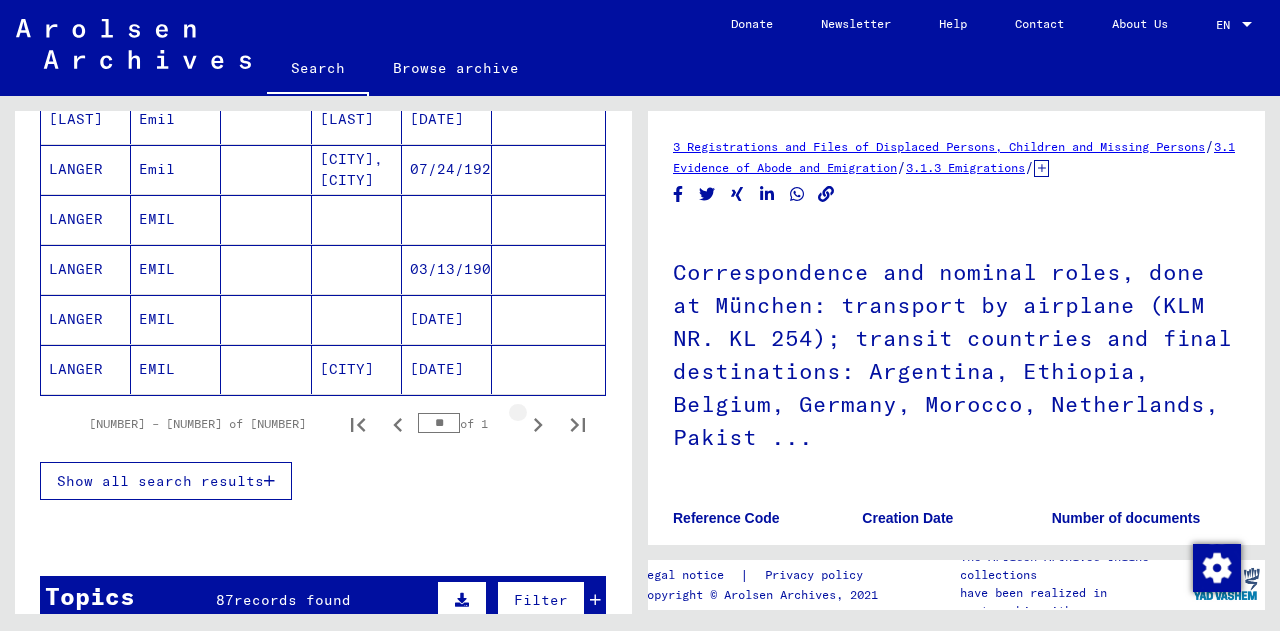 click at bounding box center [538, 425] 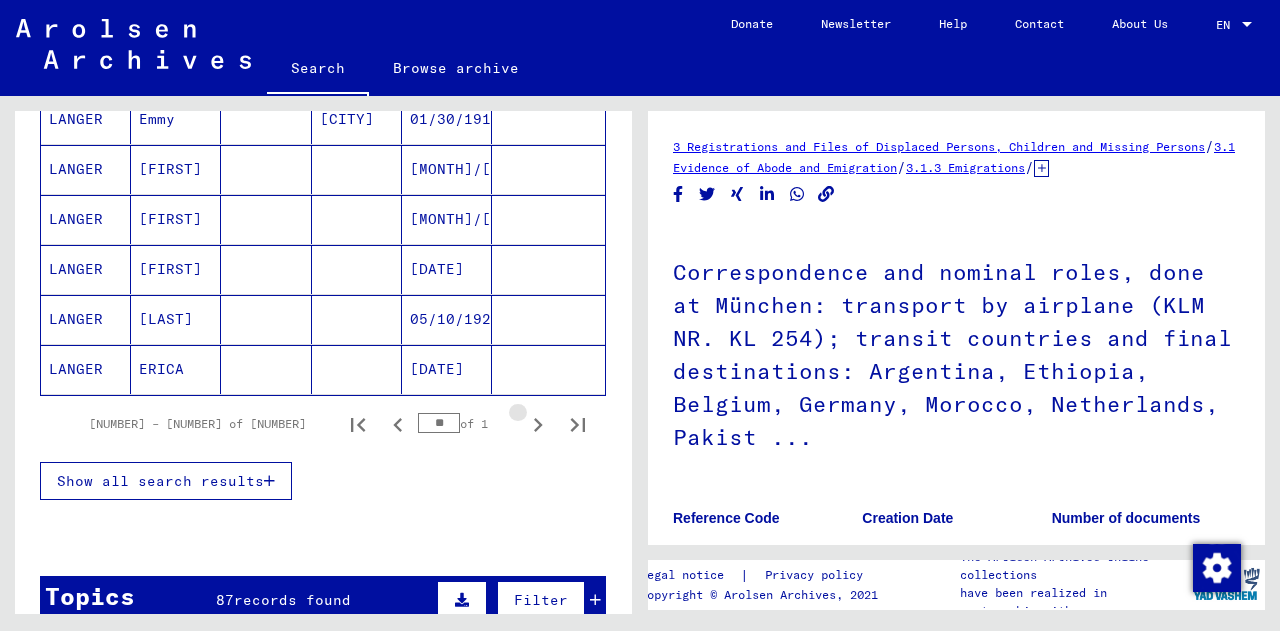 click at bounding box center [538, 425] 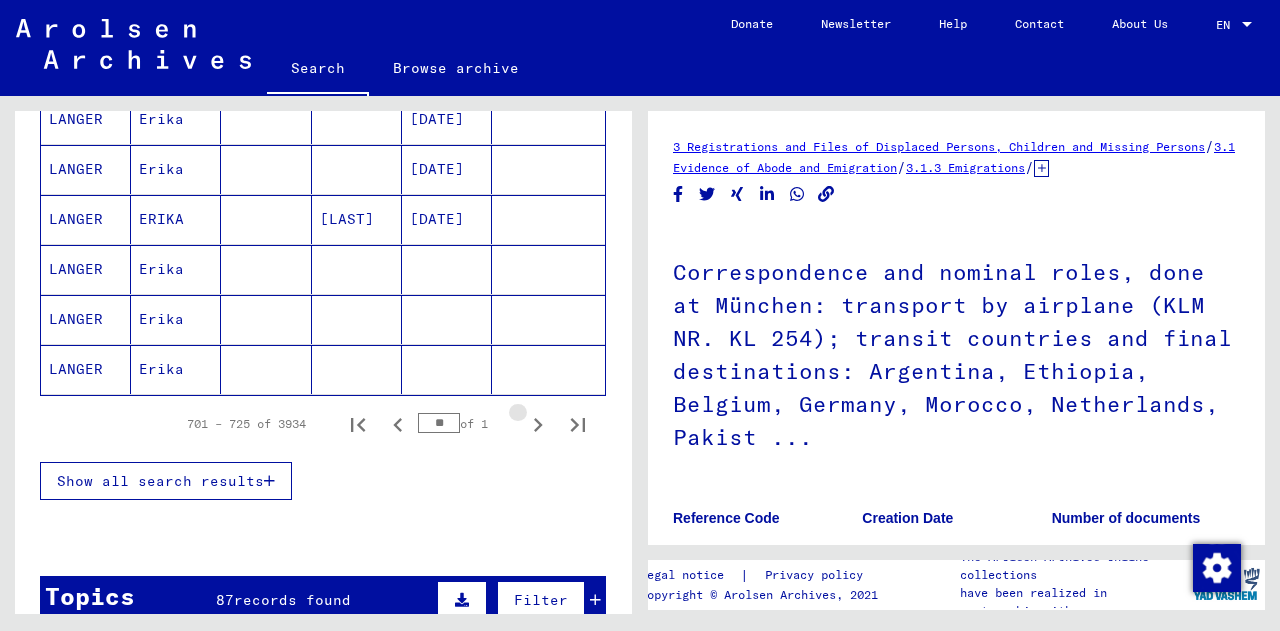 click at bounding box center (538, 425) 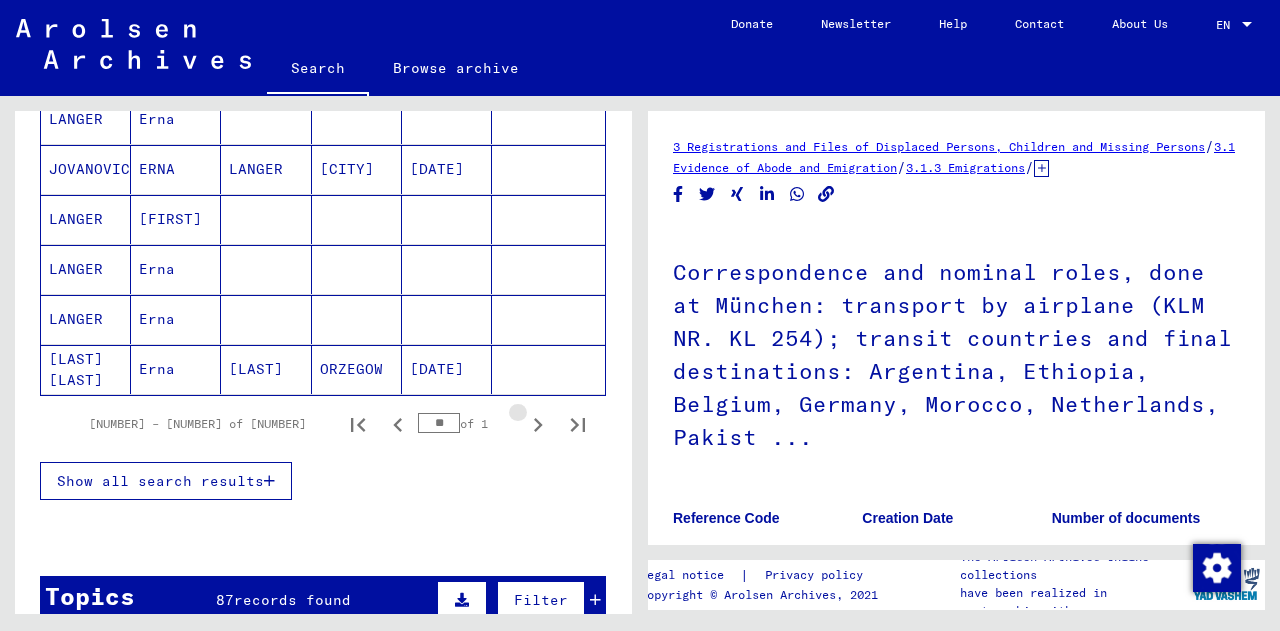 click at bounding box center (538, 425) 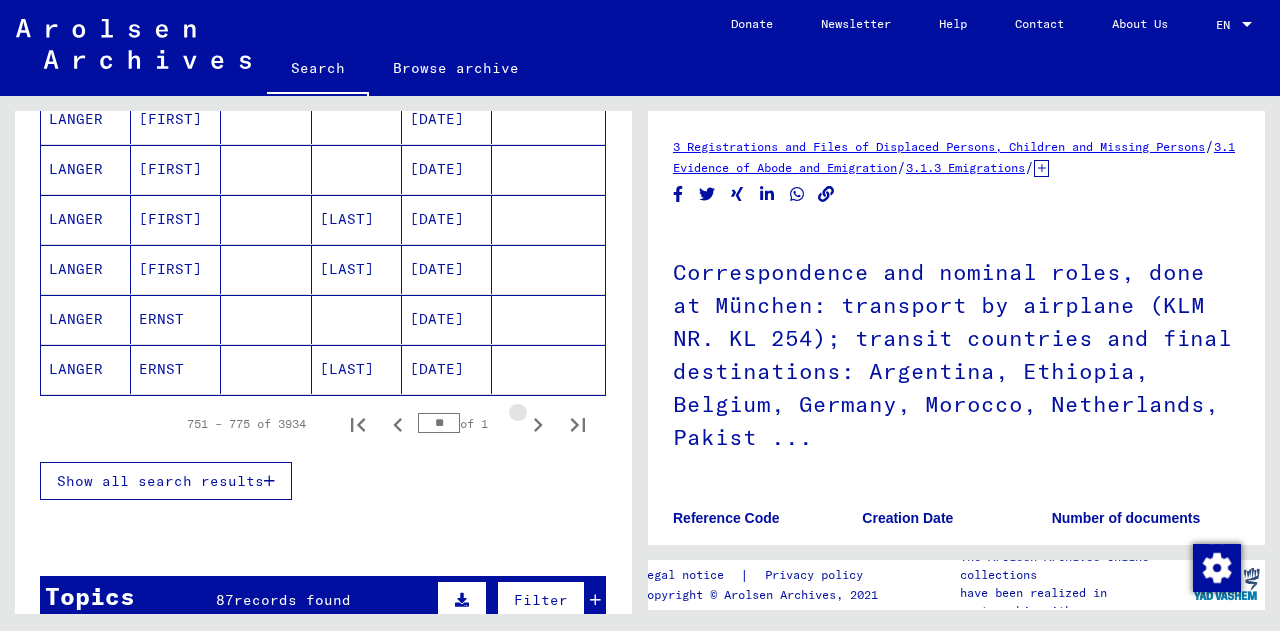 click at bounding box center (538, 425) 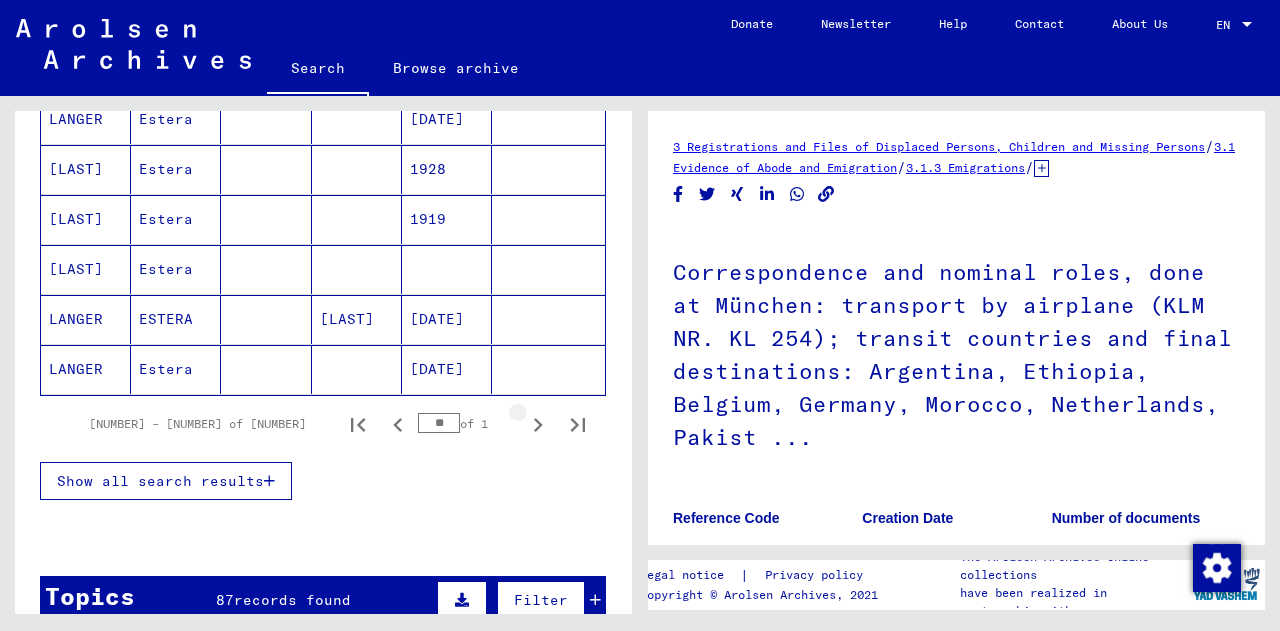 click at bounding box center [538, 425] 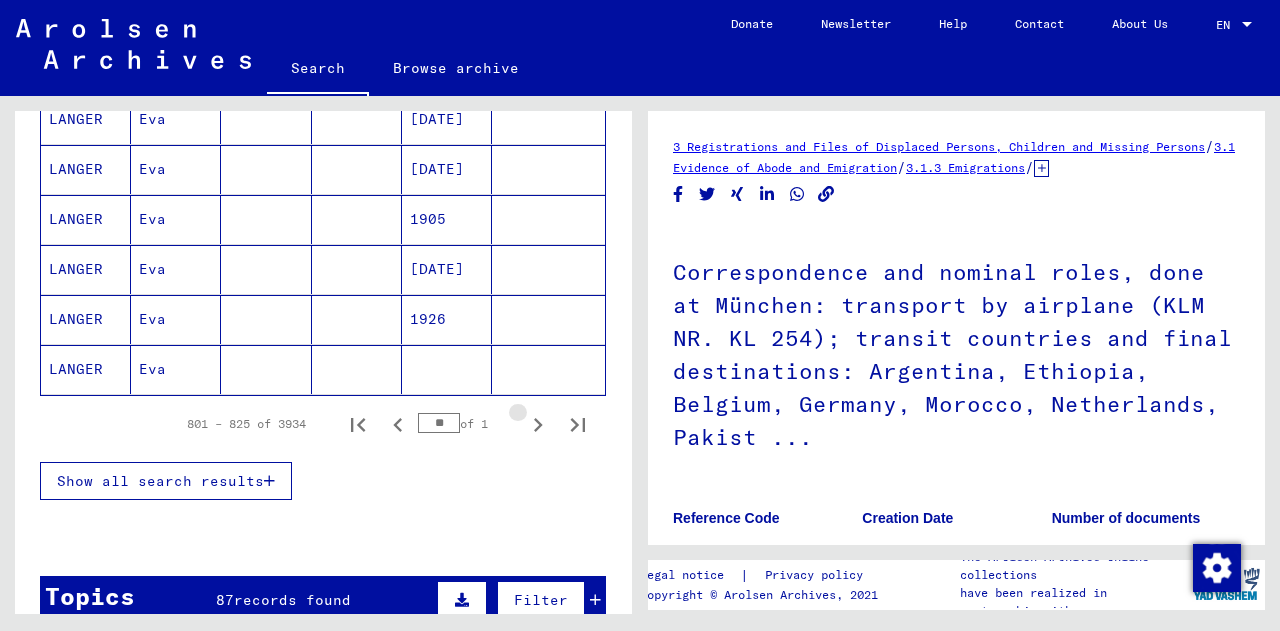 click at bounding box center (538, 425) 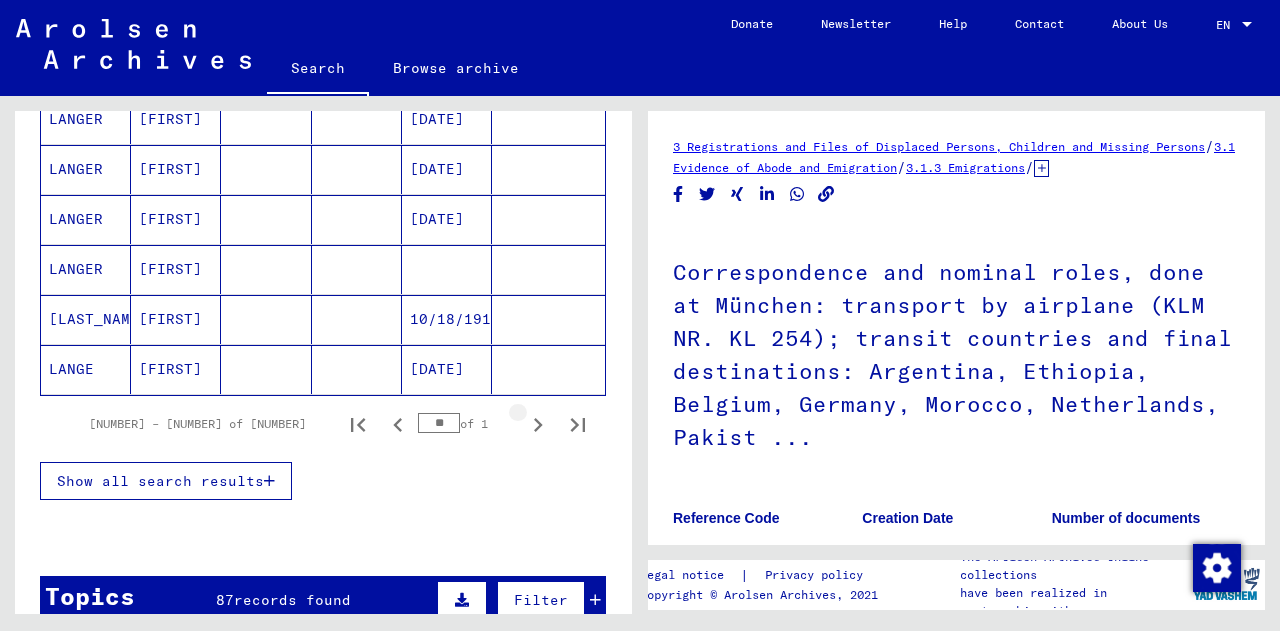 click at bounding box center (538, 425) 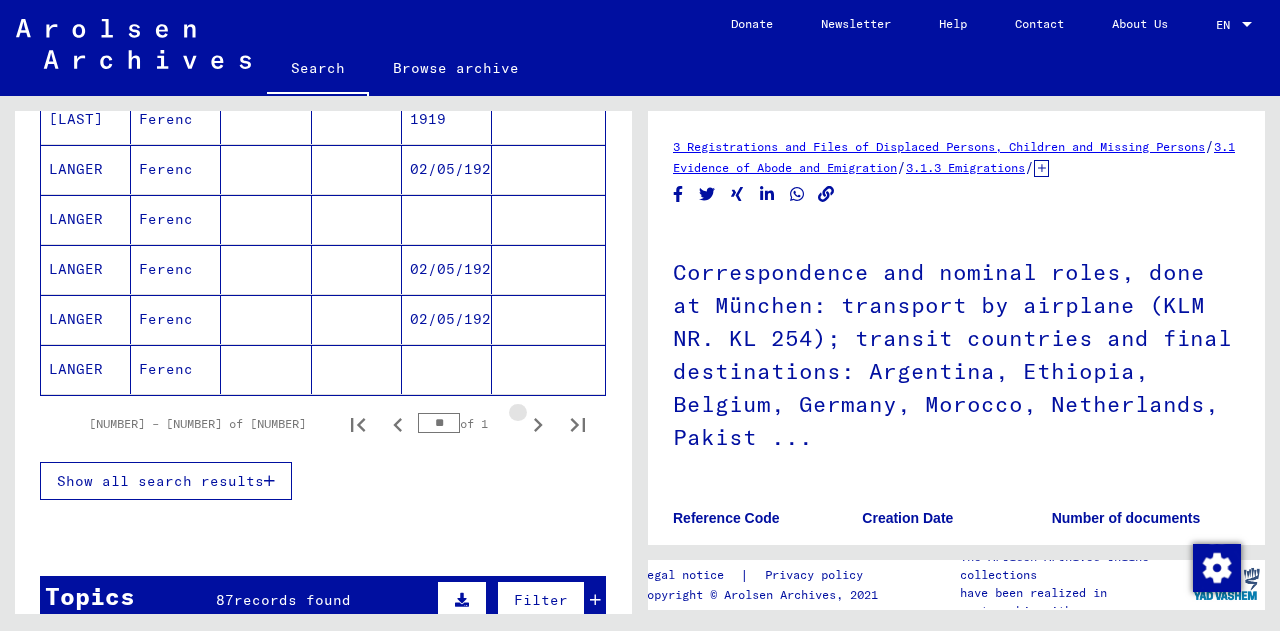 click at bounding box center (538, 425) 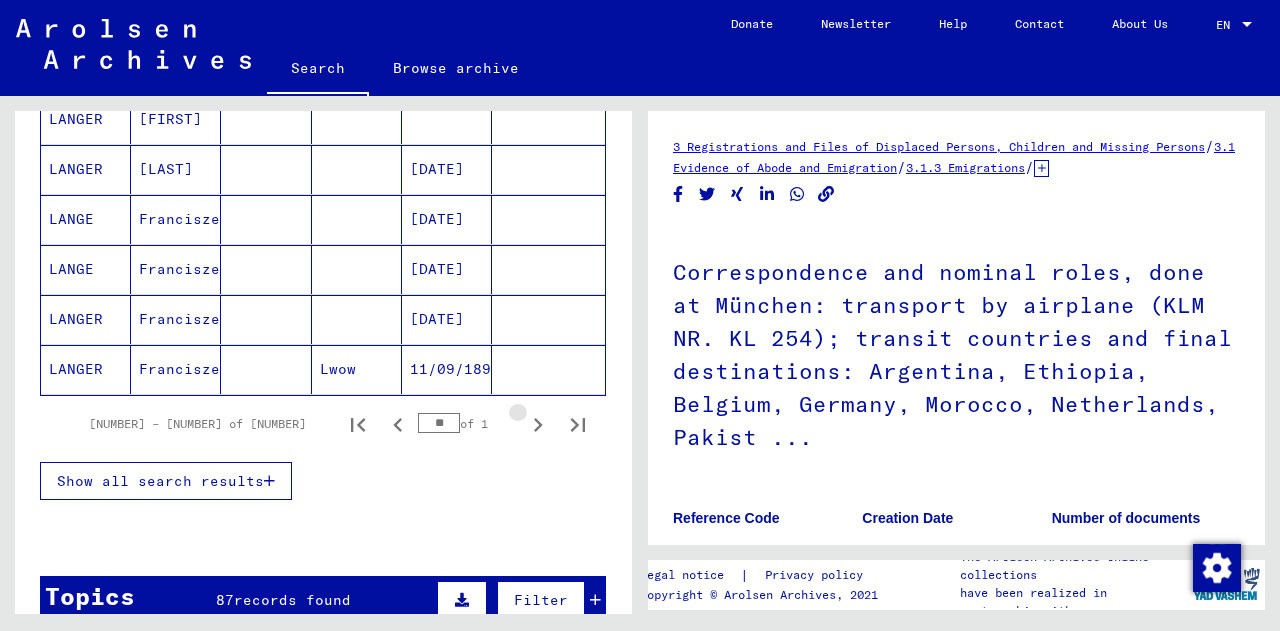 click at bounding box center (538, 425) 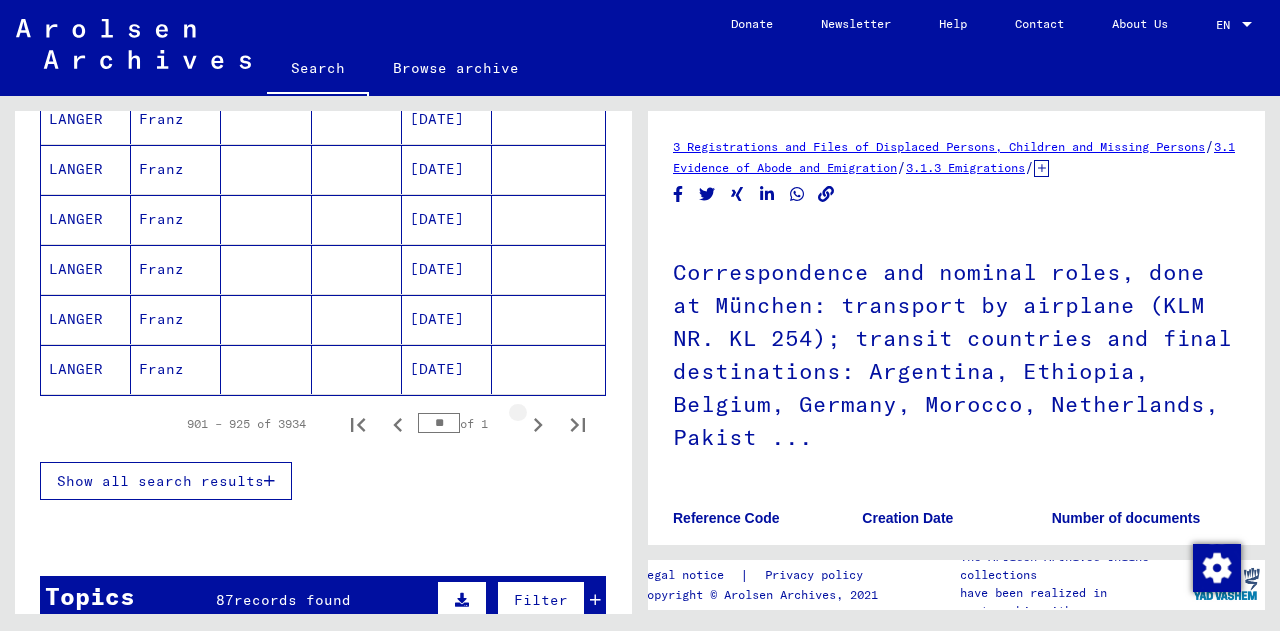 click at bounding box center (538, 425) 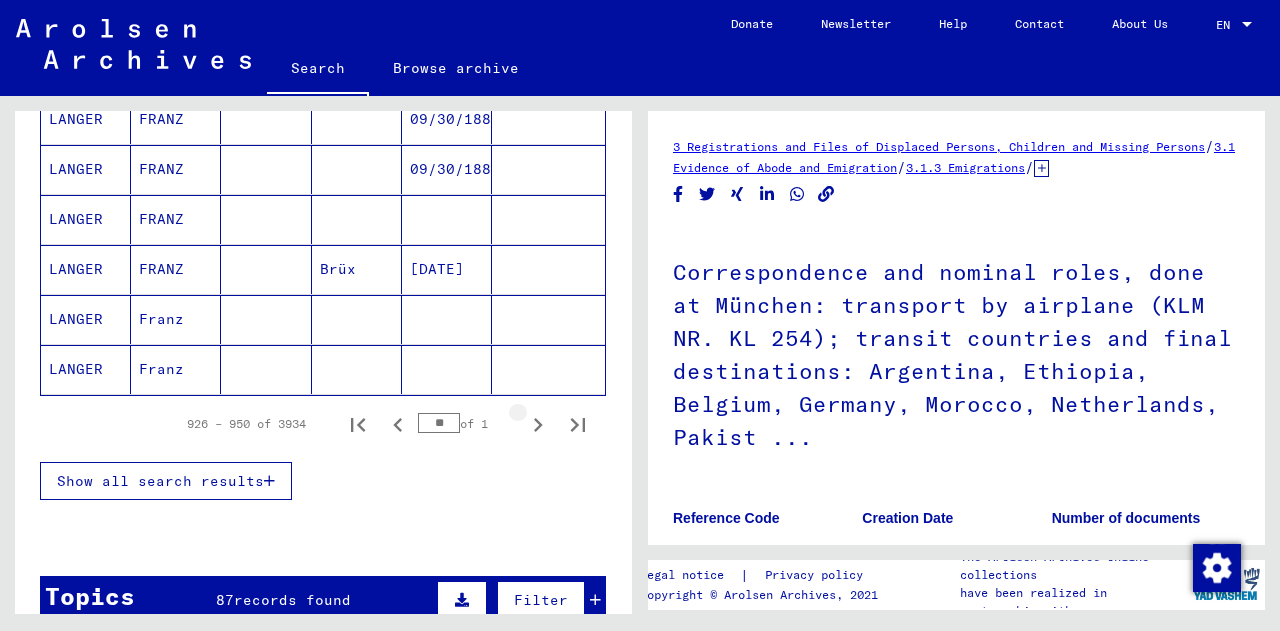 click at bounding box center (538, 425) 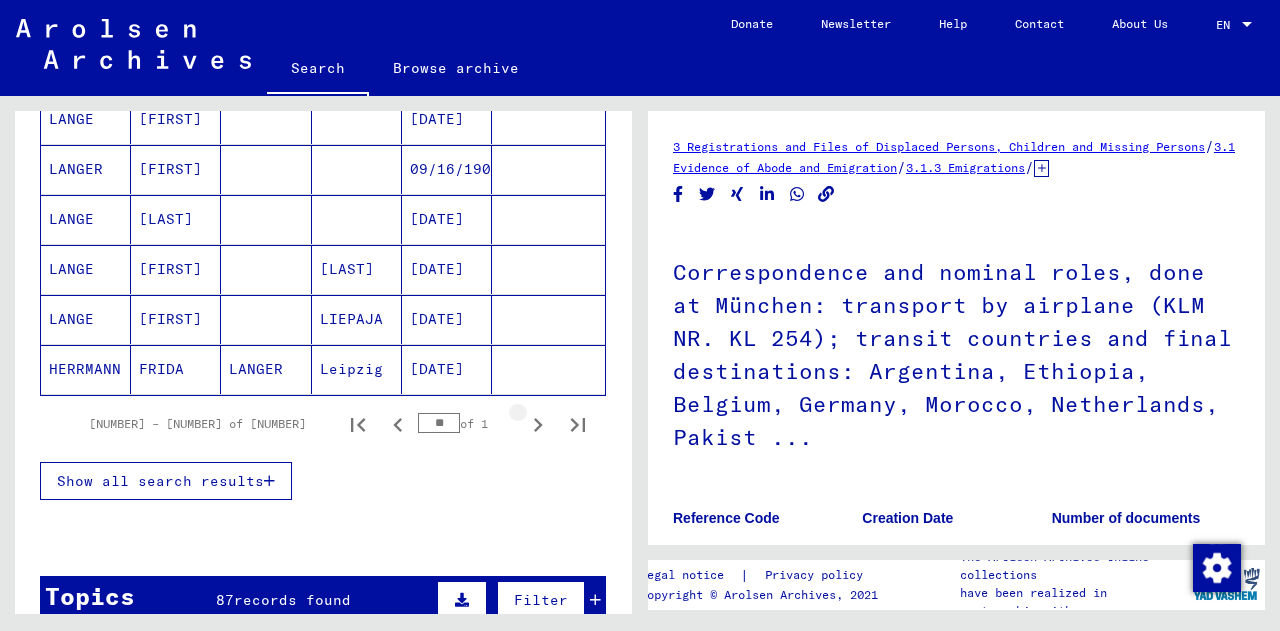 click at bounding box center (538, 425) 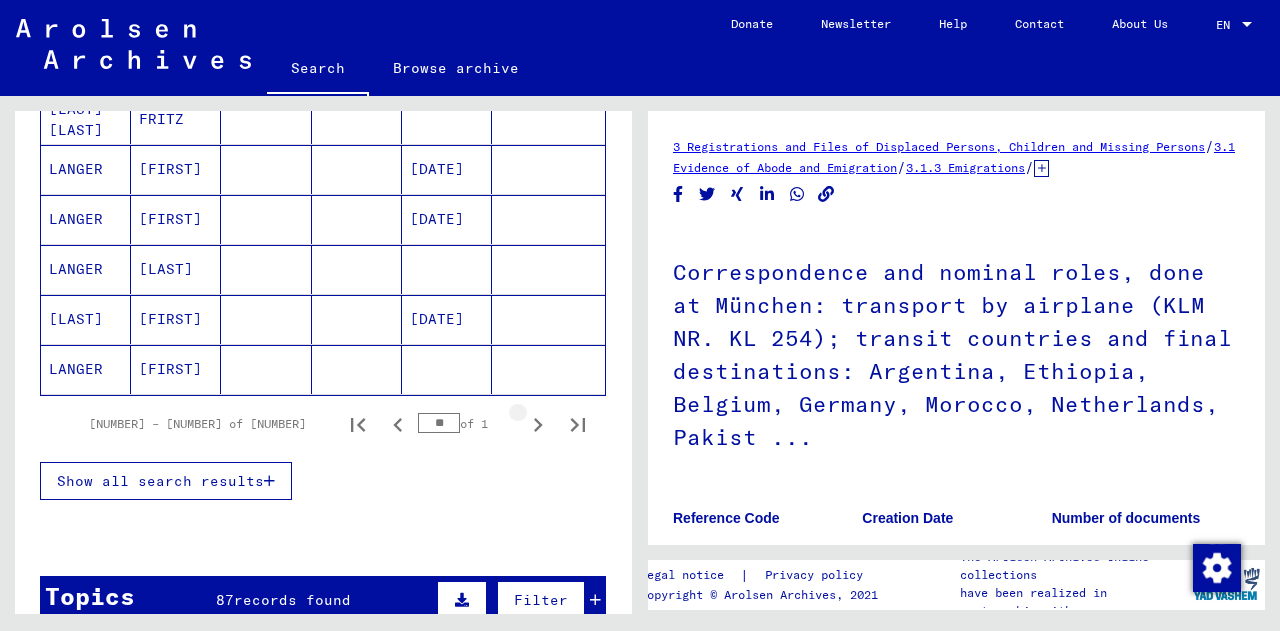 click at bounding box center (538, 425) 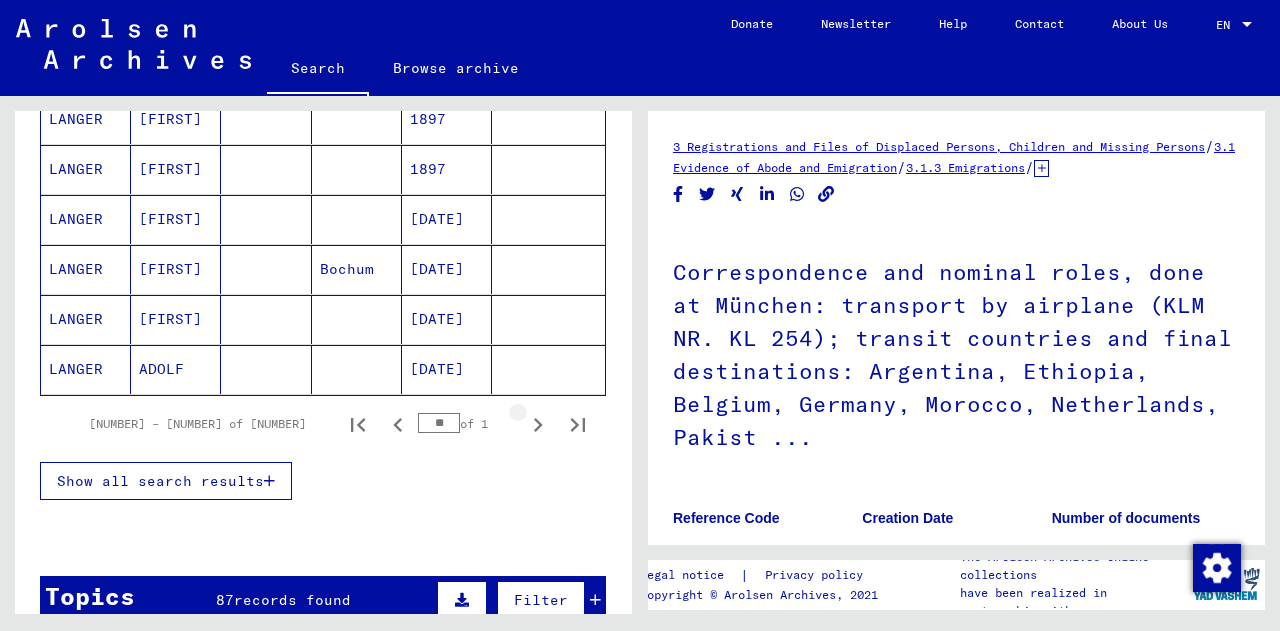 click at bounding box center (538, 425) 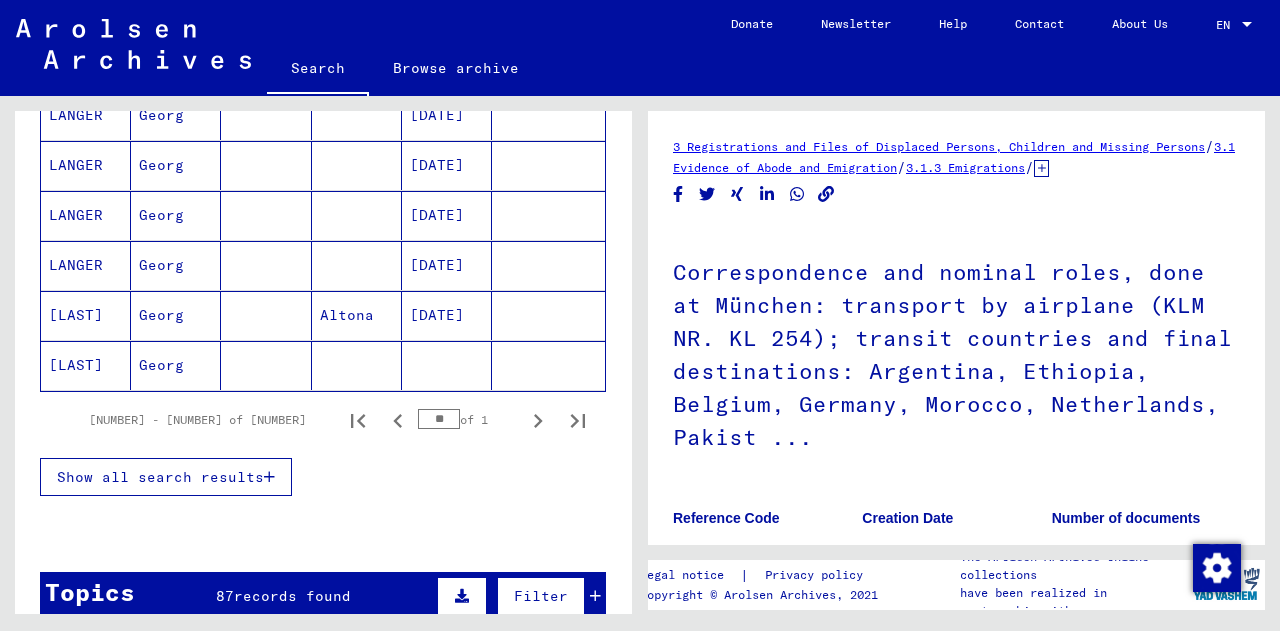 scroll, scrollTop: 1360, scrollLeft: 0, axis: vertical 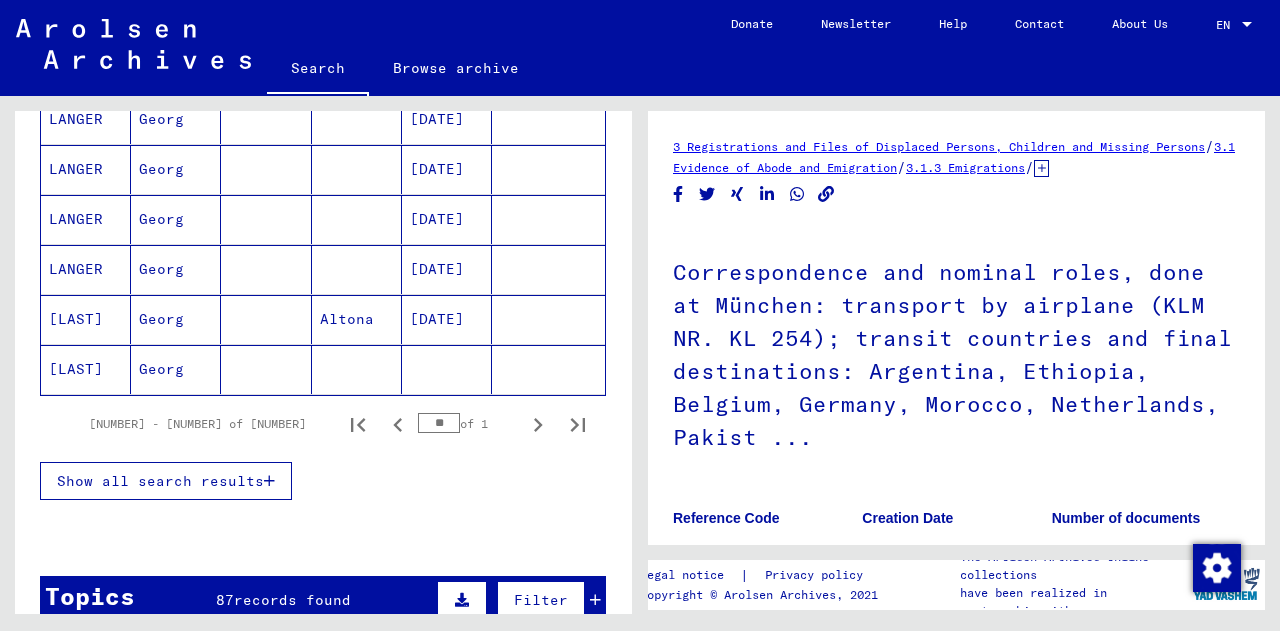 click at bounding box center (538, 425) 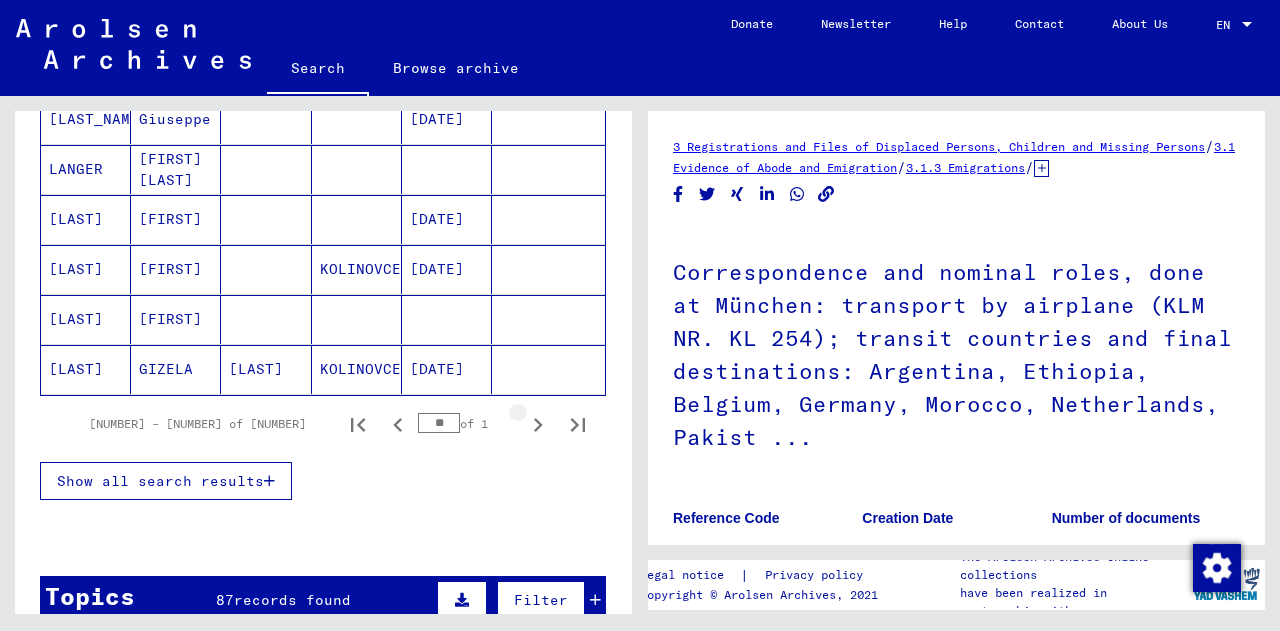 click at bounding box center (538, 425) 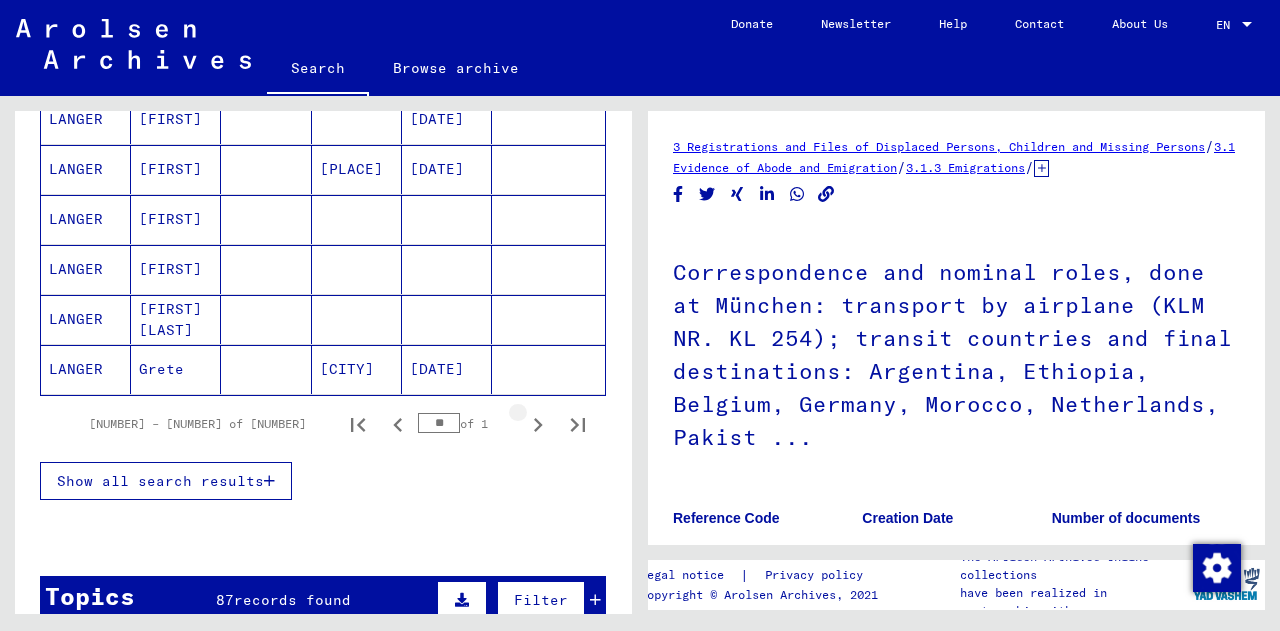 click at bounding box center [538, 425] 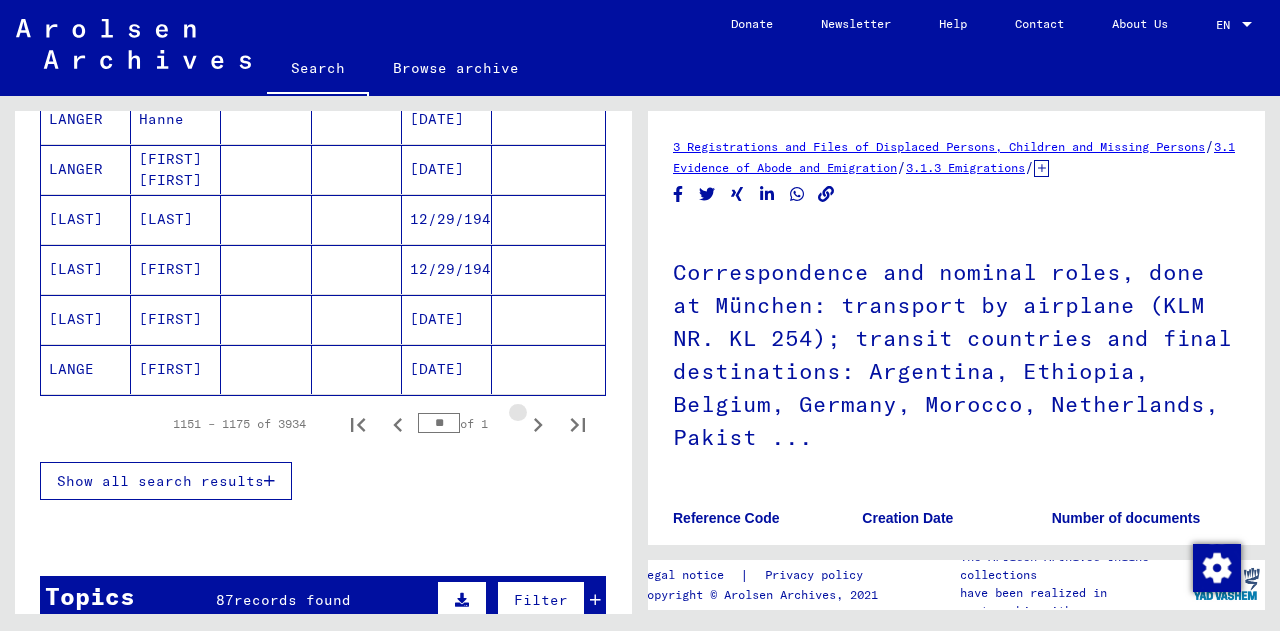 click at bounding box center [538, 425] 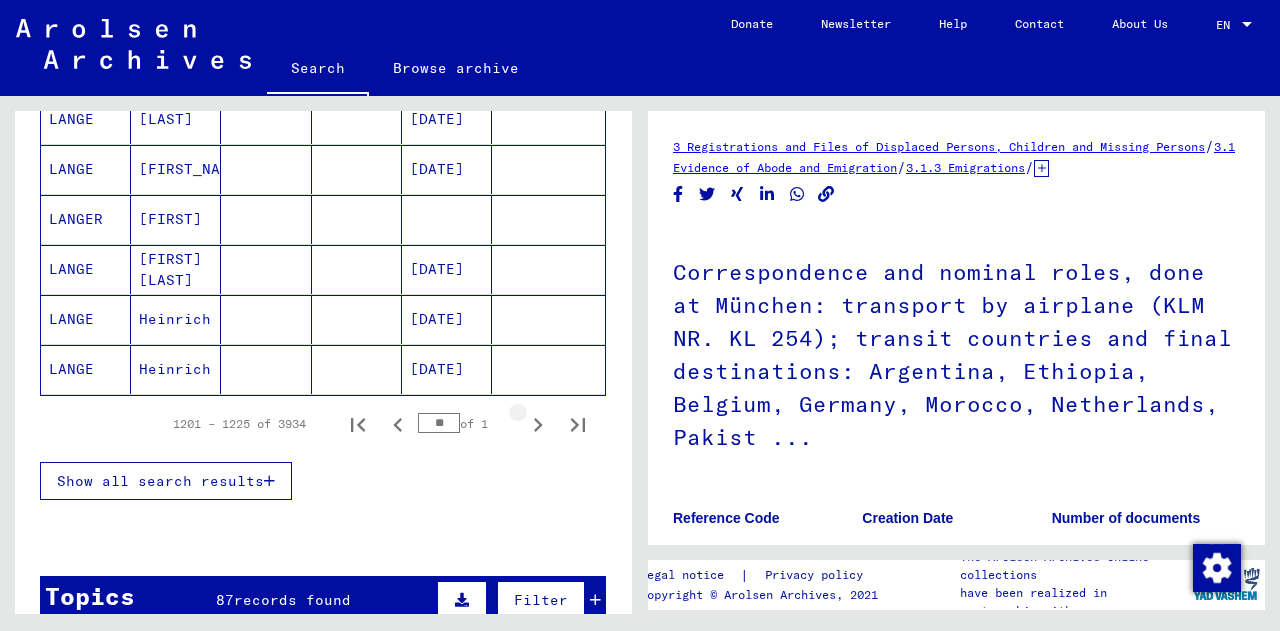 click at bounding box center (538, 425) 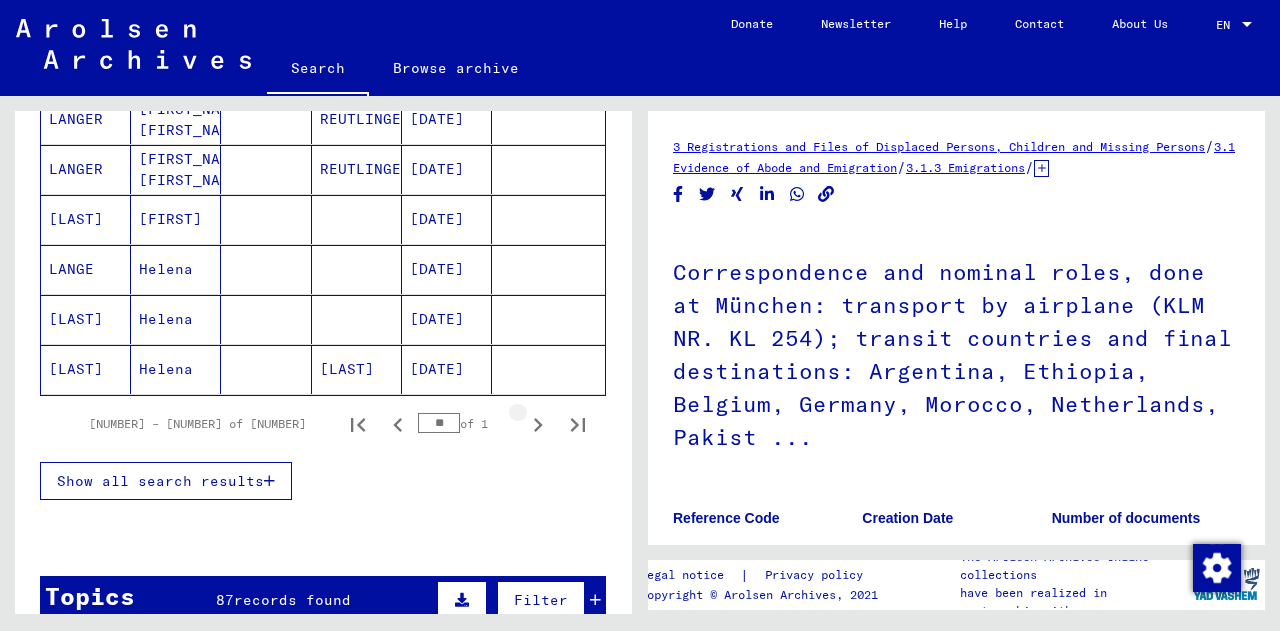 click at bounding box center (538, 425) 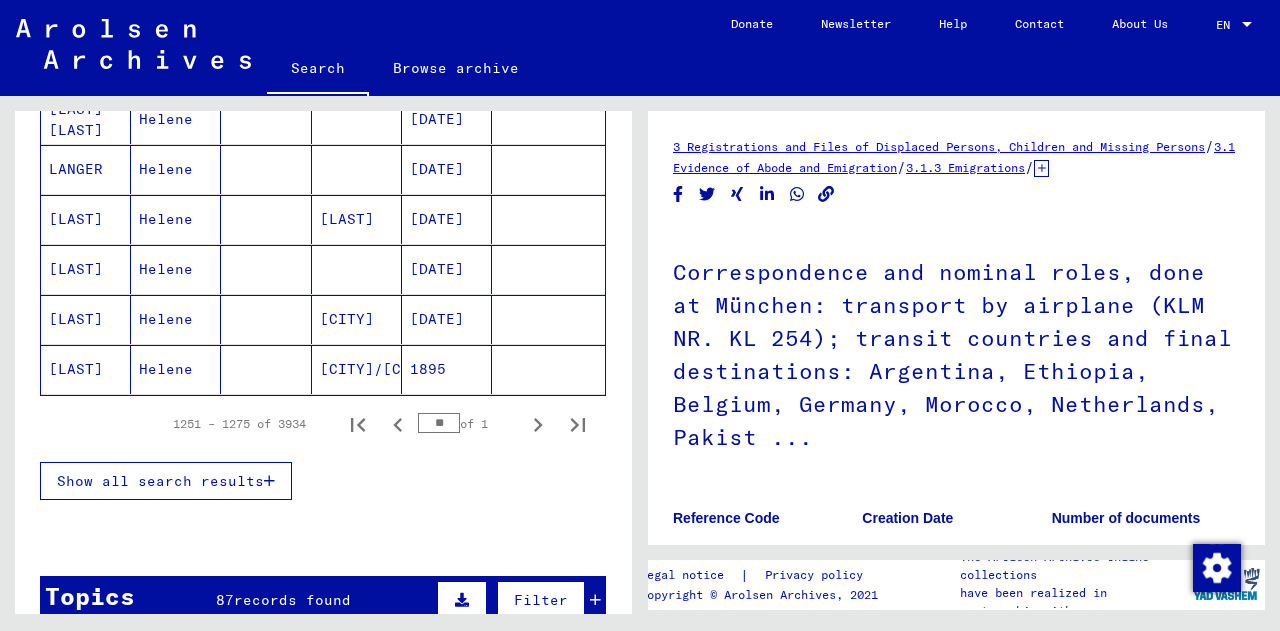 click at bounding box center [538, 425] 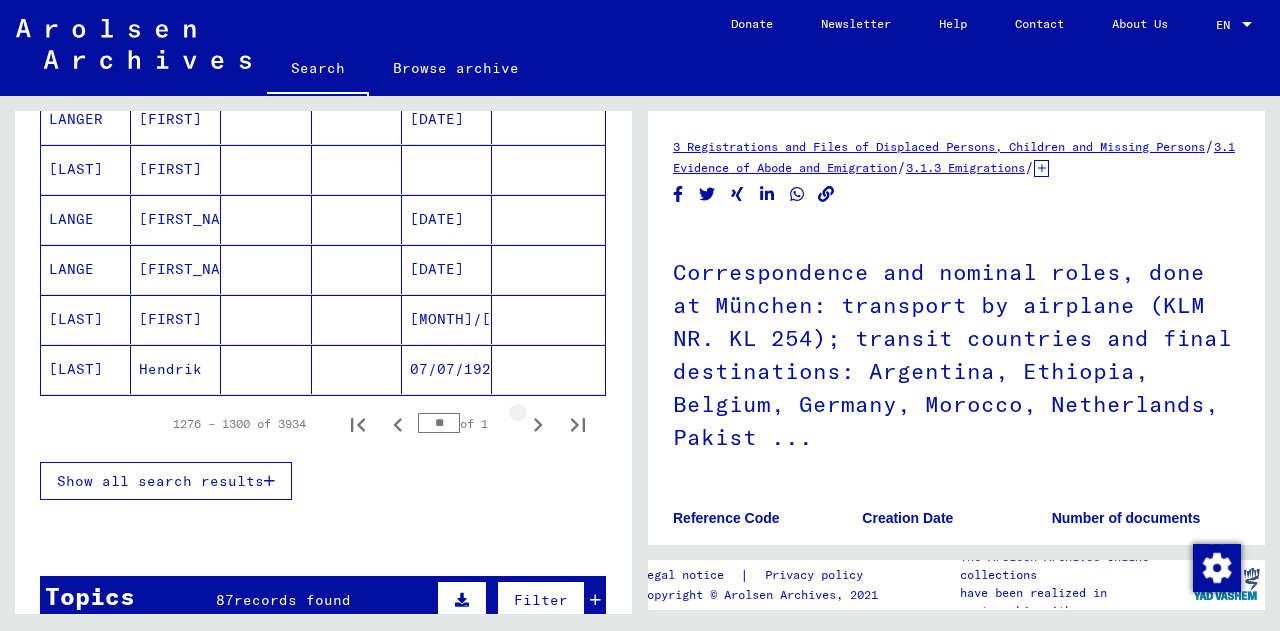 click at bounding box center (538, 425) 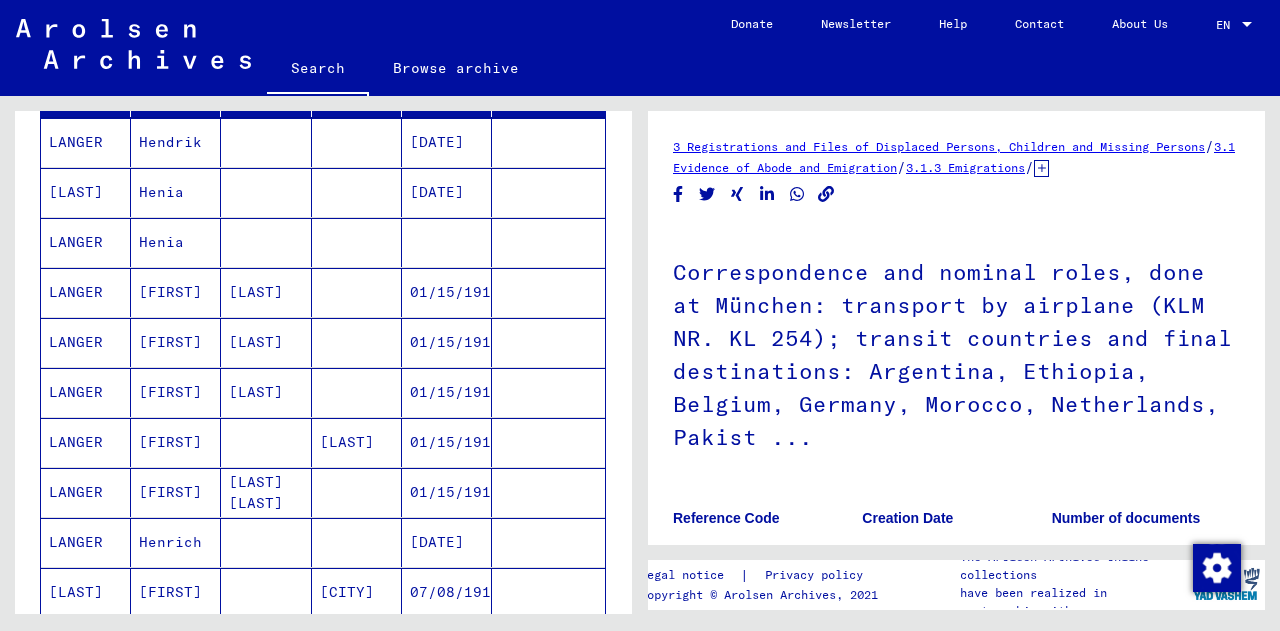 scroll, scrollTop: 347, scrollLeft: 0, axis: vertical 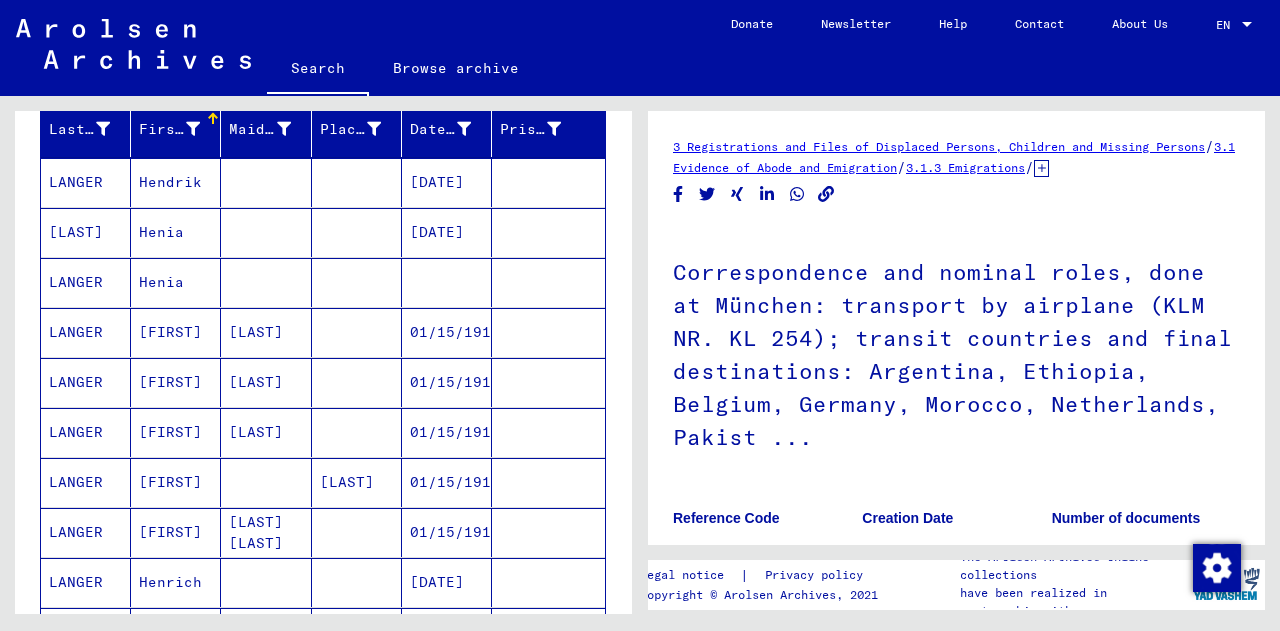 click on "LANGER" at bounding box center [86, 182] 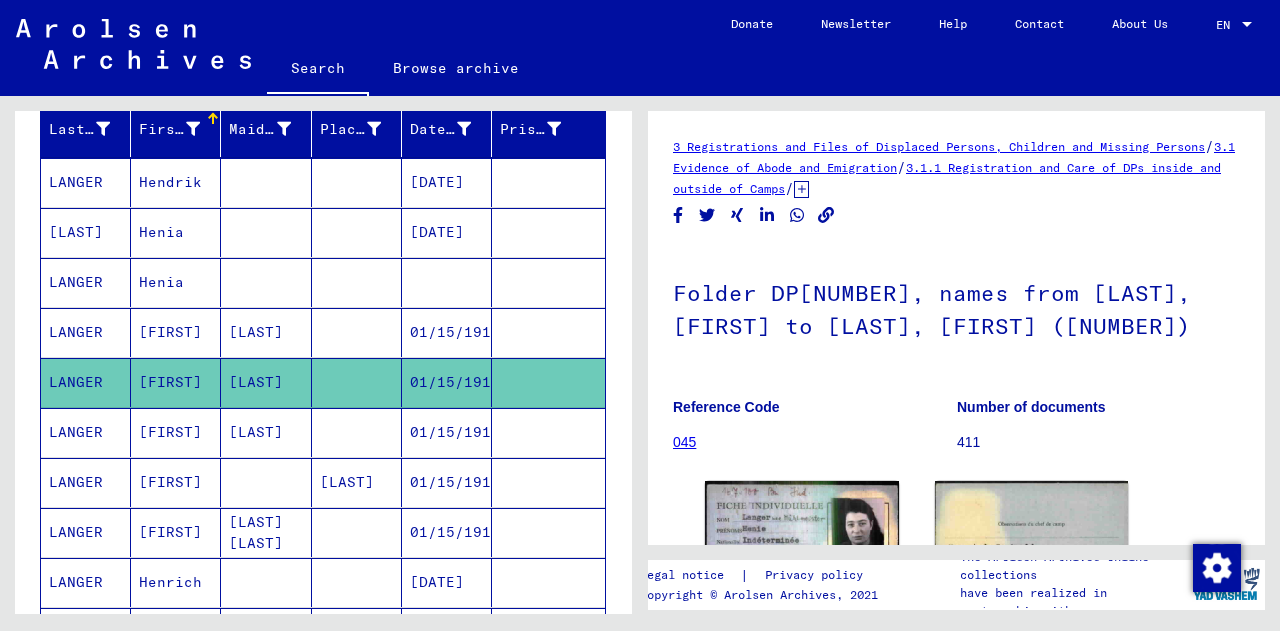 scroll, scrollTop: 0, scrollLeft: 0, axis: both 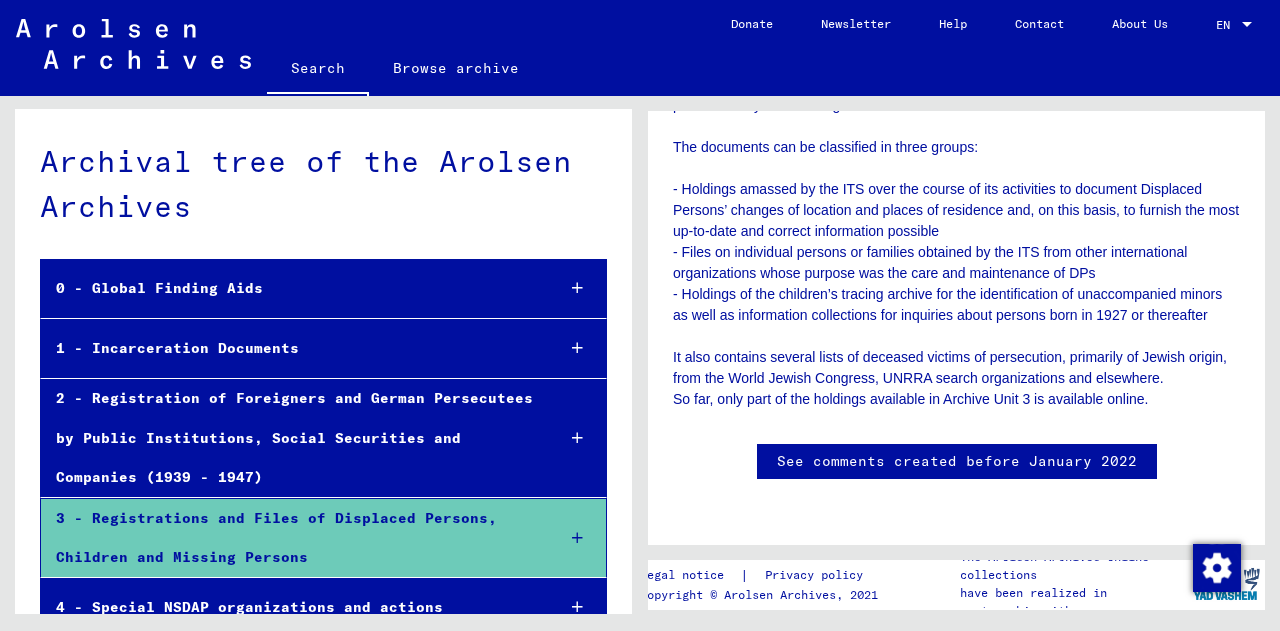 click on "See comments created before January 2022" at bounding box center (956, 482) 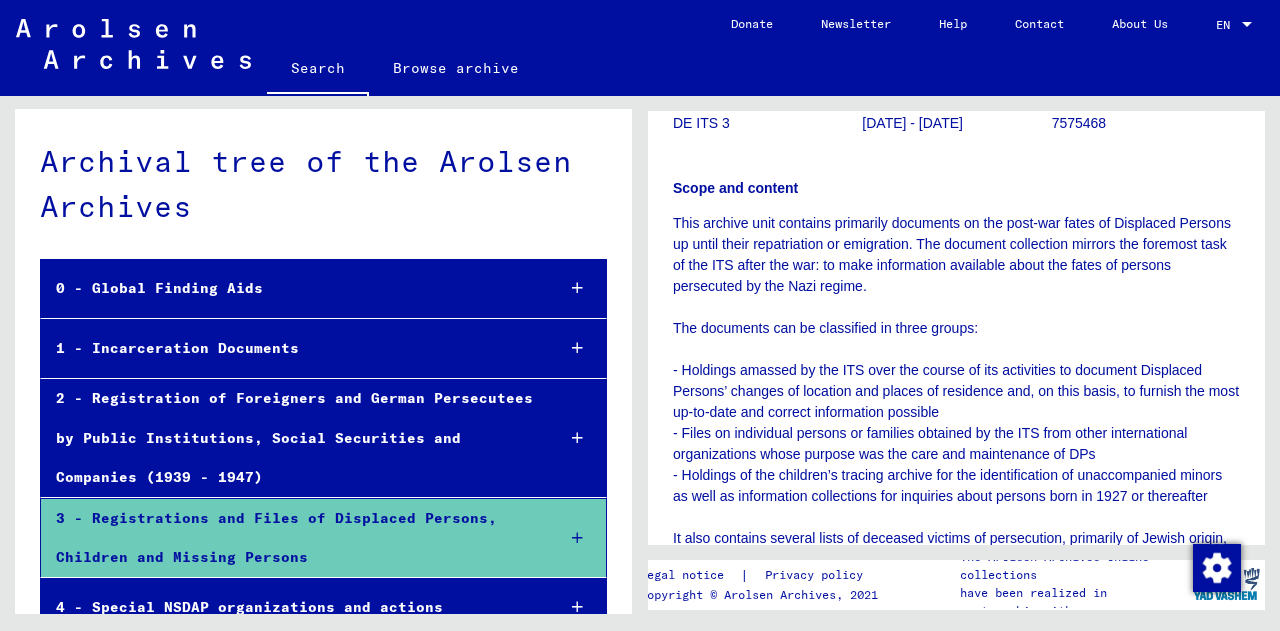 scroll, scrollTop: 254, scrollLeft: 0, axis: vertical 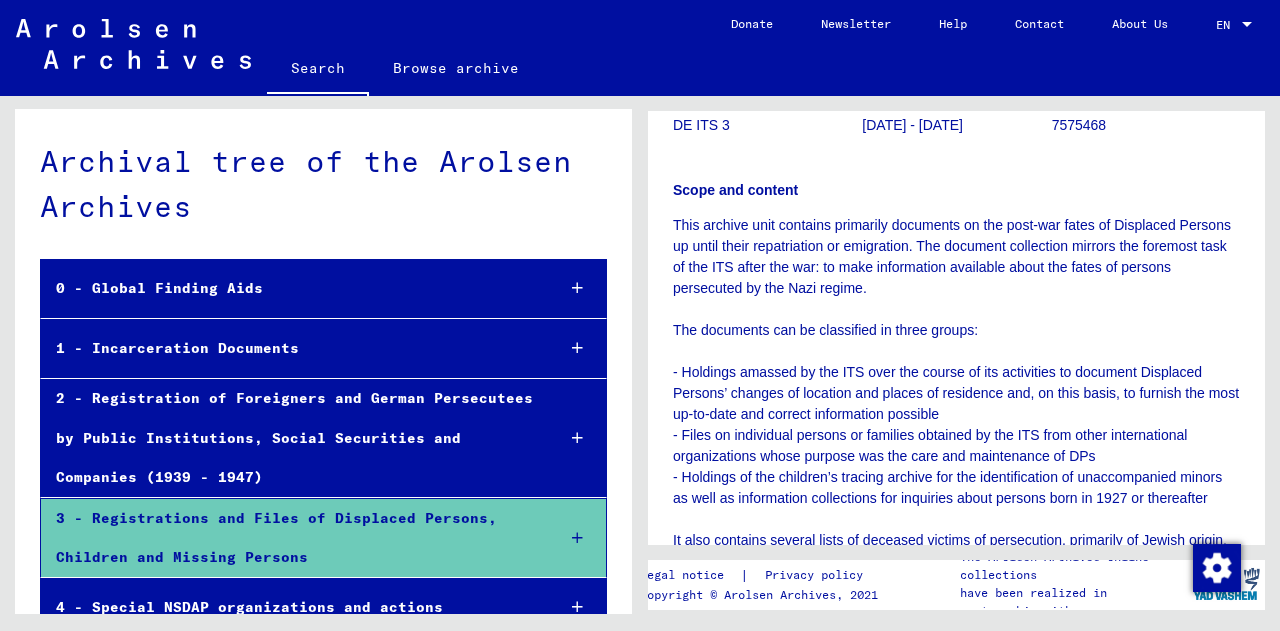 click on "This archive unit contains primarily documents on the post-war fates of      Displaced Persons up until their repatriation or emigration. The document      collection mirrors the foremost task of the ITS after the war: to make      information available about the fates of persons persecuted by the Nazi      regime. The documents can be classified in three groups: -      Holdings amassed by the ITS over the course of its activities to document      Displaced Persons’ changes of location and places of residence and, on      this basis, to furnish the most up-to-date and correct information possible -      Files on individual persons or families obtained by the ITS from other      international organizations whose purpose was the care and maintenance of      DPs - Holdings of the children’s tracing archive for the identification      of unaccompanied minors as well as information collections for inquiries      about persons born in 1927 or thereafter" at bounding box center [956, 404] 